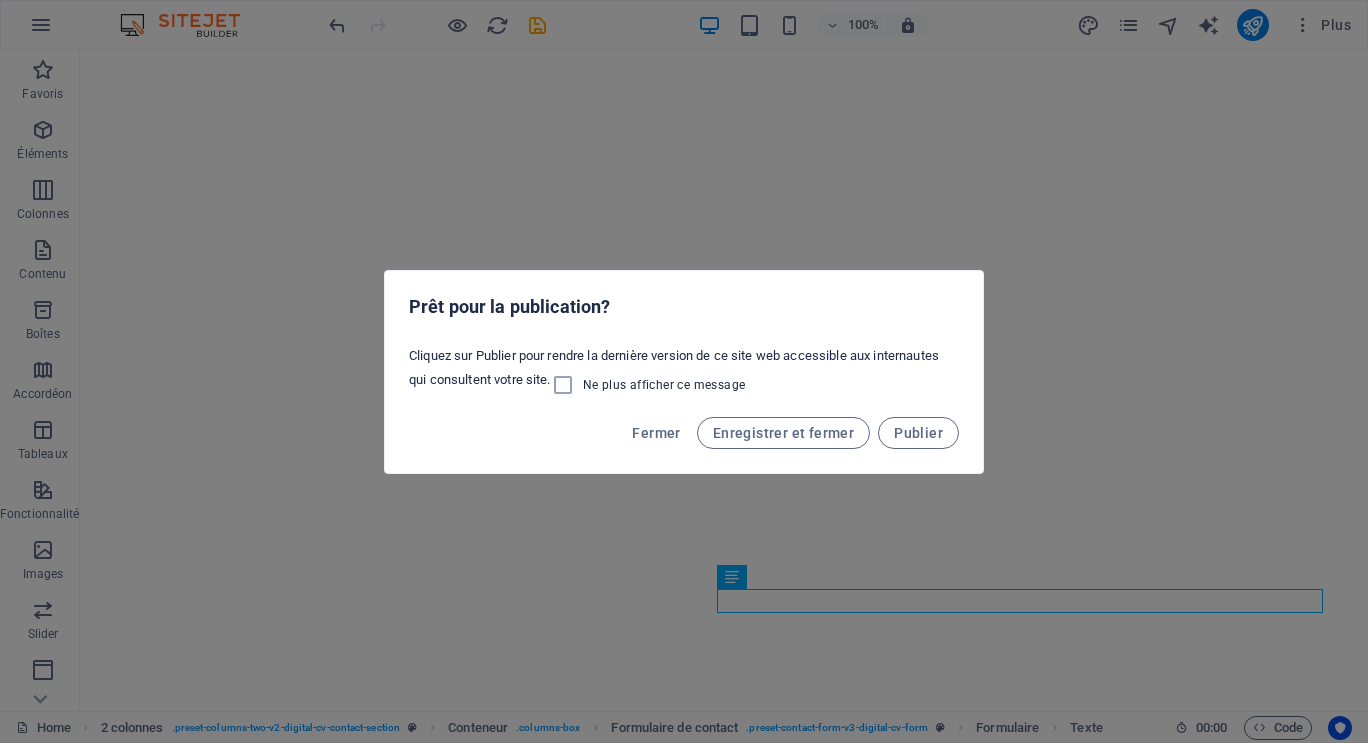 scroll, scrollTop: 0, scrollLeft: 0, axis: both 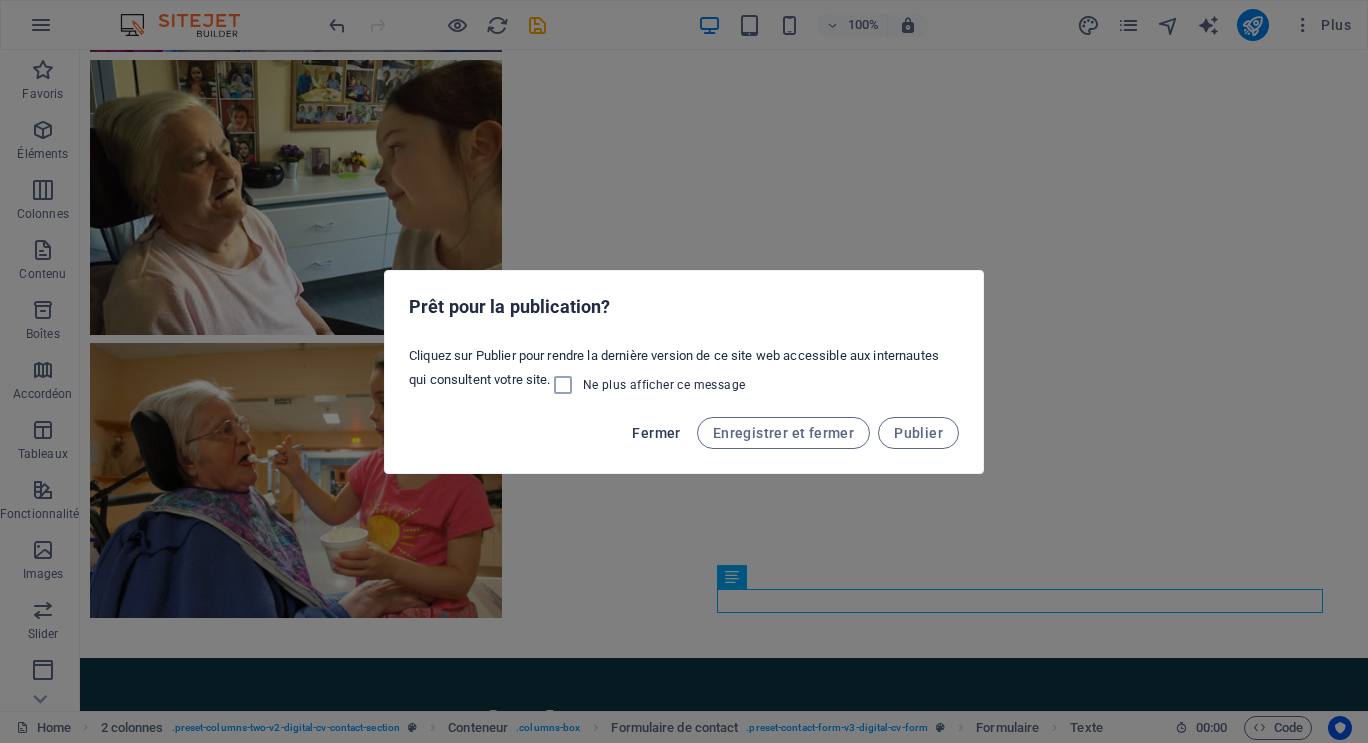 click on "Fermer" at bounding box center (656, 433) 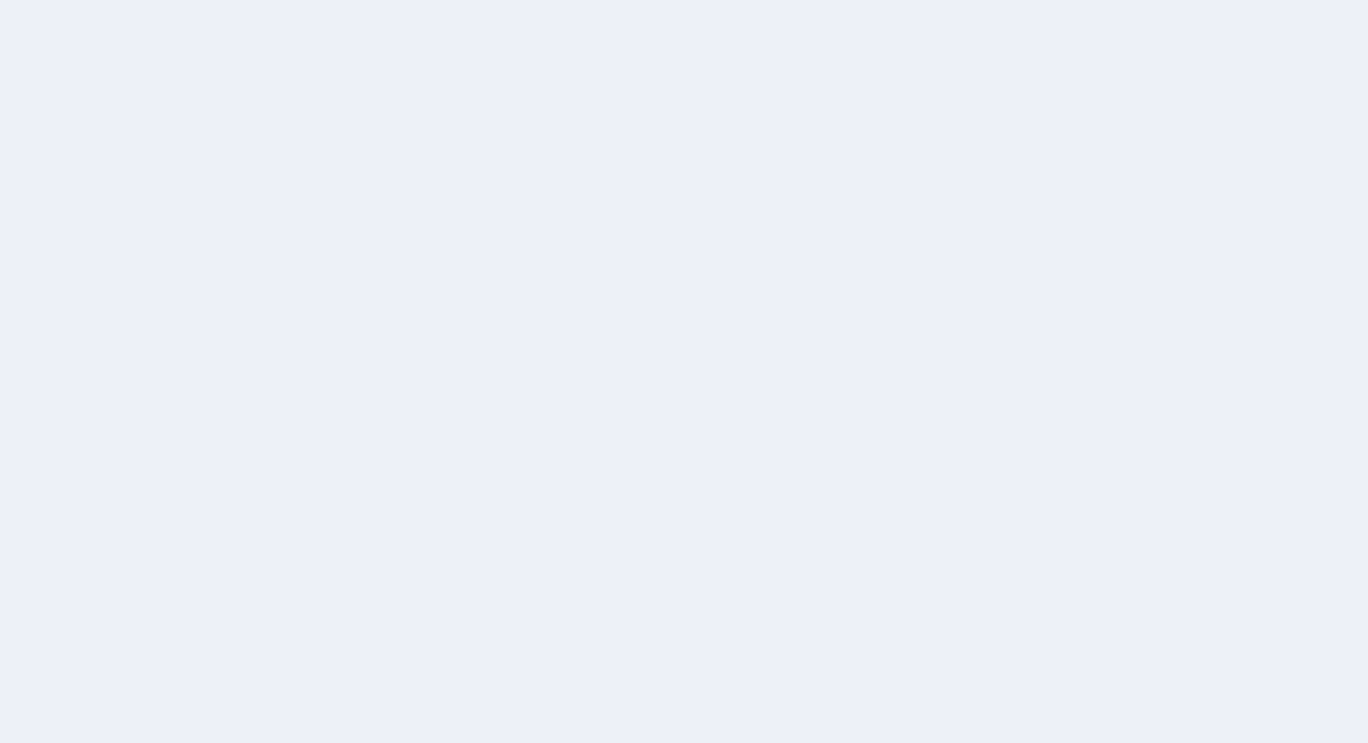 scroll, scrollTop: 0, scrollLeft: 0, axis: both 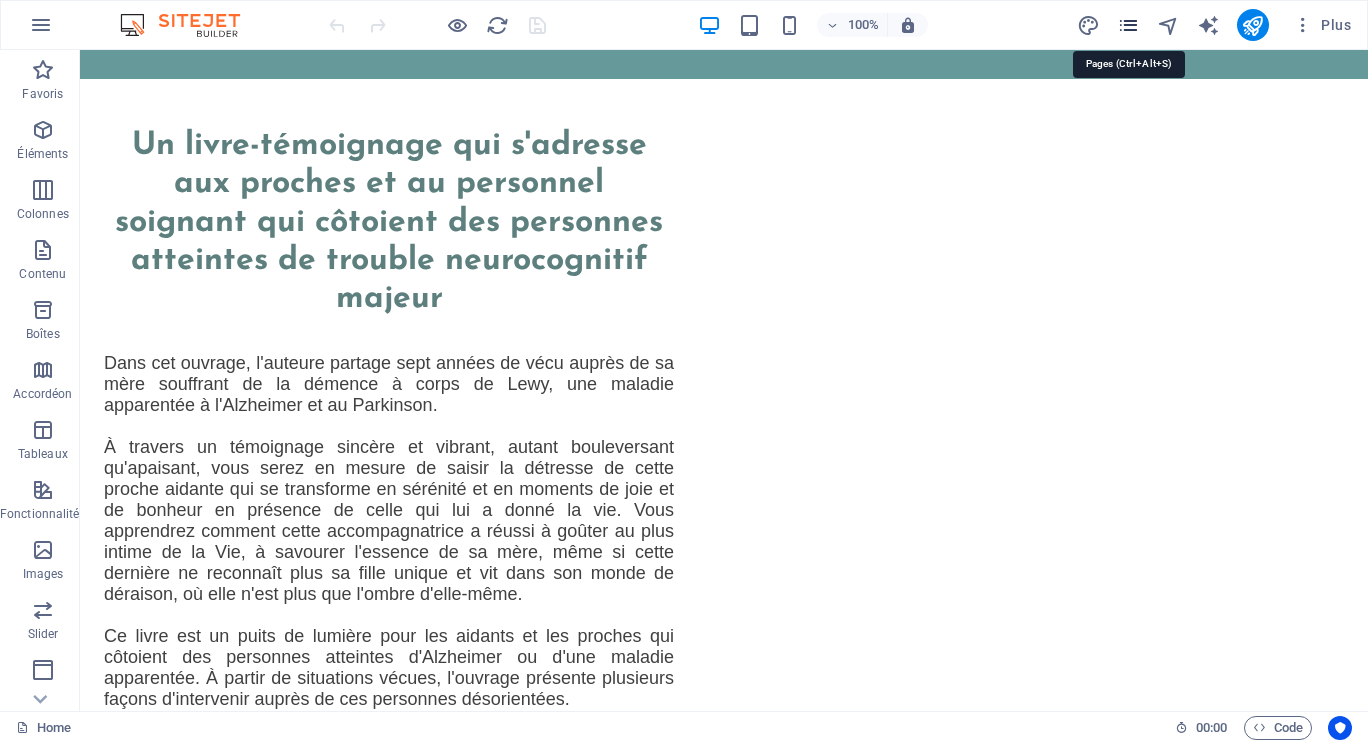 click at bounding box center (1128, 25) 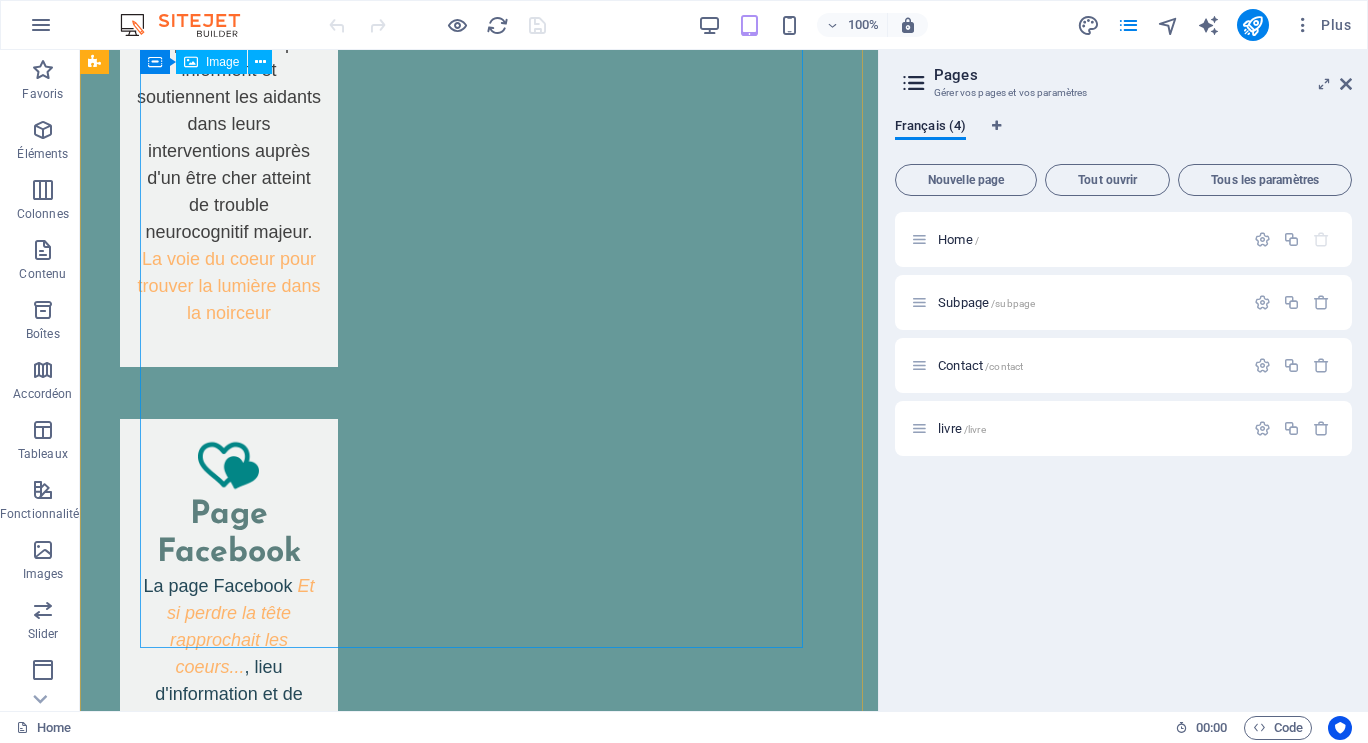 scroll, scrollTop: 2331, scrollLeft: 0, axis: vertical 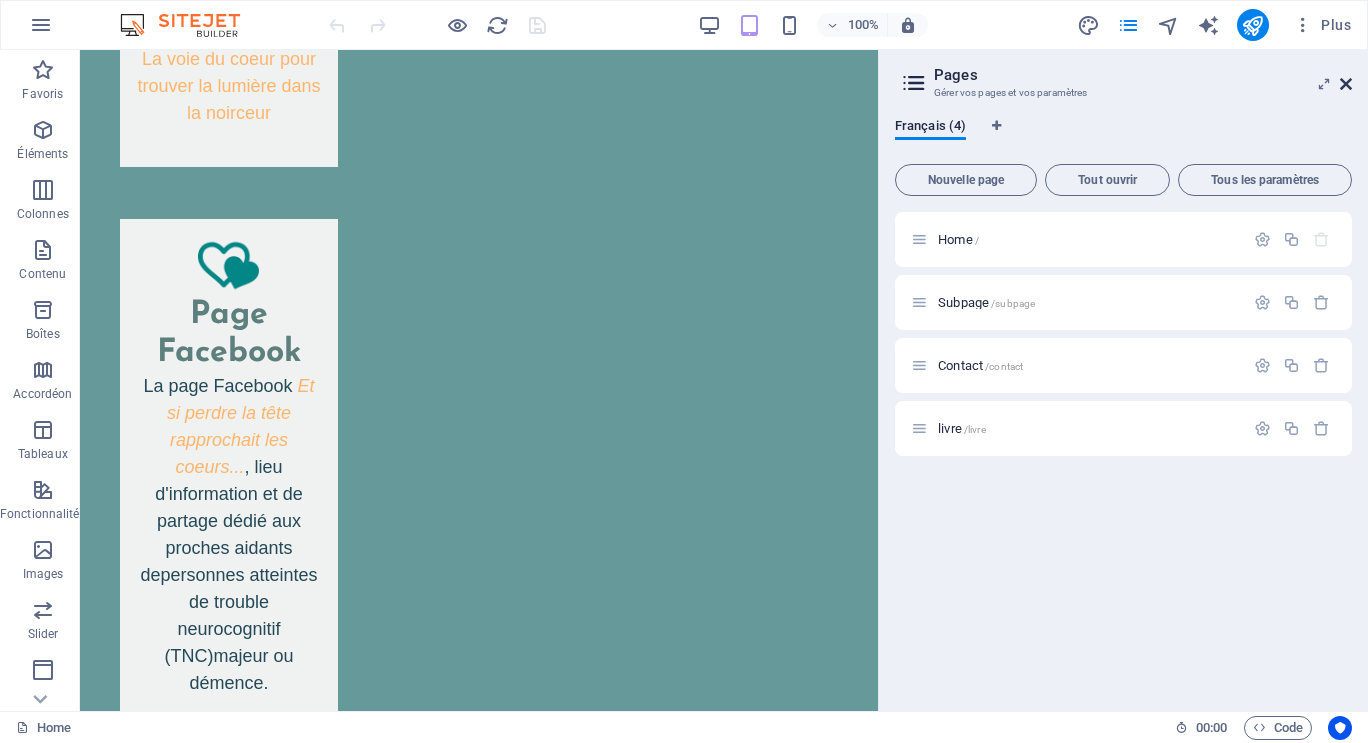 click at bounding box center (1346, 84) 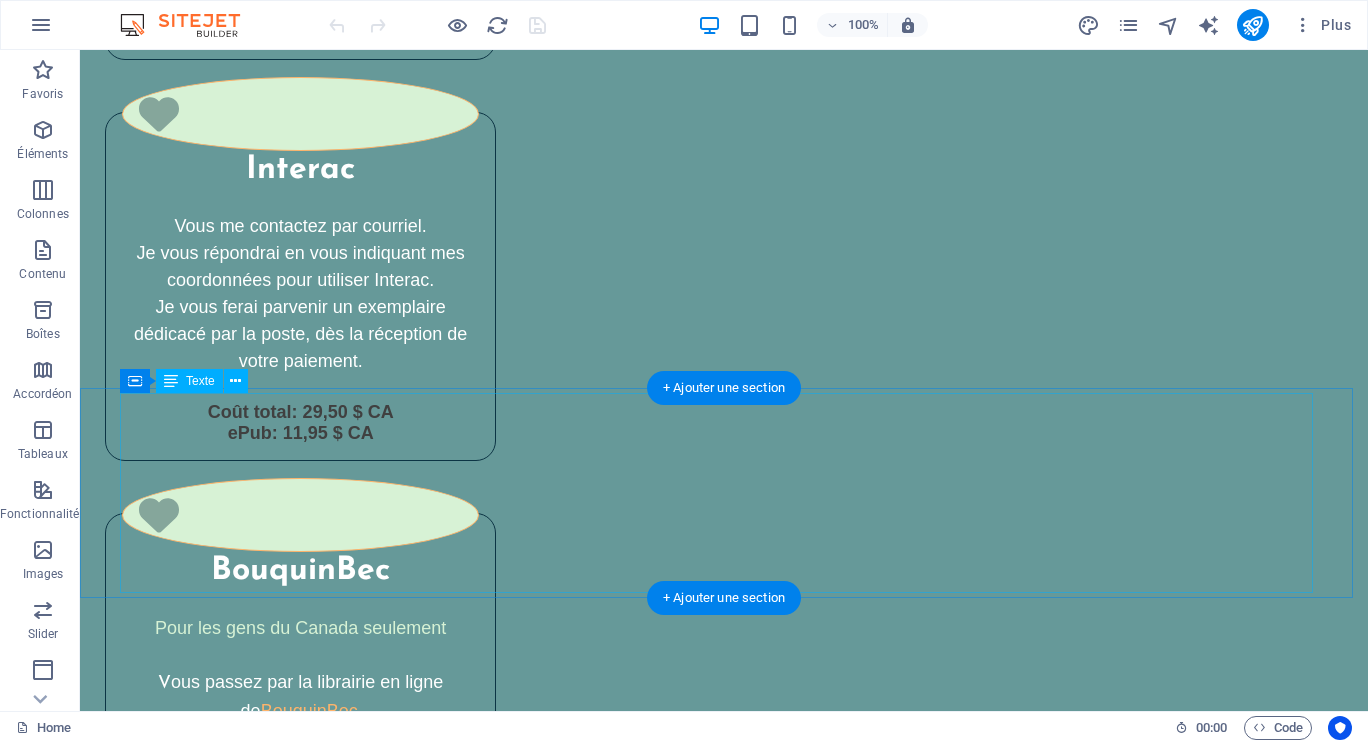 scroll, scrollTop: 5131, scrollLeft: 0, axis: vertical 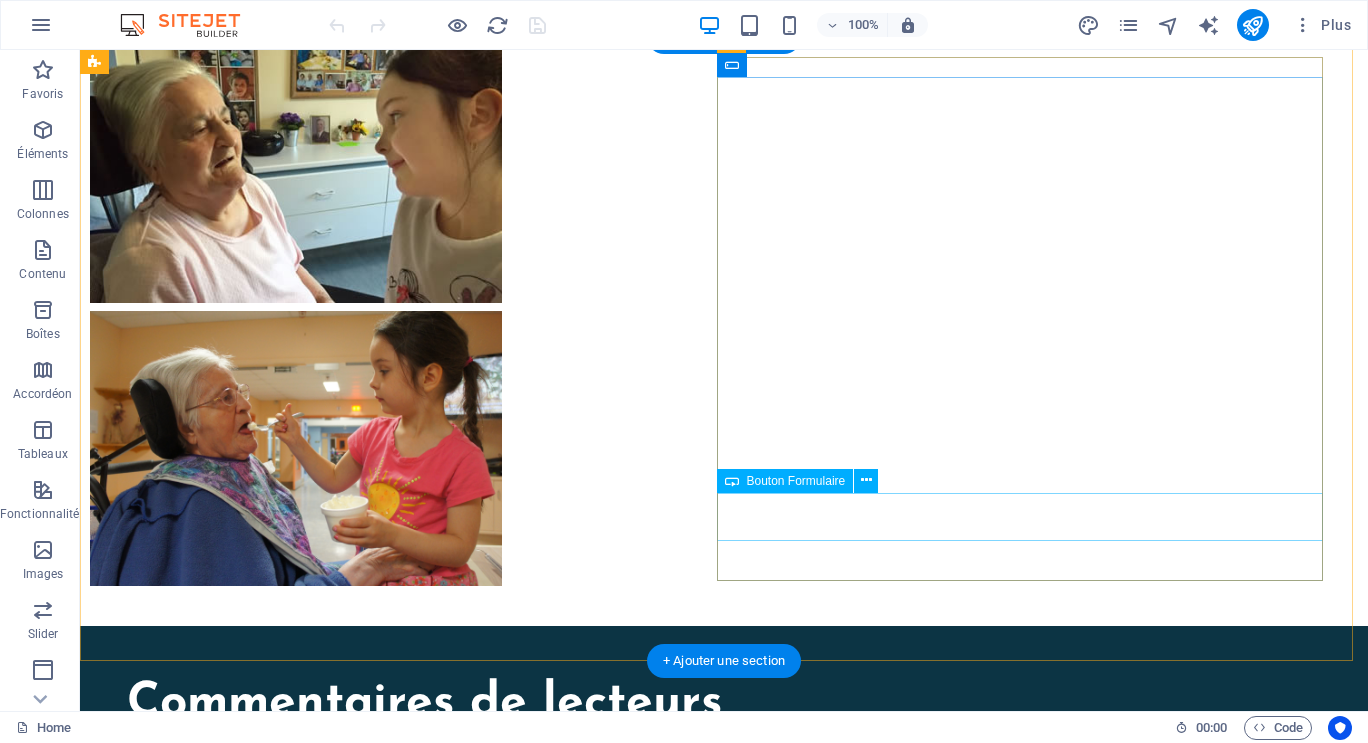 click on "Soumettre" 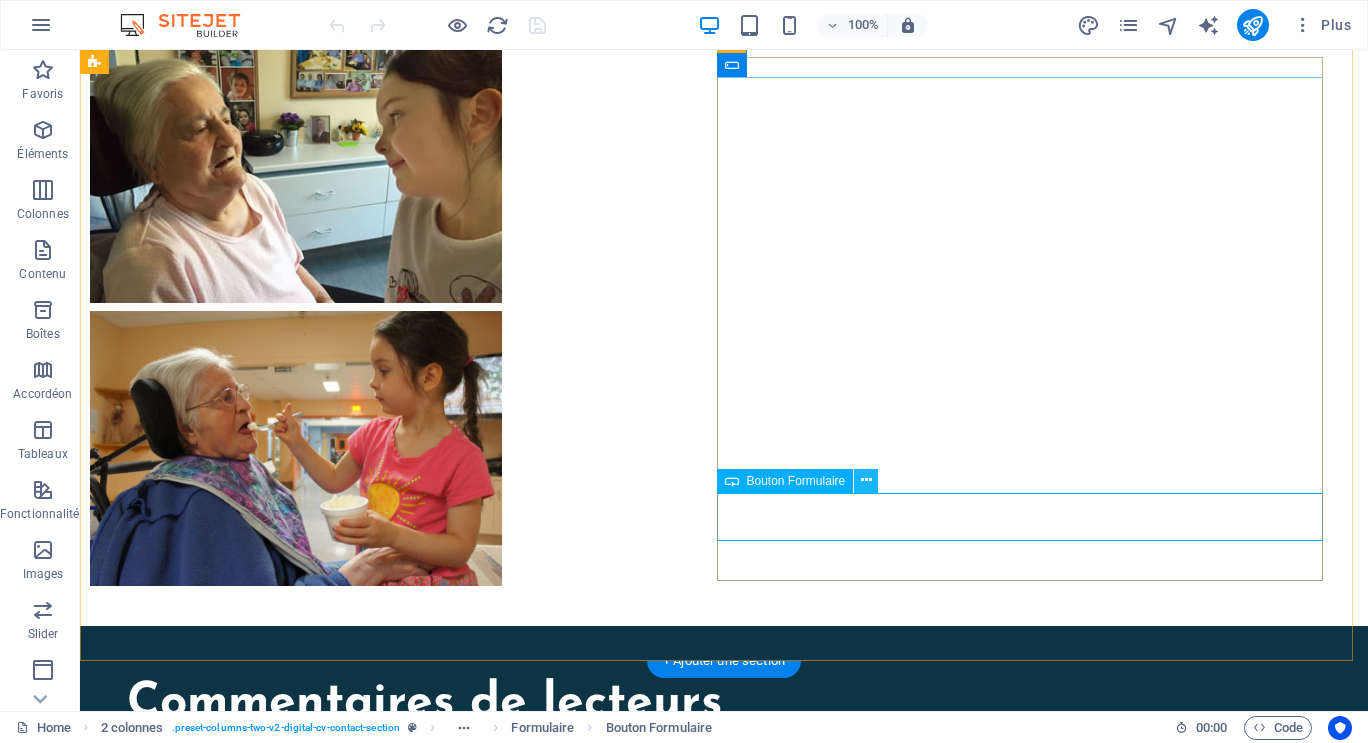 click at bounding box center [866, 480] 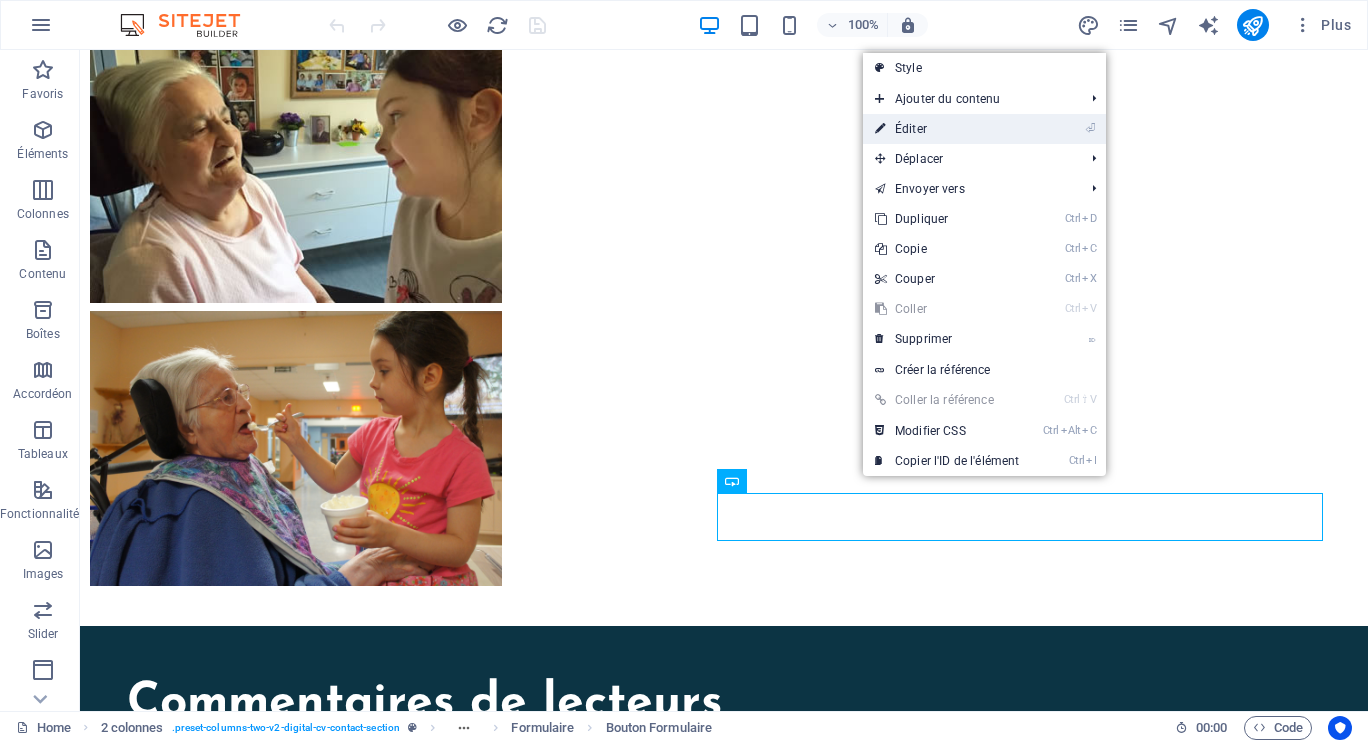 click on "⏎  Éditer" at bounding box center (947, 129) 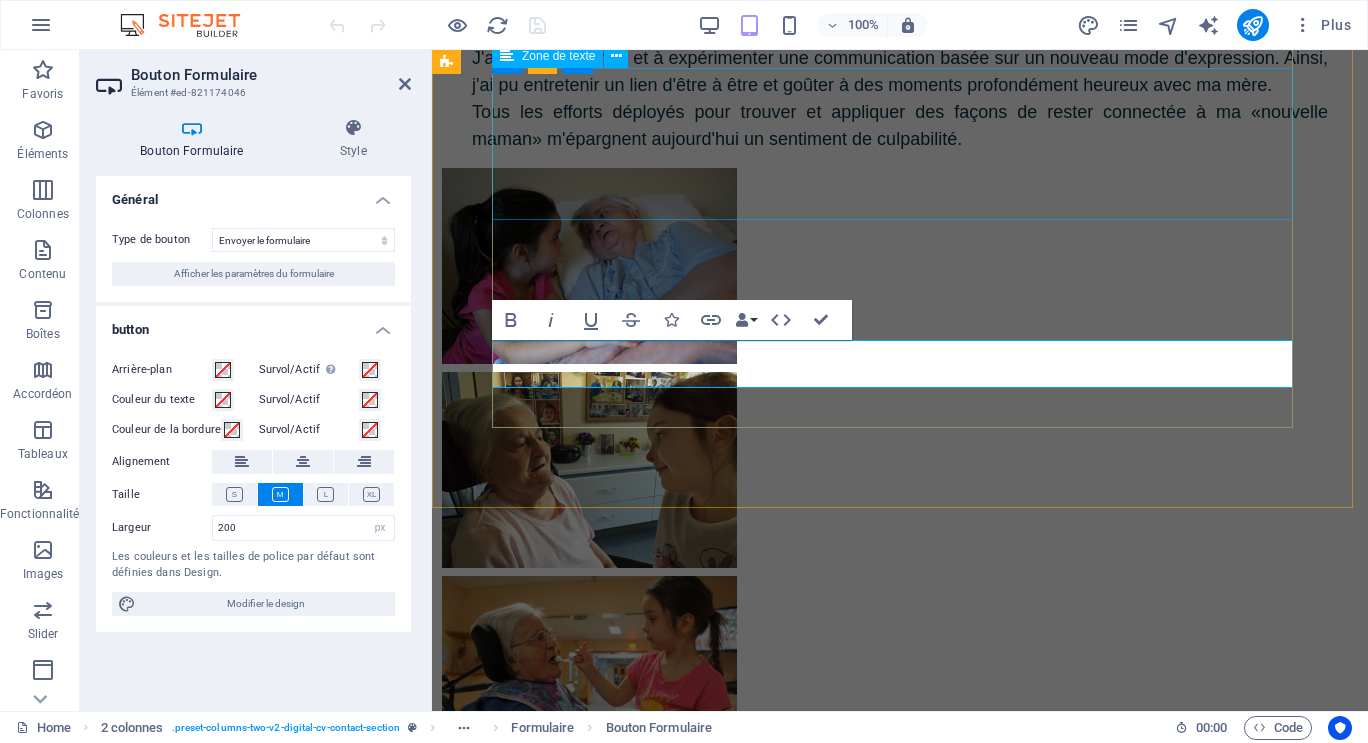 scroll, scrollTop: 12848, scrollLeft: 0, axis: vertical 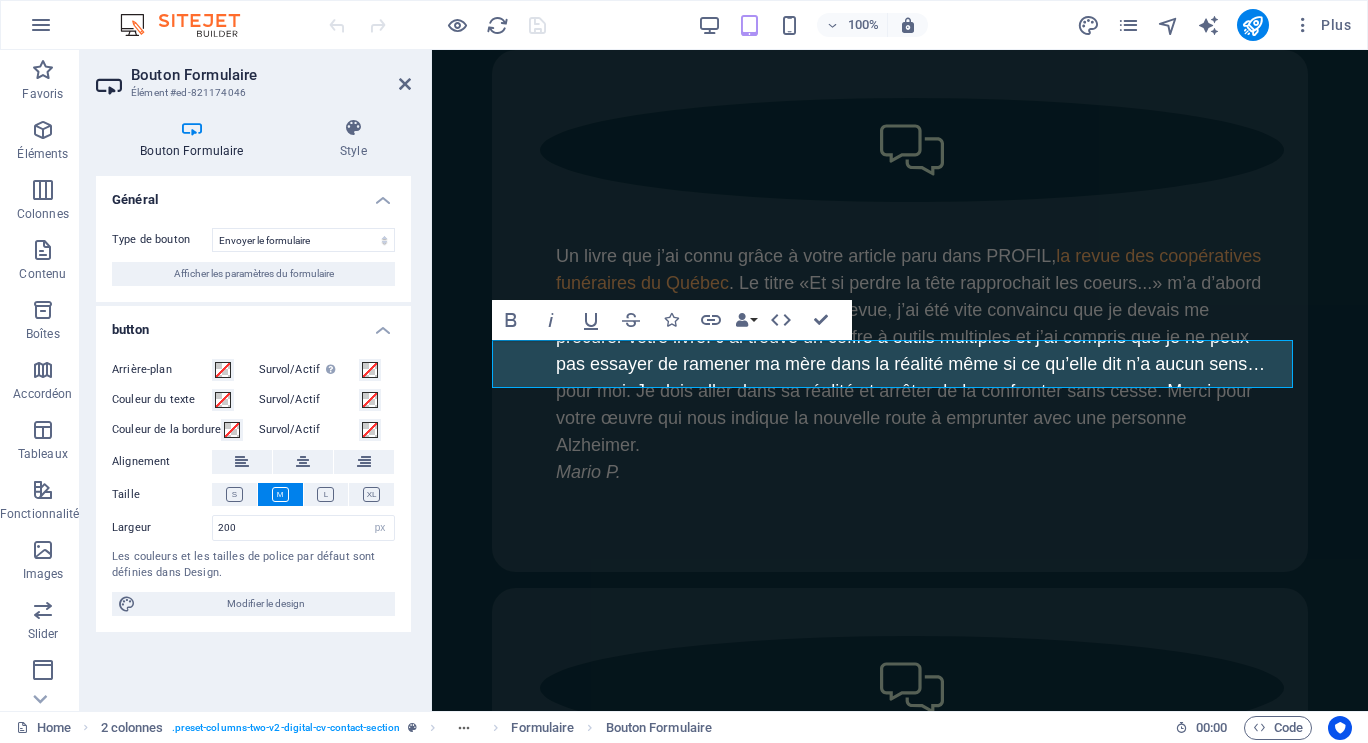 click at bounding box center [192, 128] 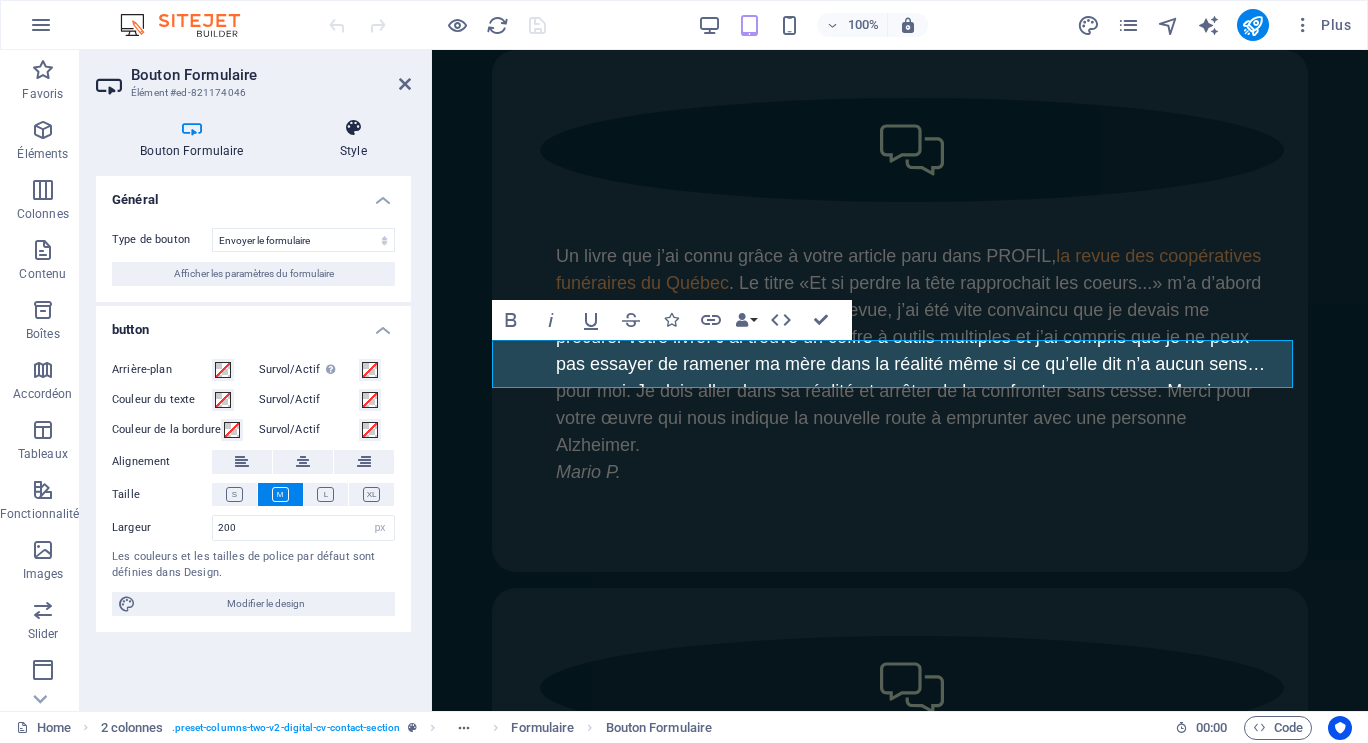 click at bounding box center (353, 128) 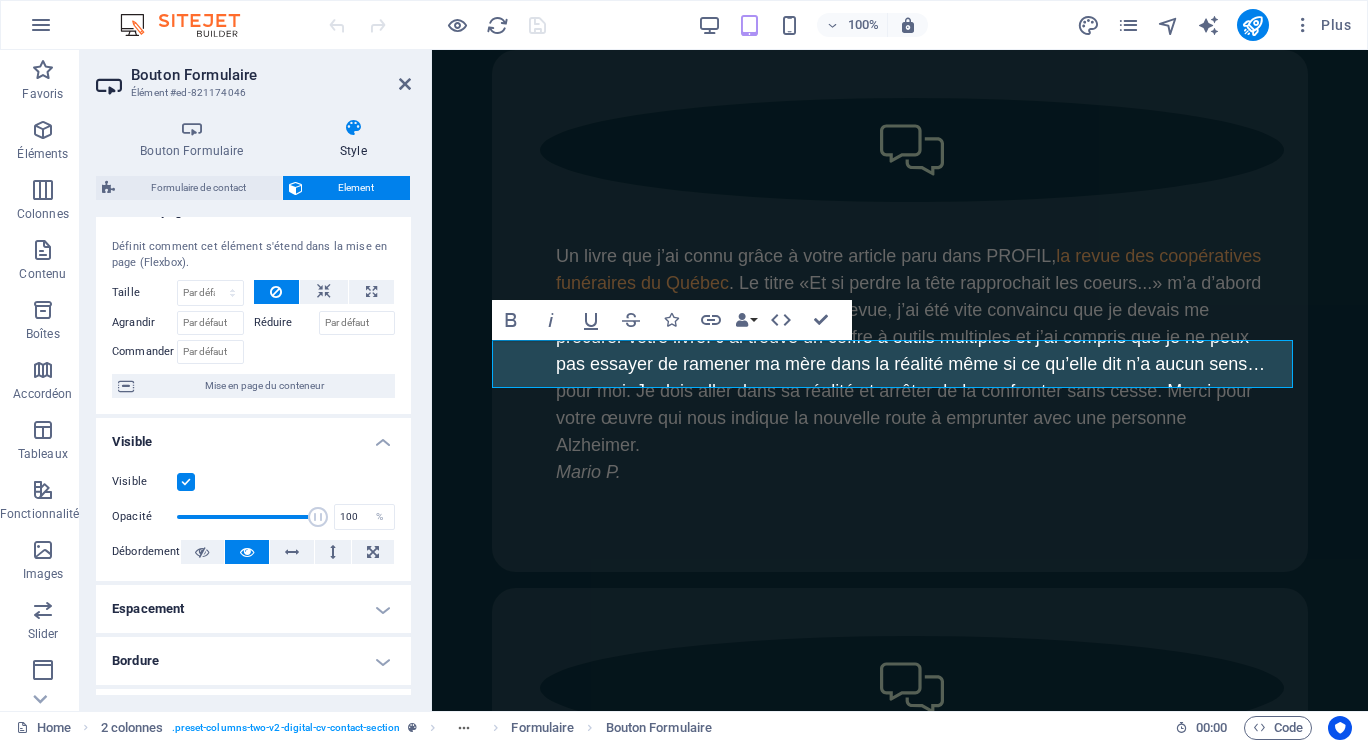 scroll, scrollTop: 0, scrollLeft: 0, axis: both 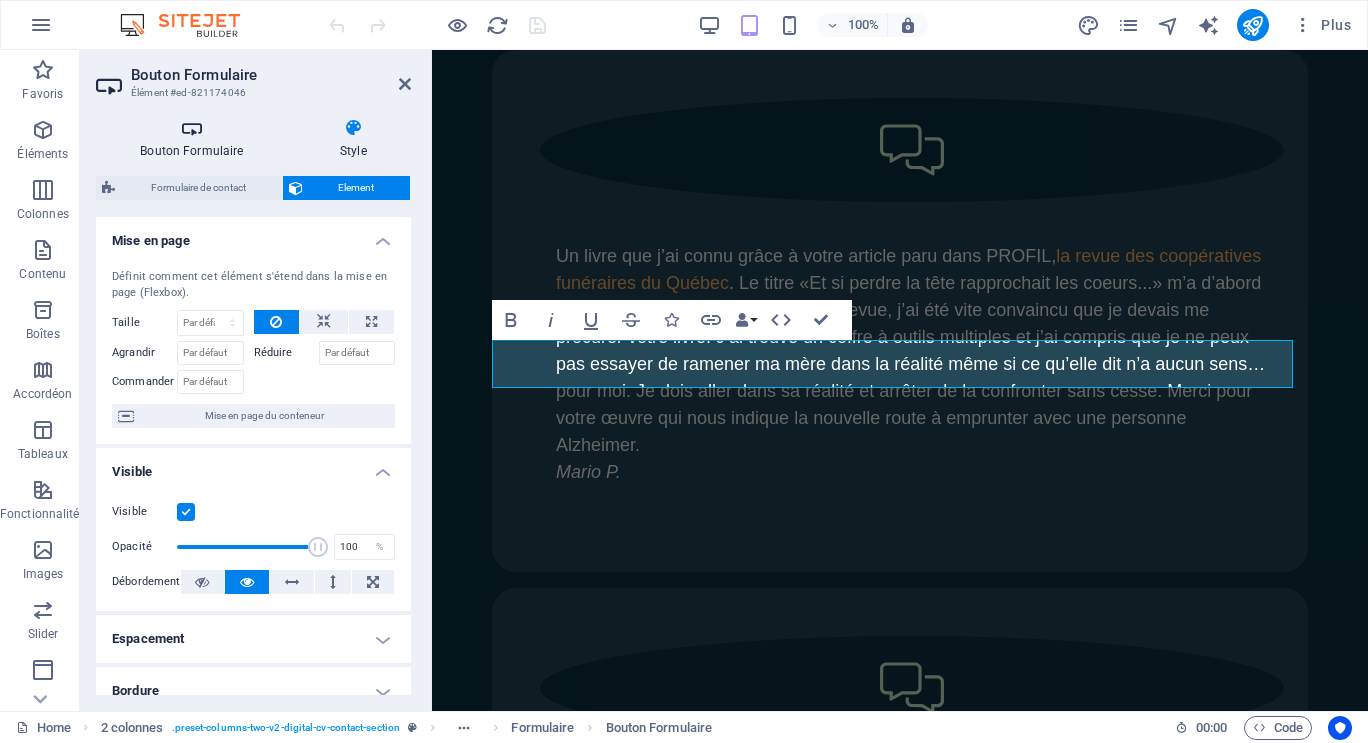 click at bounding box center (192, 128) 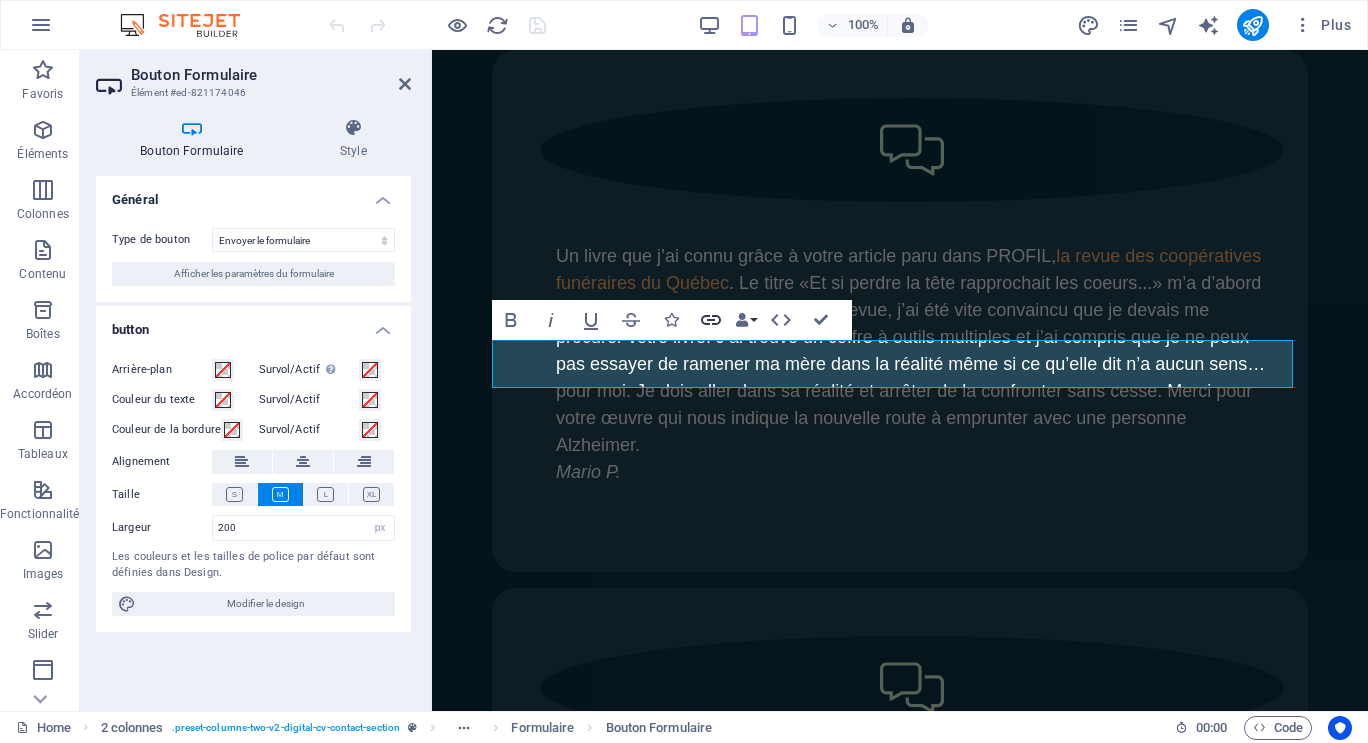 click 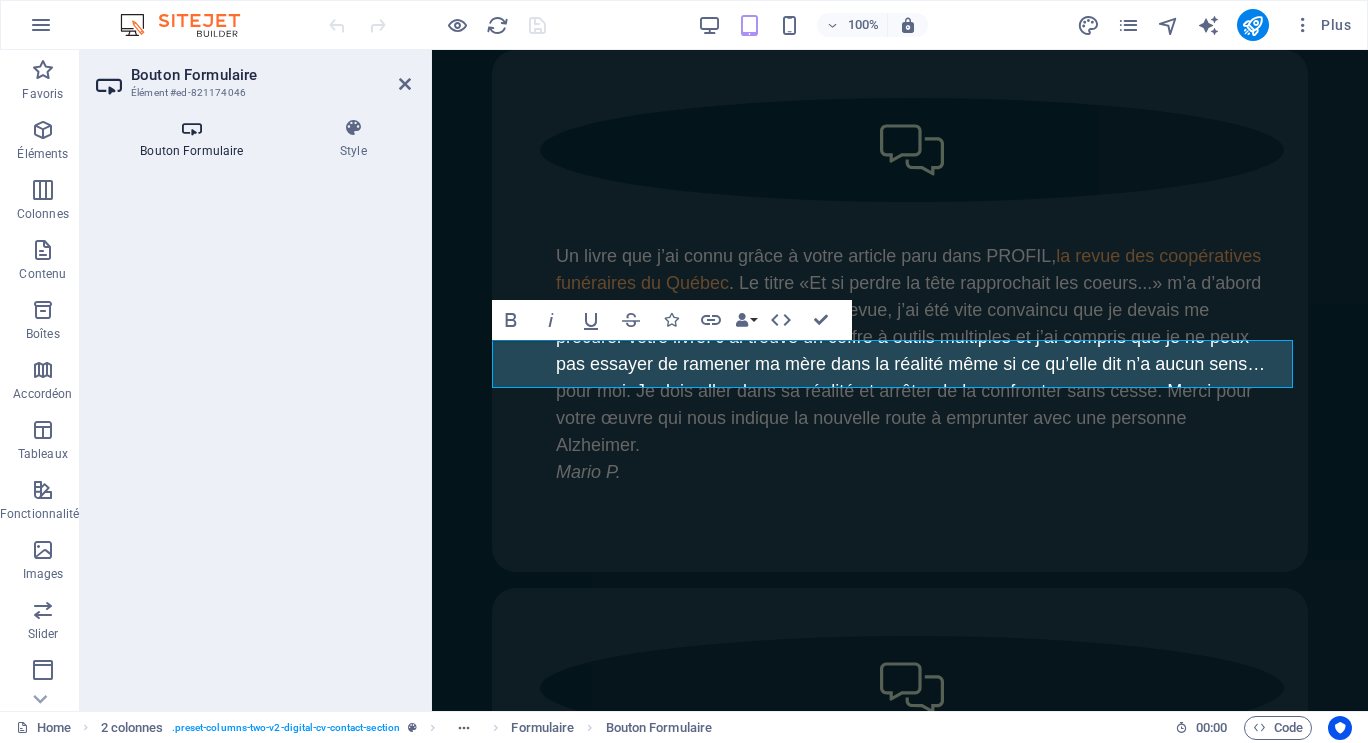 click at bounding box center [192, 128] 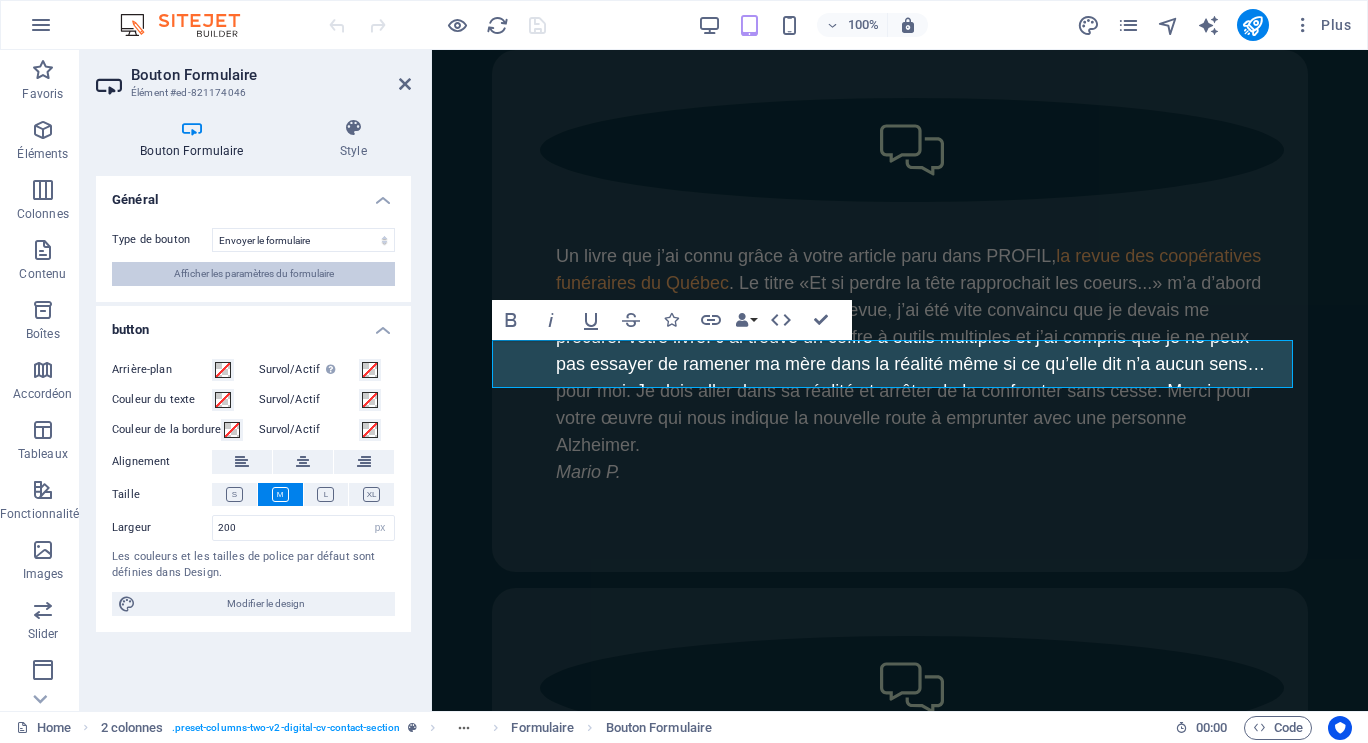 click on "Afficher les paramètres du formulaire" at bounding box center [254, 274] 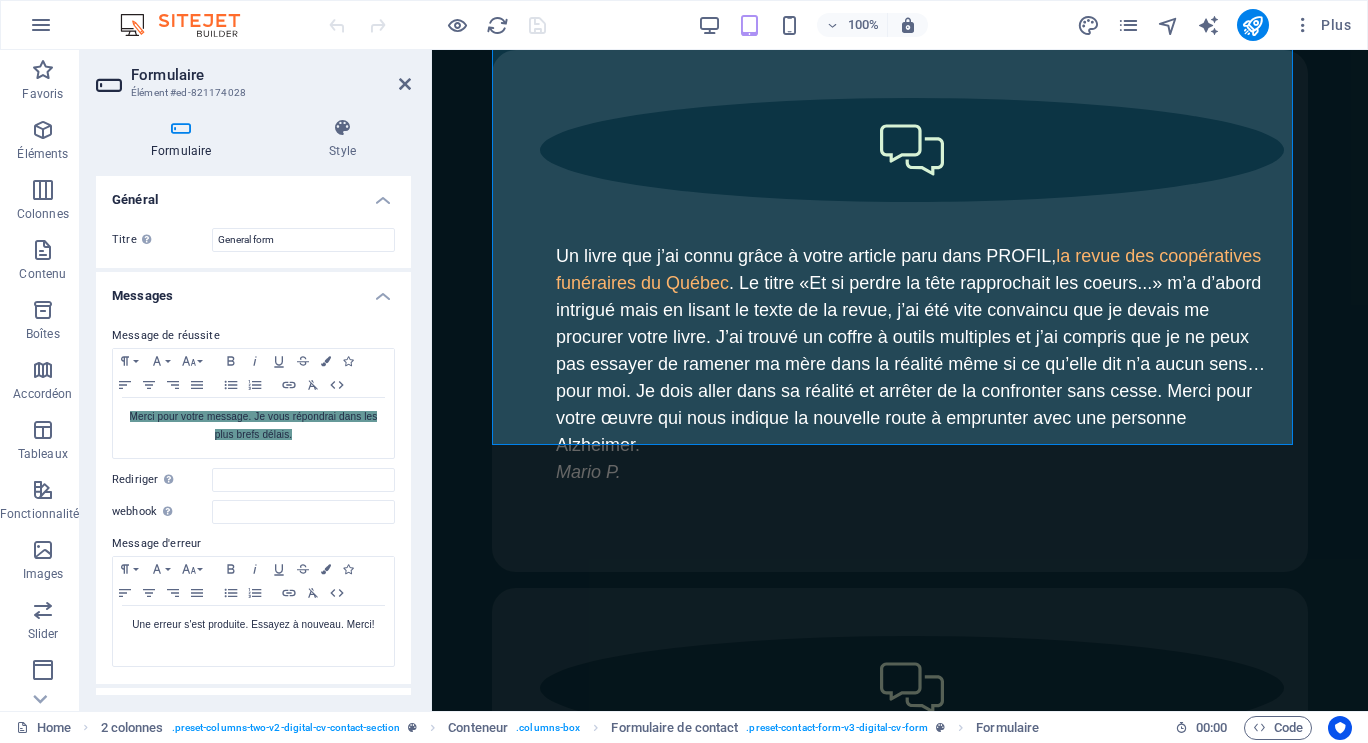scroll, scrollTop: 12832, scrollLeft: 0, axis: vertical 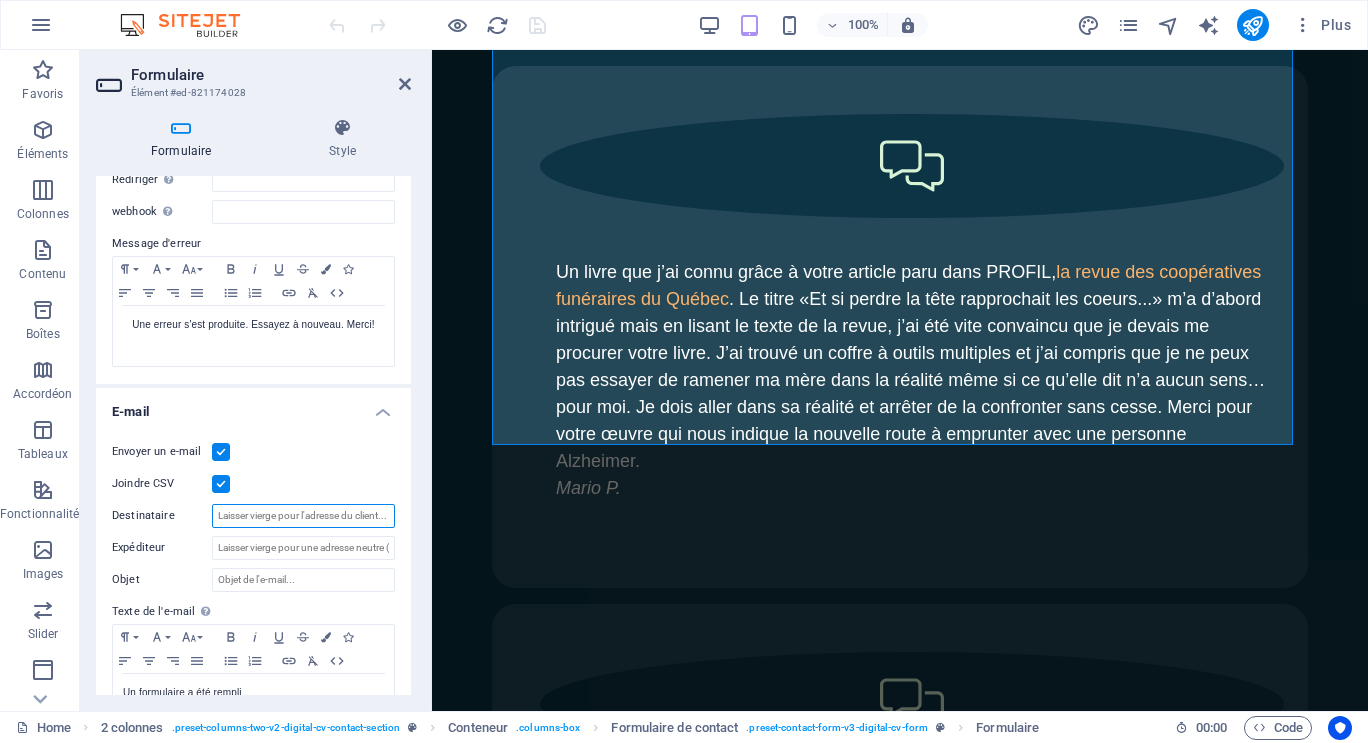 click on "Destinataire" at bounding box center [303, 516] 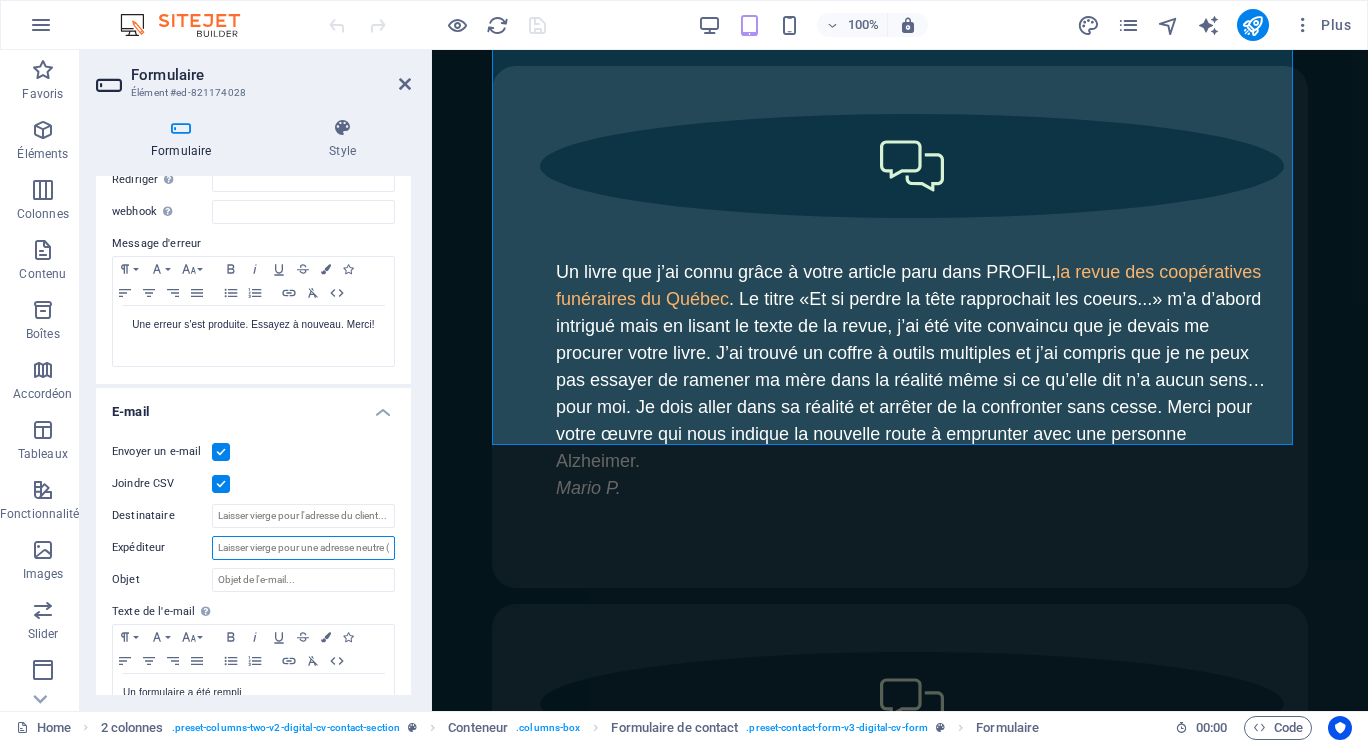 click on "Expéditeur" at bounding box center (303, 548) 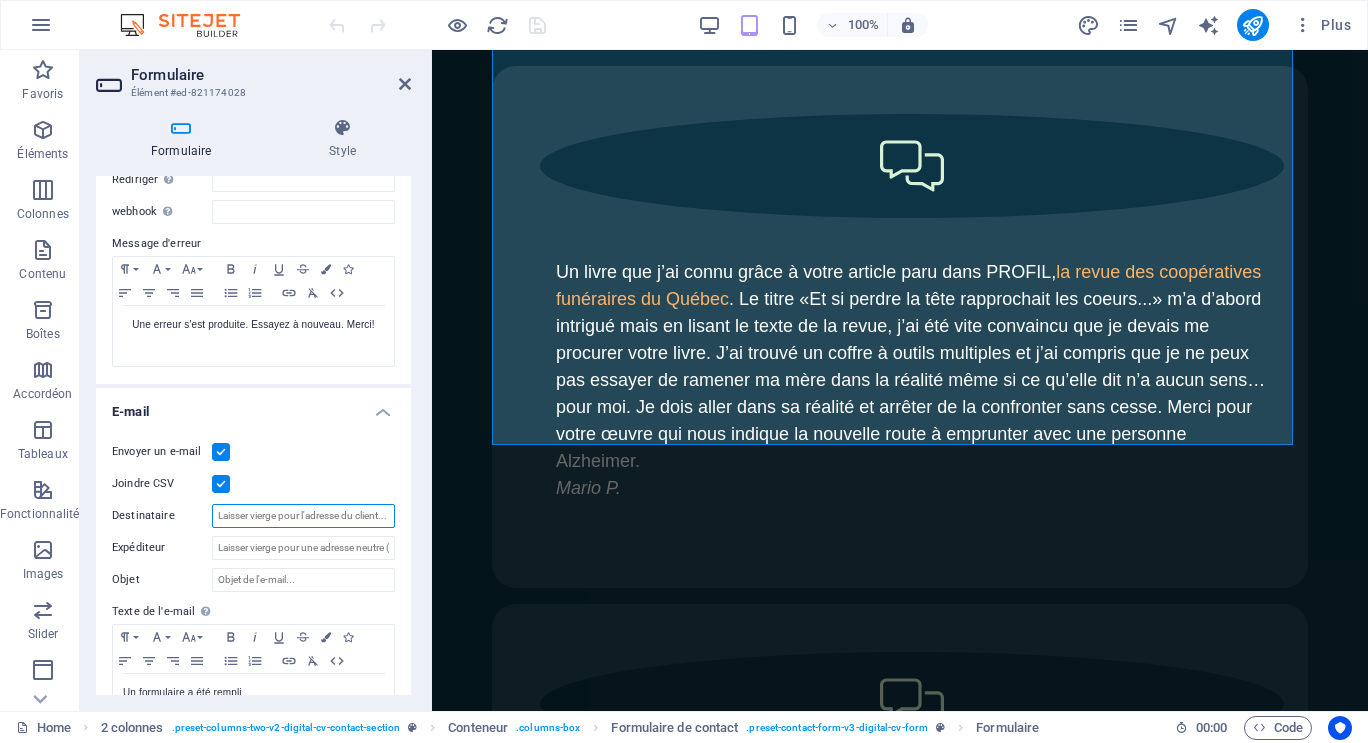 drag, startPoint x: 215, startPoint y: 514, endPoint x: 329, endPoint y: 511, distance: 114.03947 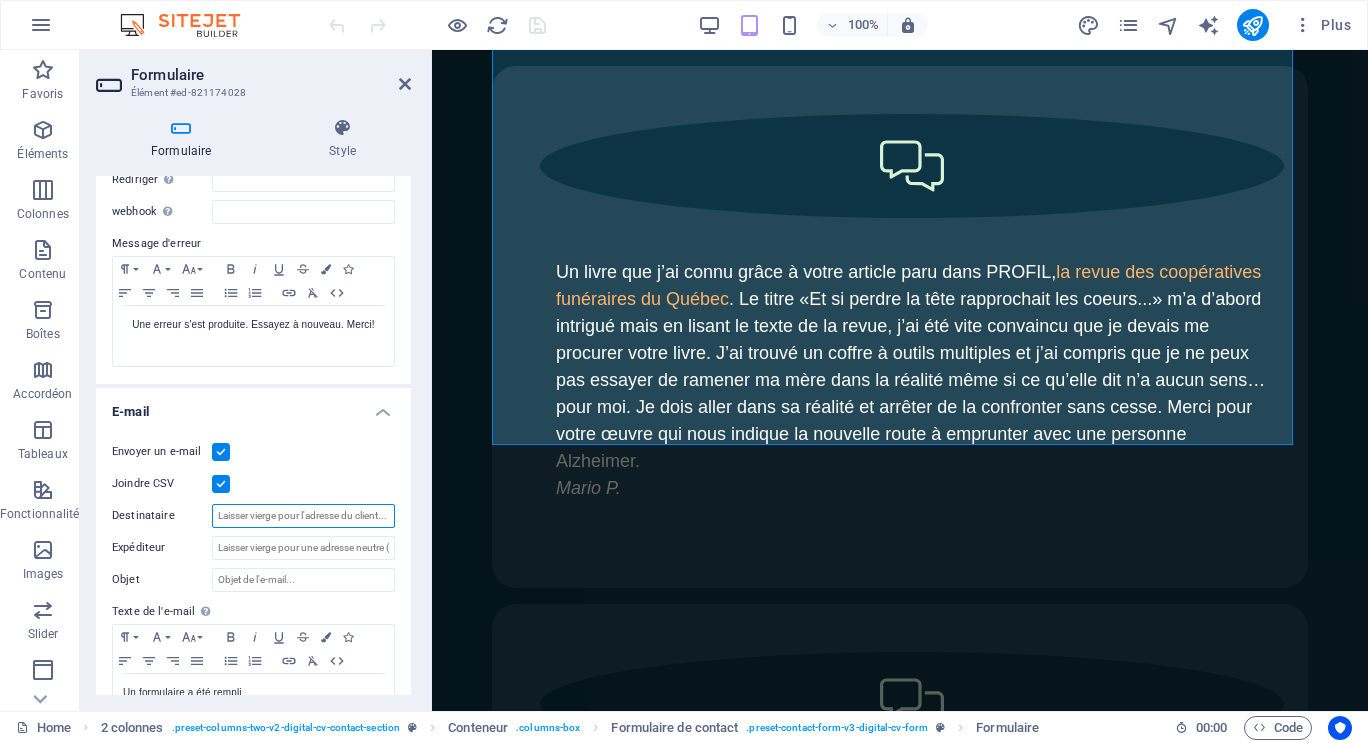 click on "Destinataire" at bounding box center [303, 516] 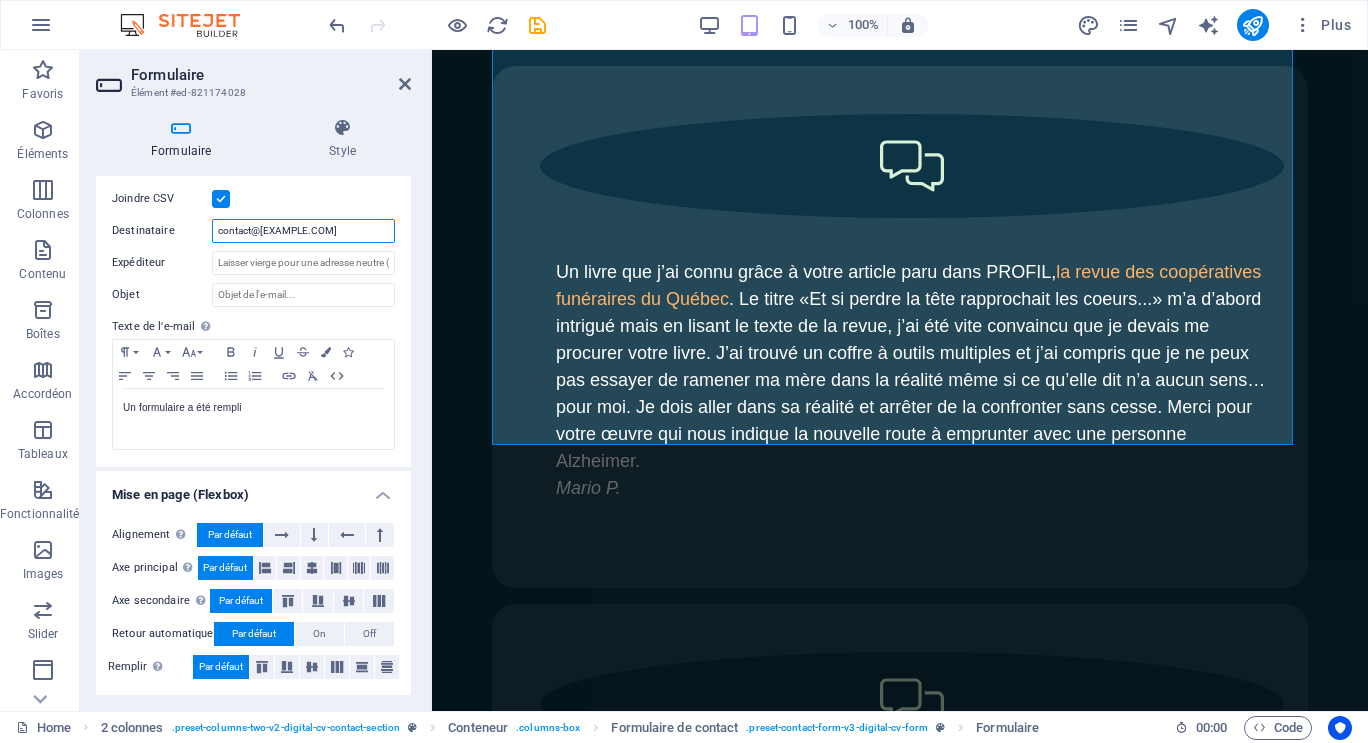 scroll, scrollTop: 585, scrollLeft: 0, axis: vertical 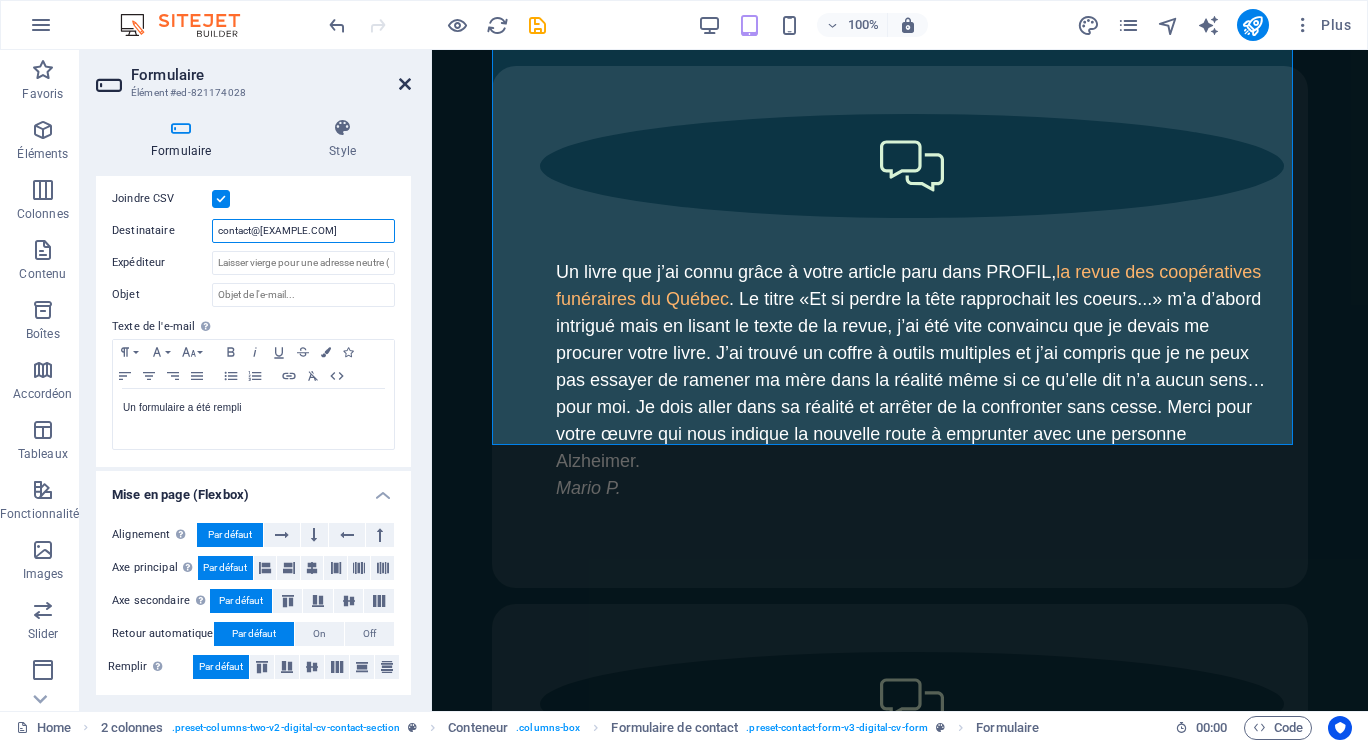 type on "contact@ghislainebourque.ca" 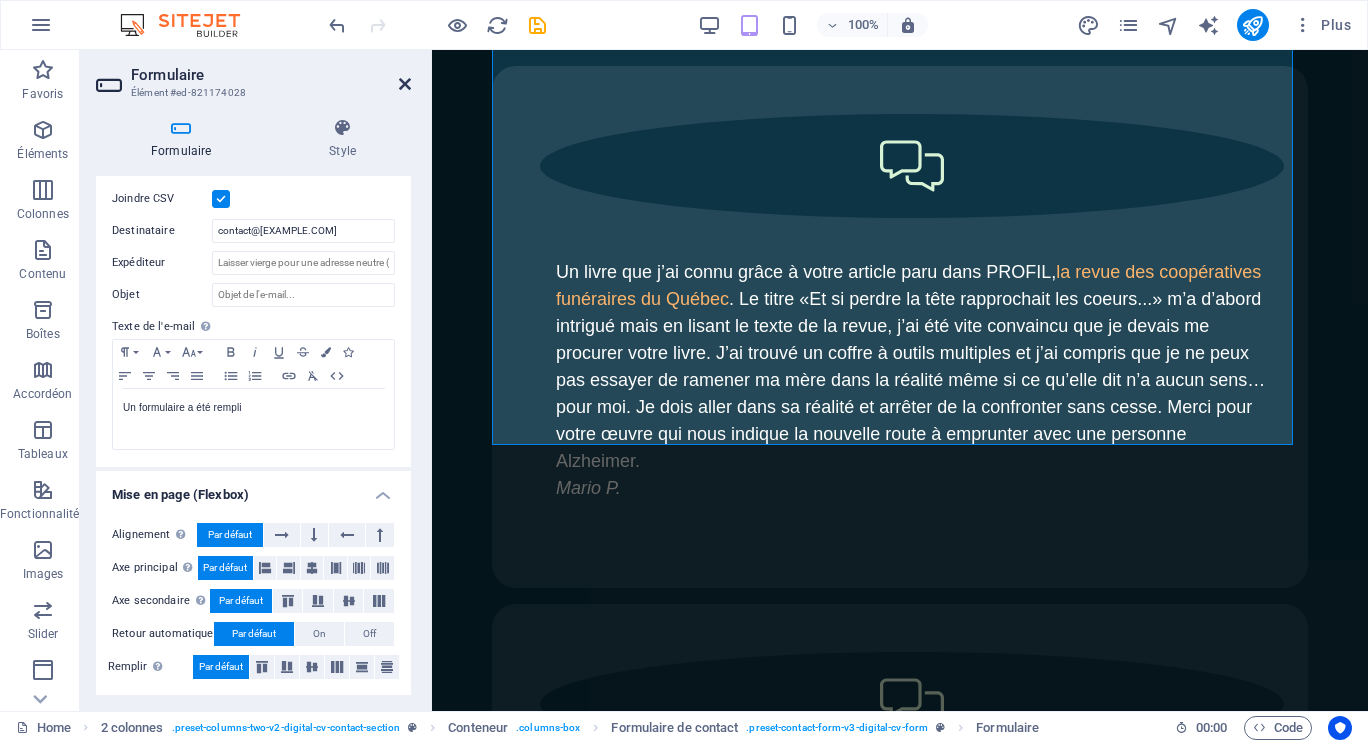 click at bounding box center (405, 84) 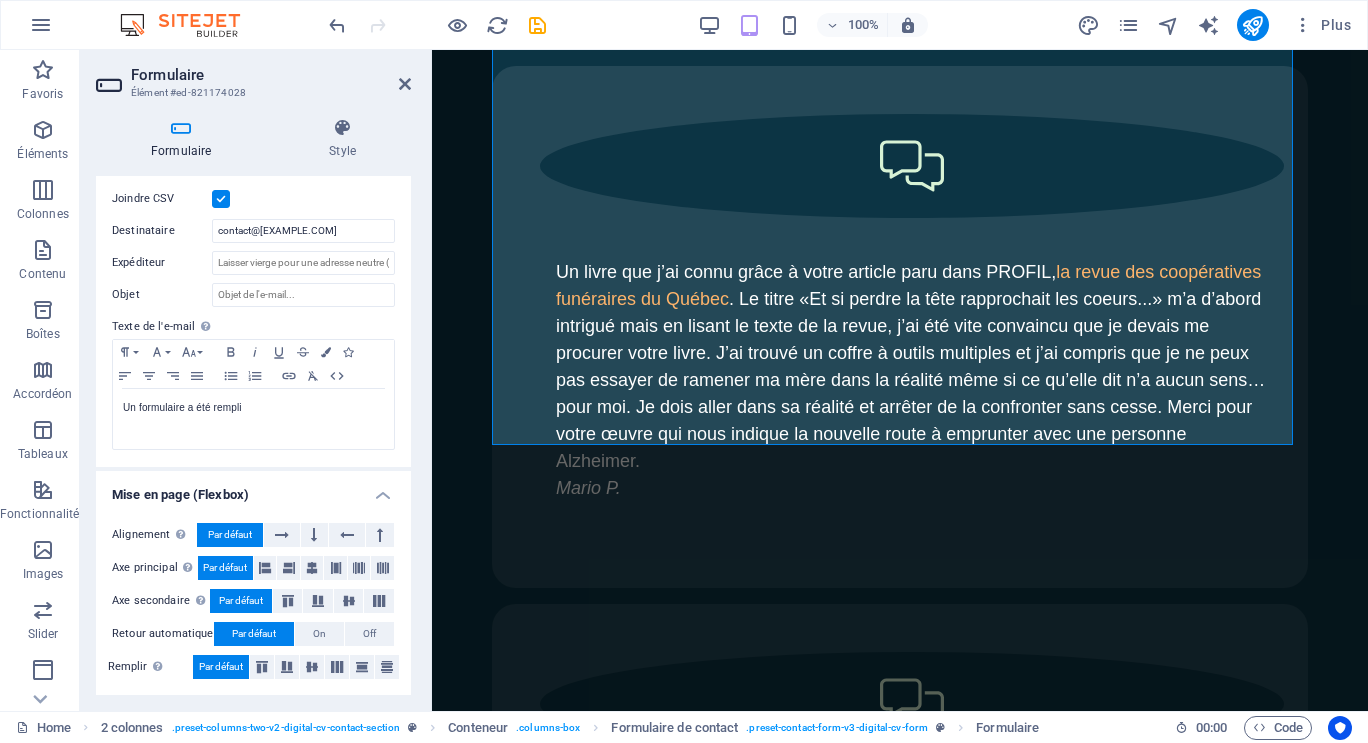 scroll, scrollTop: 9468, scrollLeft: 0, axis: vertical 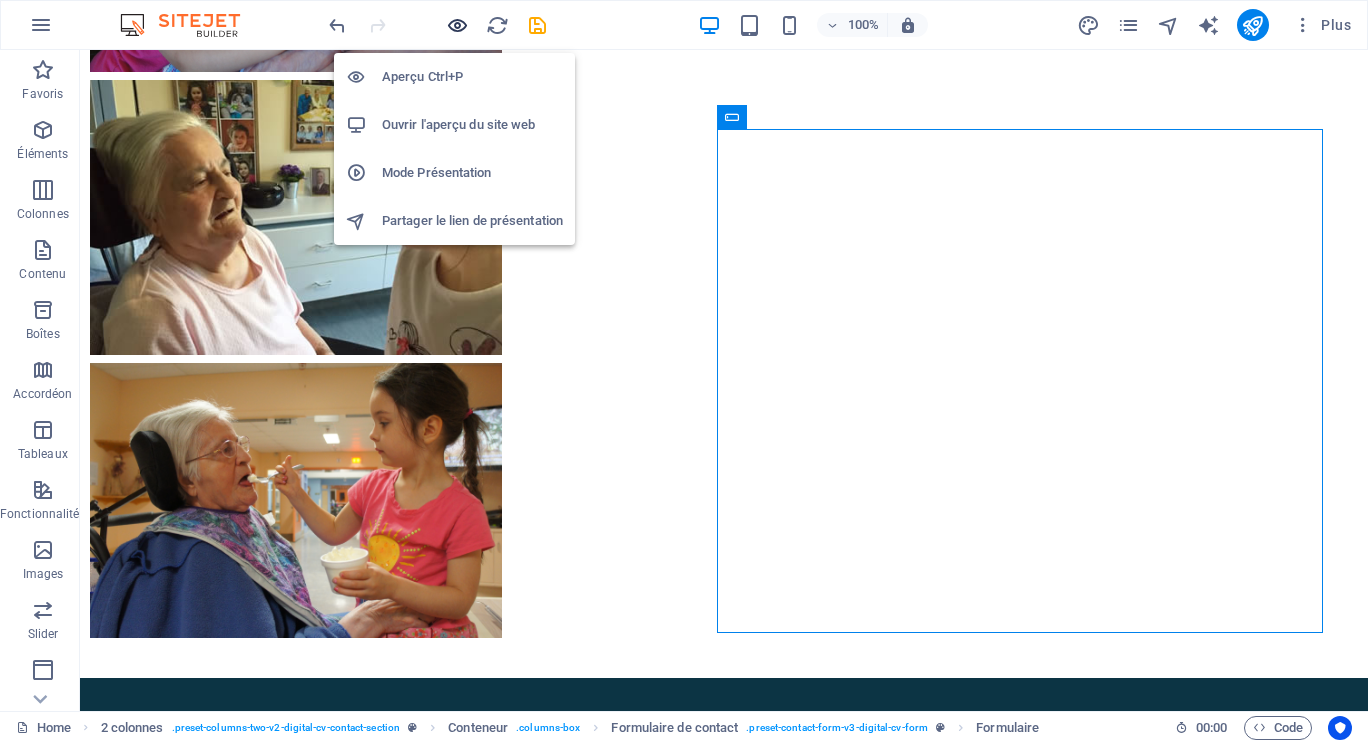 click at bounding box center (457, 25) 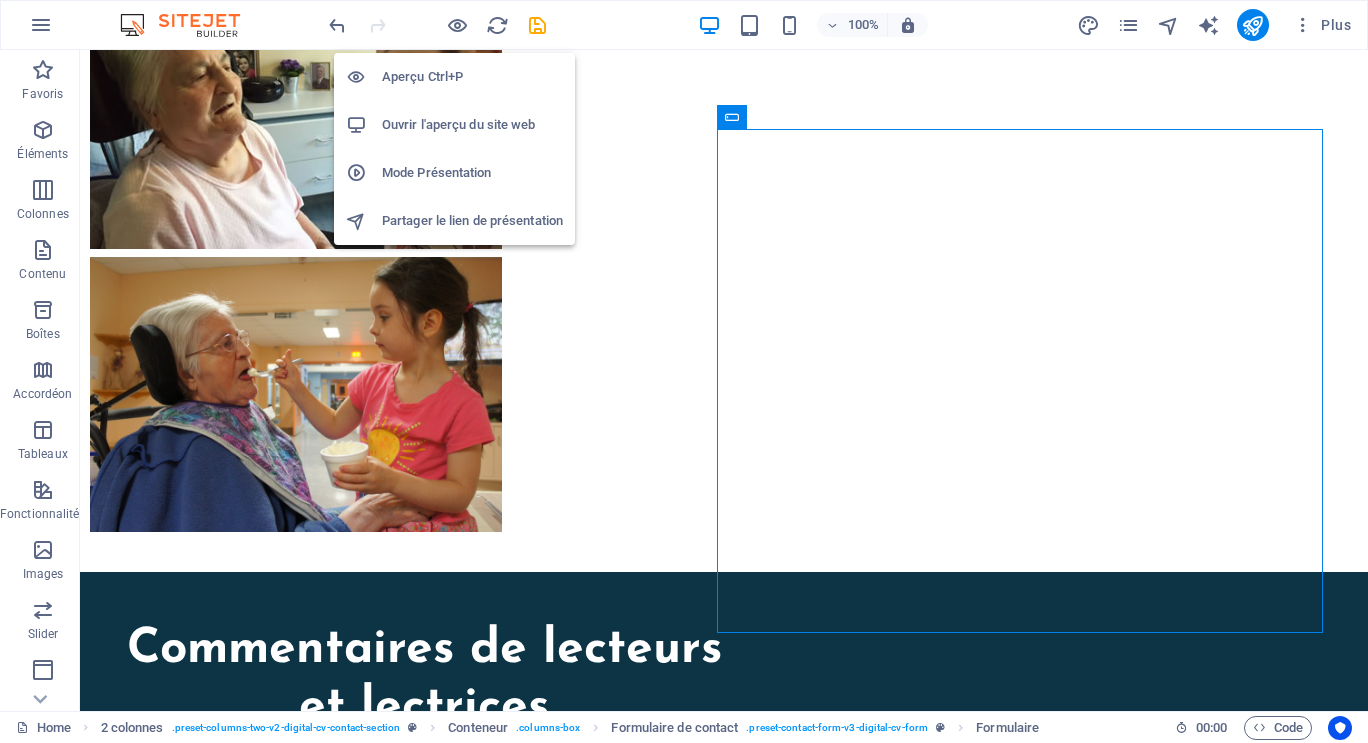 scroll, scrollTop: 9165, scrollLeft: 0, axis: vertical 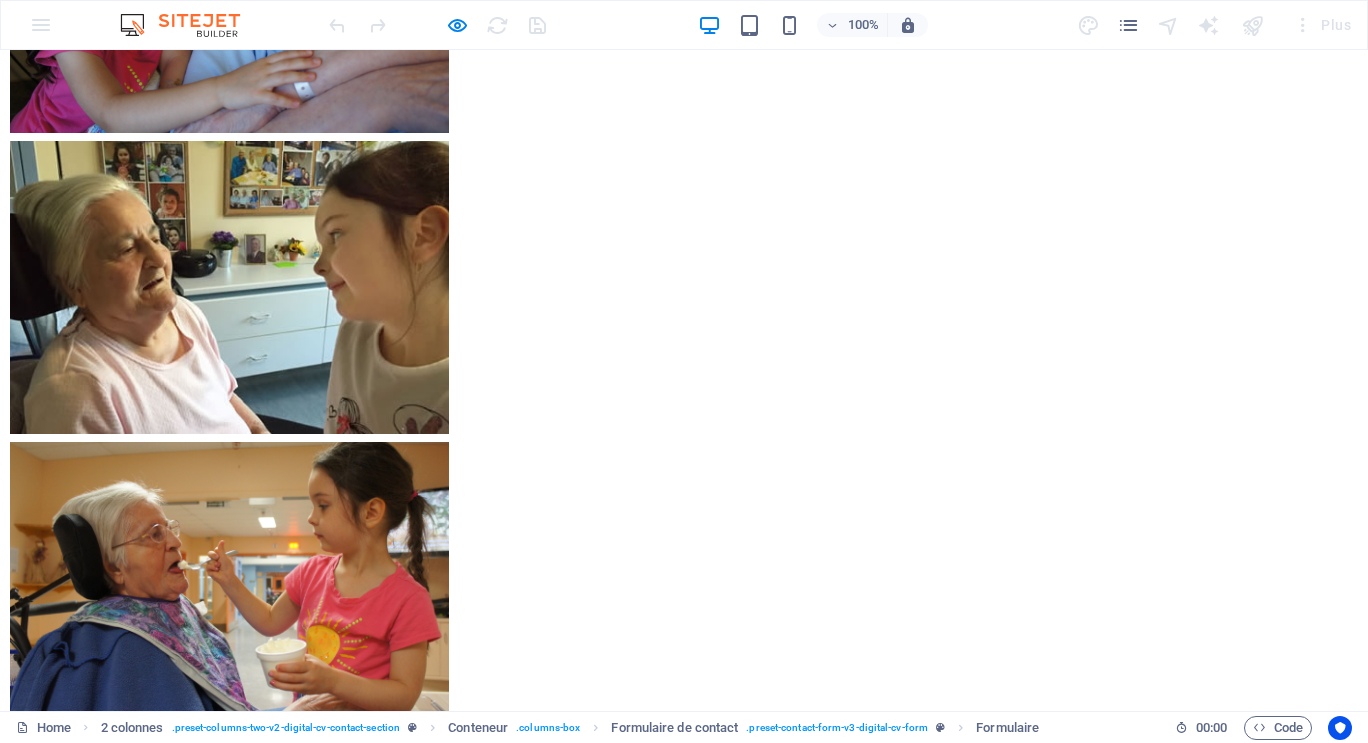 click on "Soumettre" 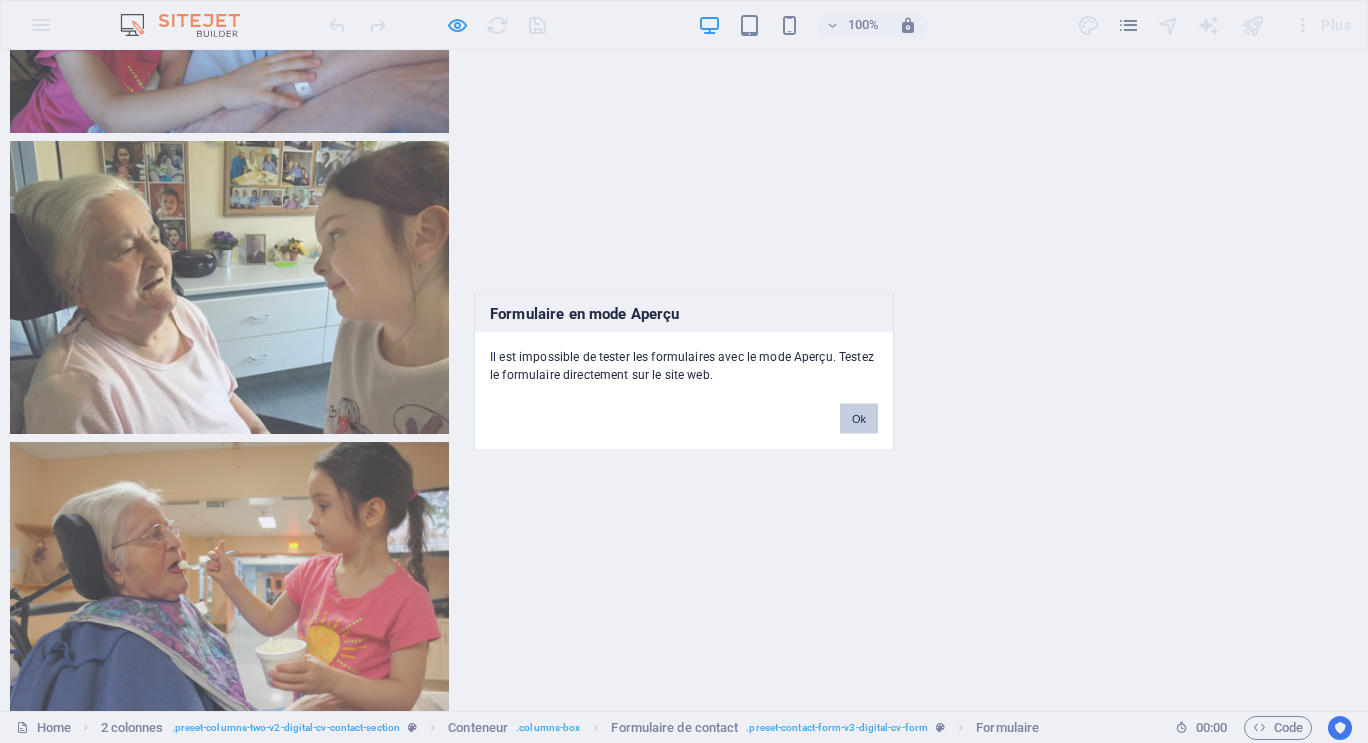 click on "Ok" at bounding box center [859, 418] 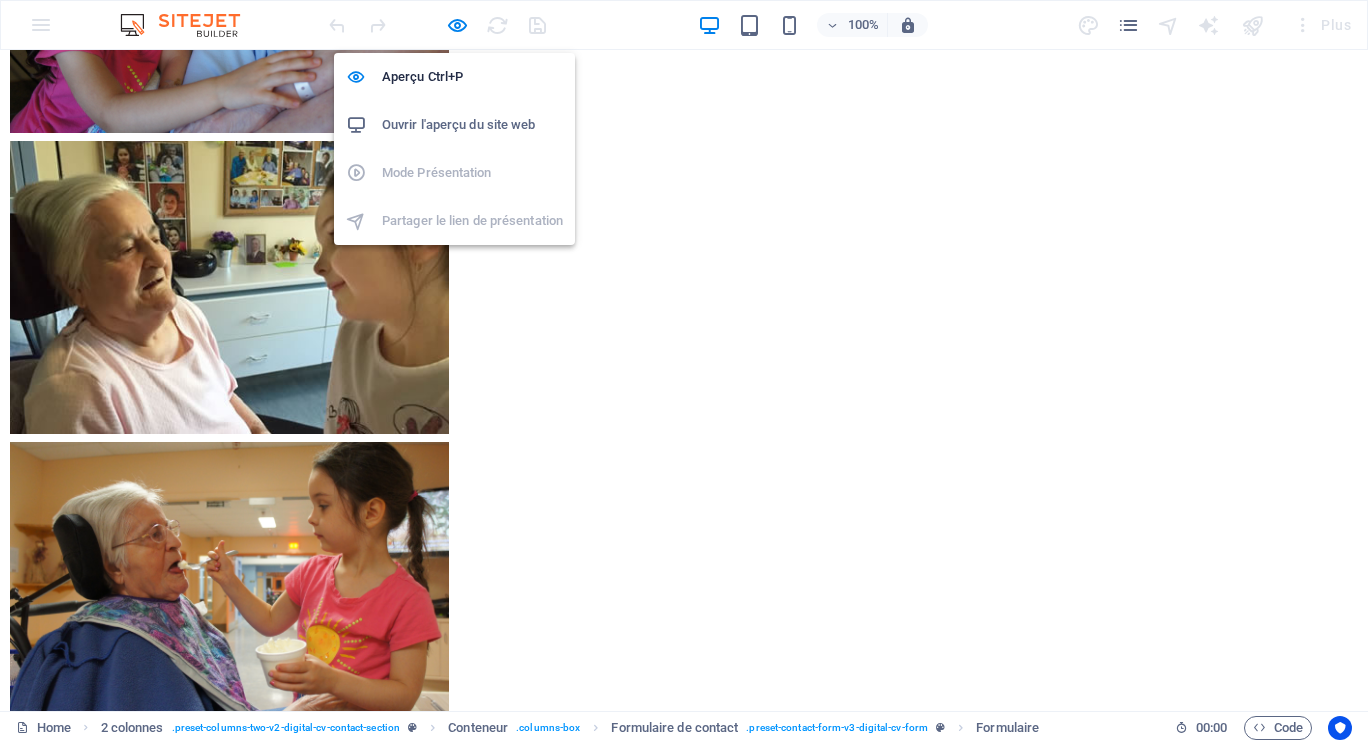 click on "Ouvrir l'aperçu du site web" at bounding box center (472, 125) 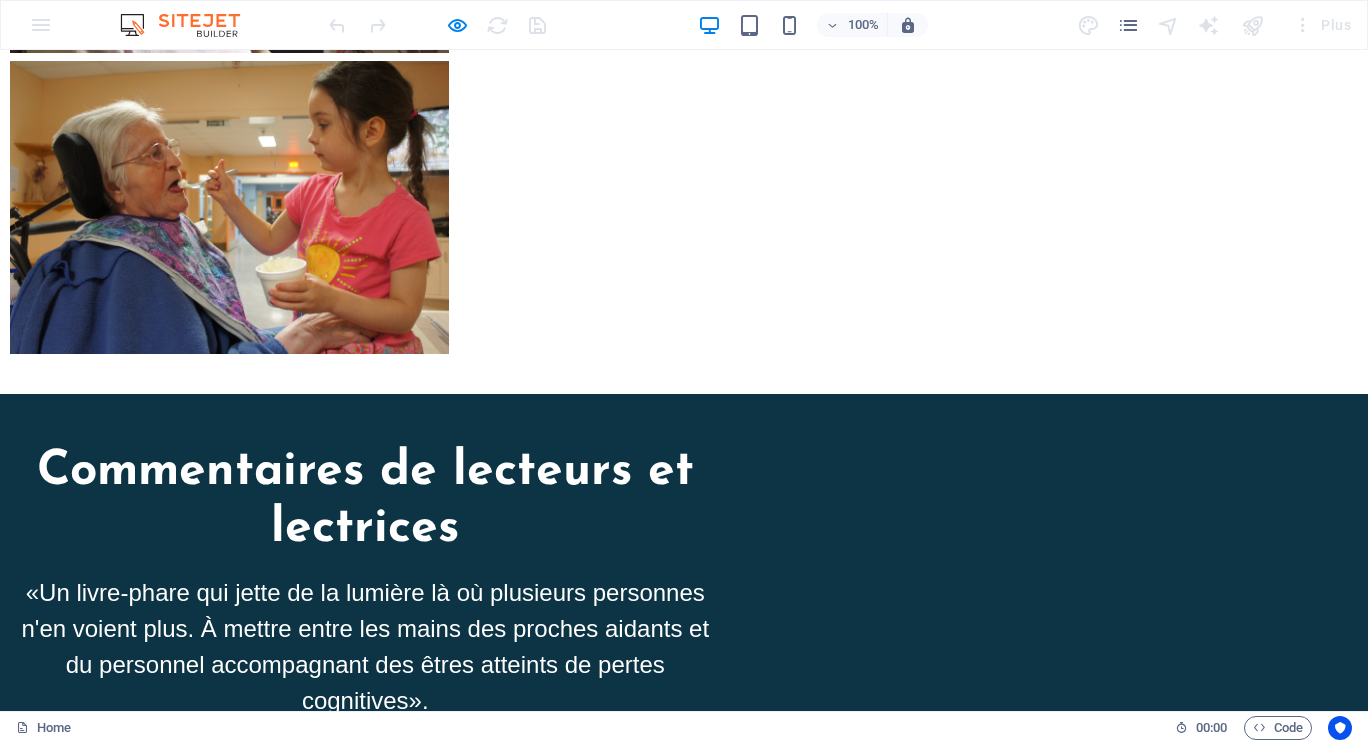 scroll, scrollTop: 9565, scrollLeft: 0, axis: vertical 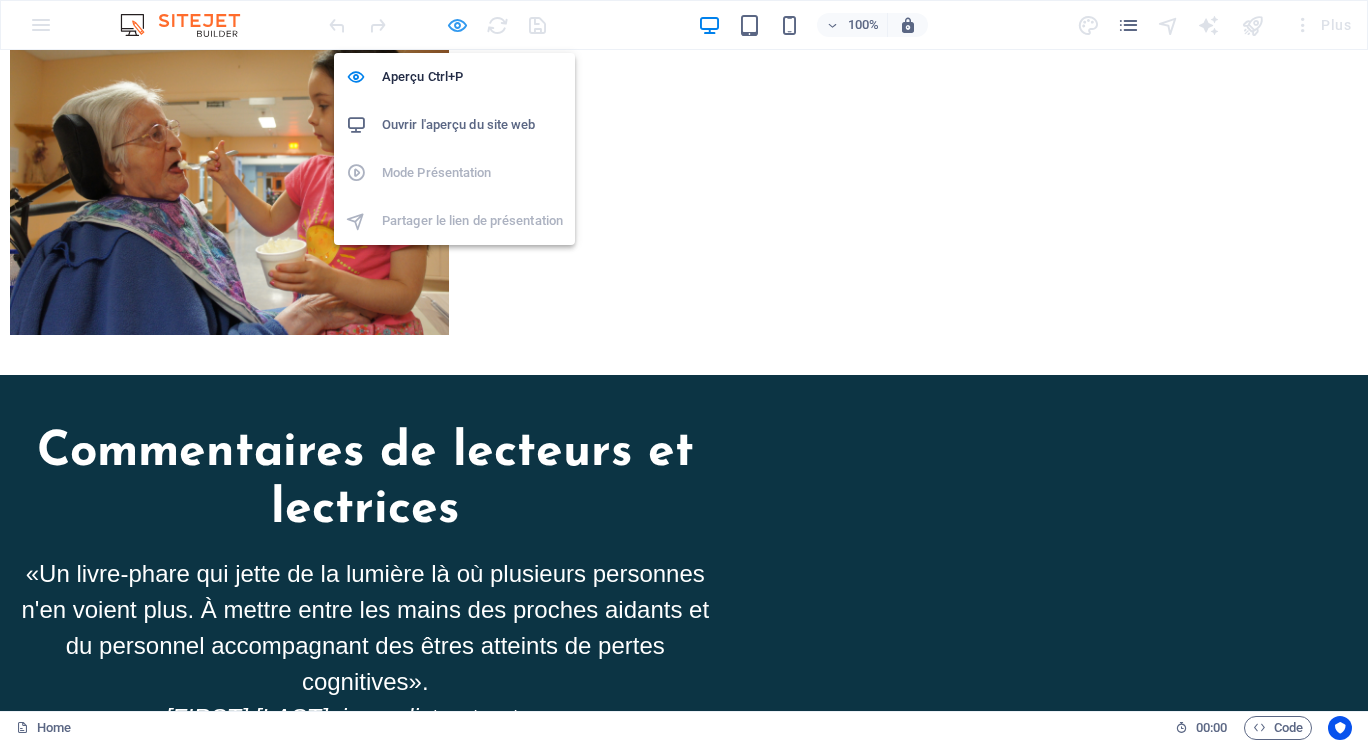 click at bounding box center (457, 25) 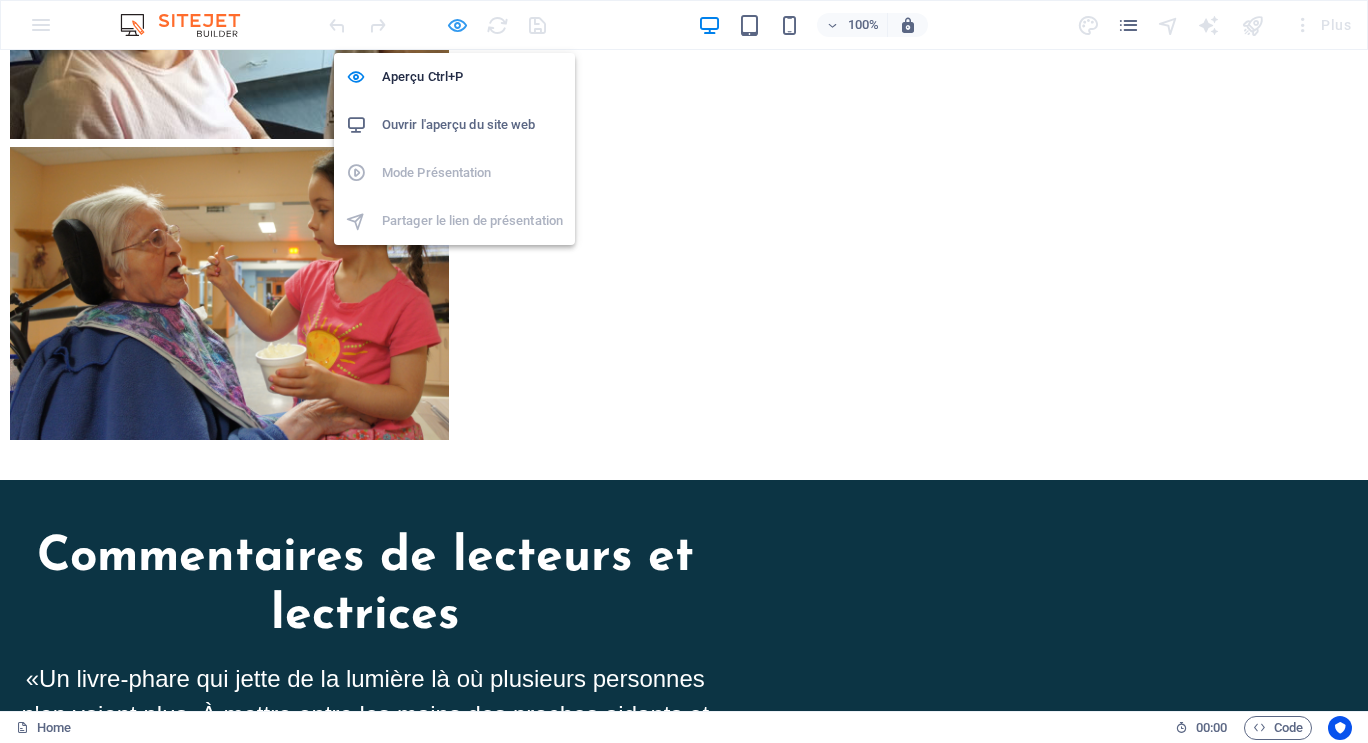 scroll, scrollTop: 9896, scrollLeft: 0, axis: vertical 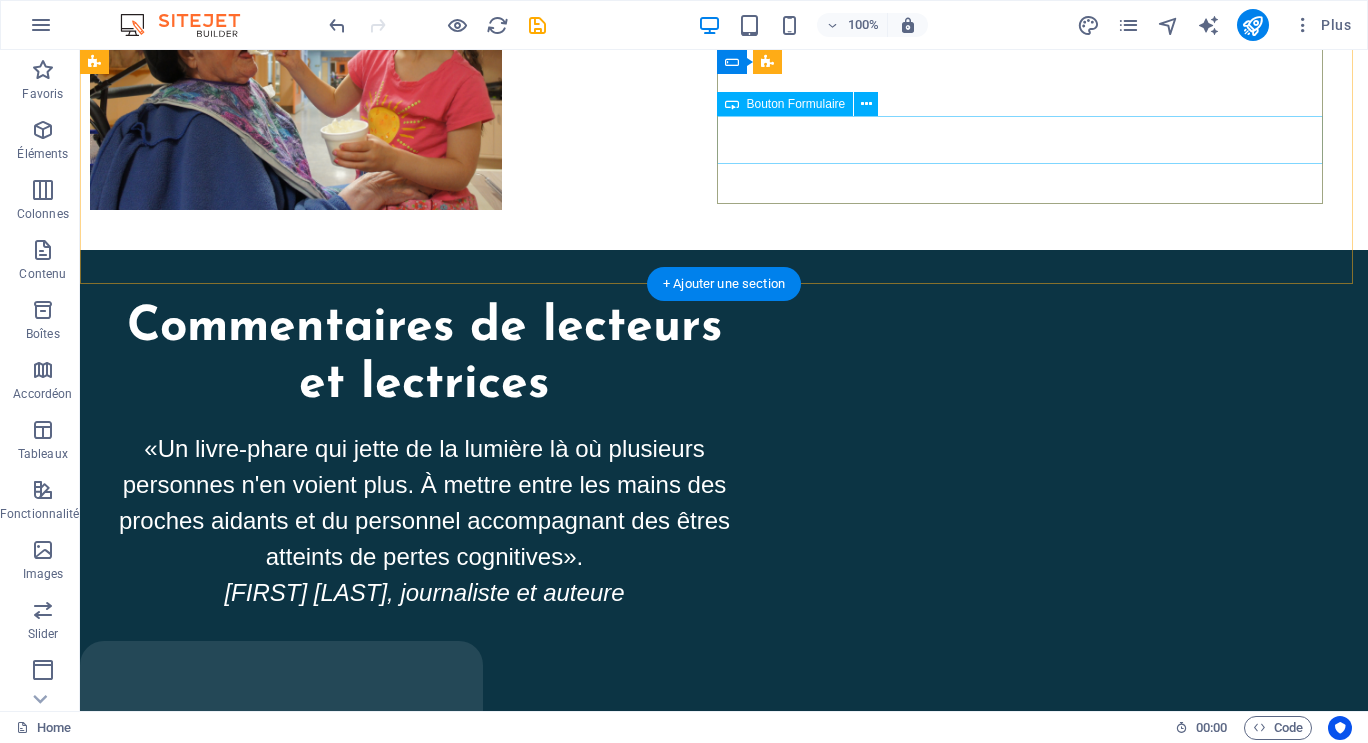 click on "Soumettre" 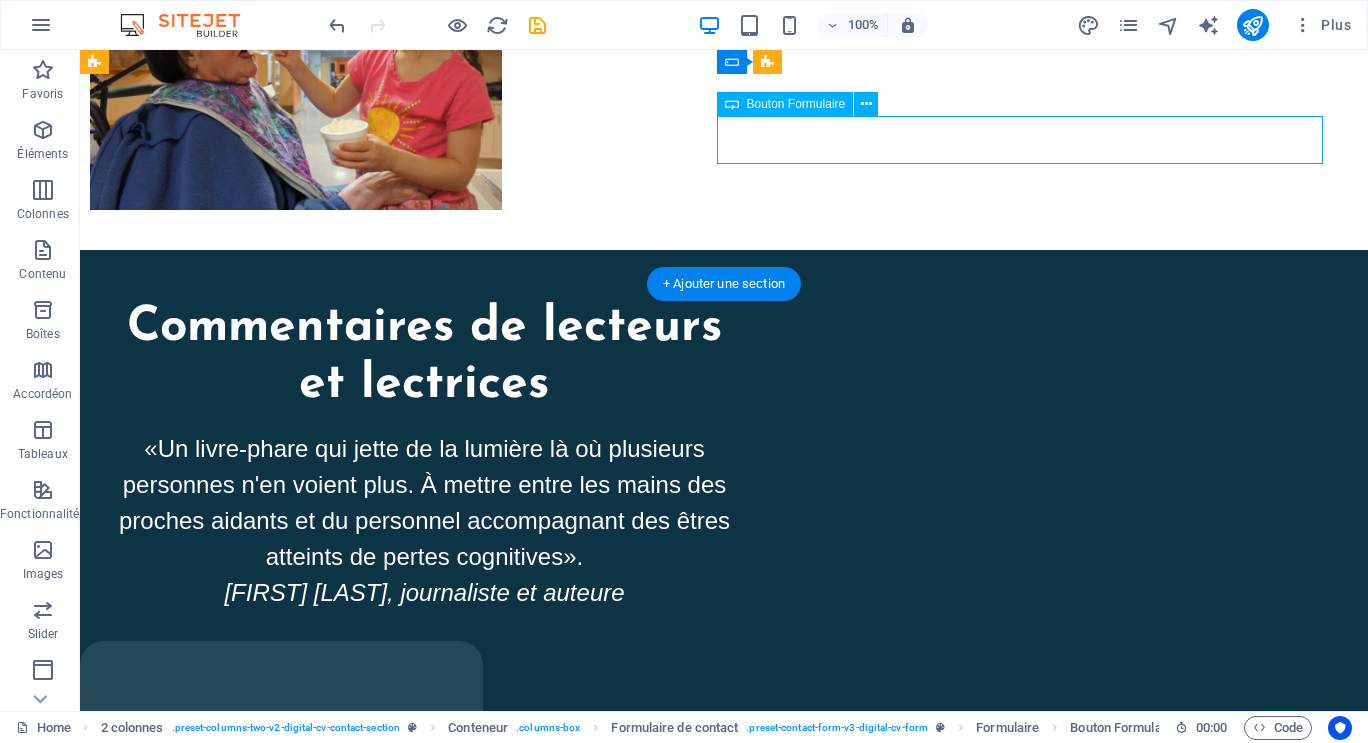 click on "Soumettre" 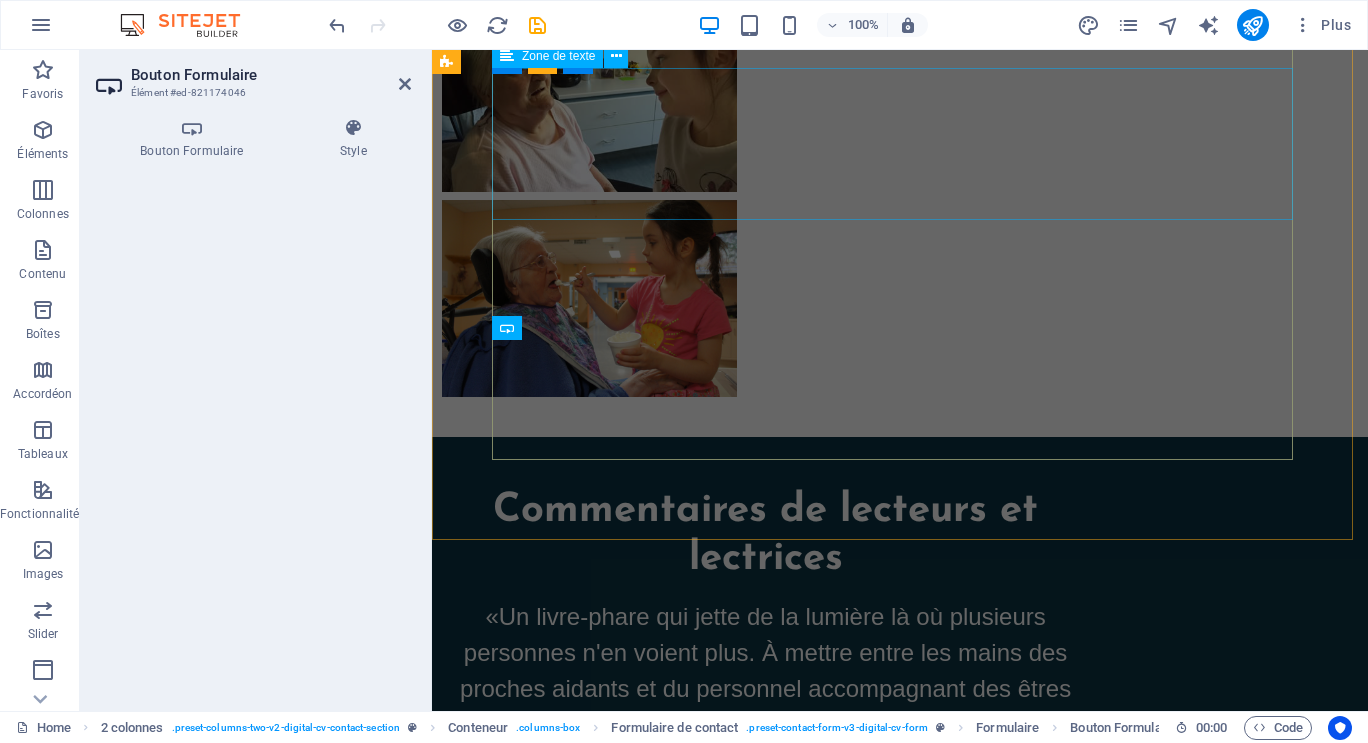 scroll, scrollTop: 12848, scrollLeft: 0, axis: vertical 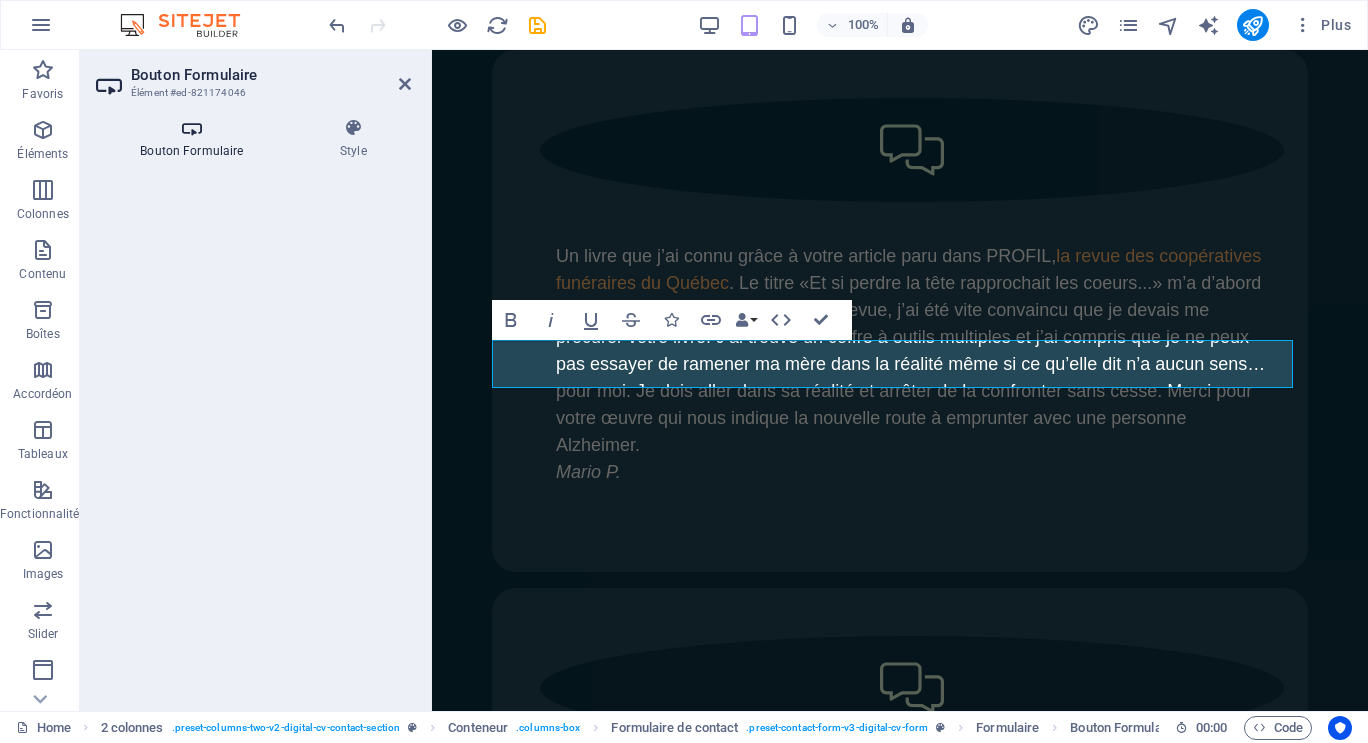 click on "Bouton Formulaire" at bounding box center [196, 139] 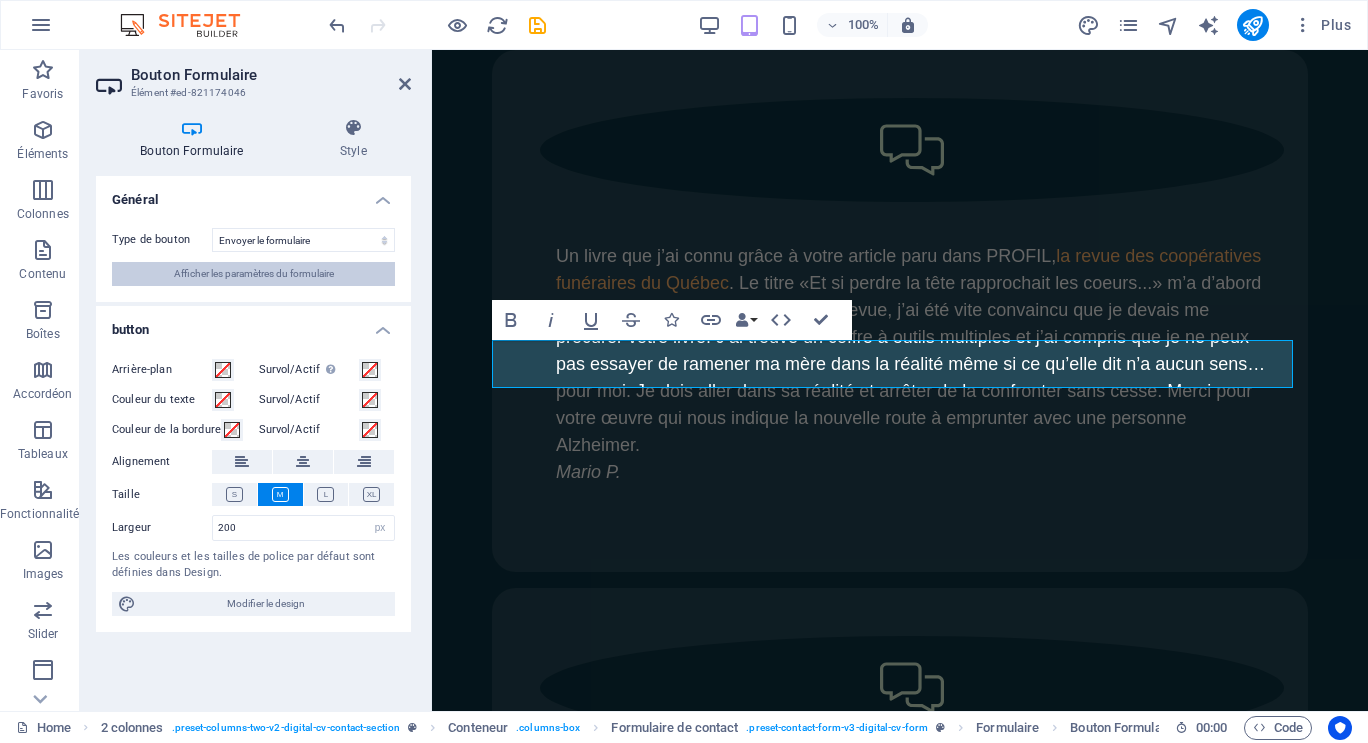 click on "Afficher les paramètres du formulaire" at bounding box center (254, 274) 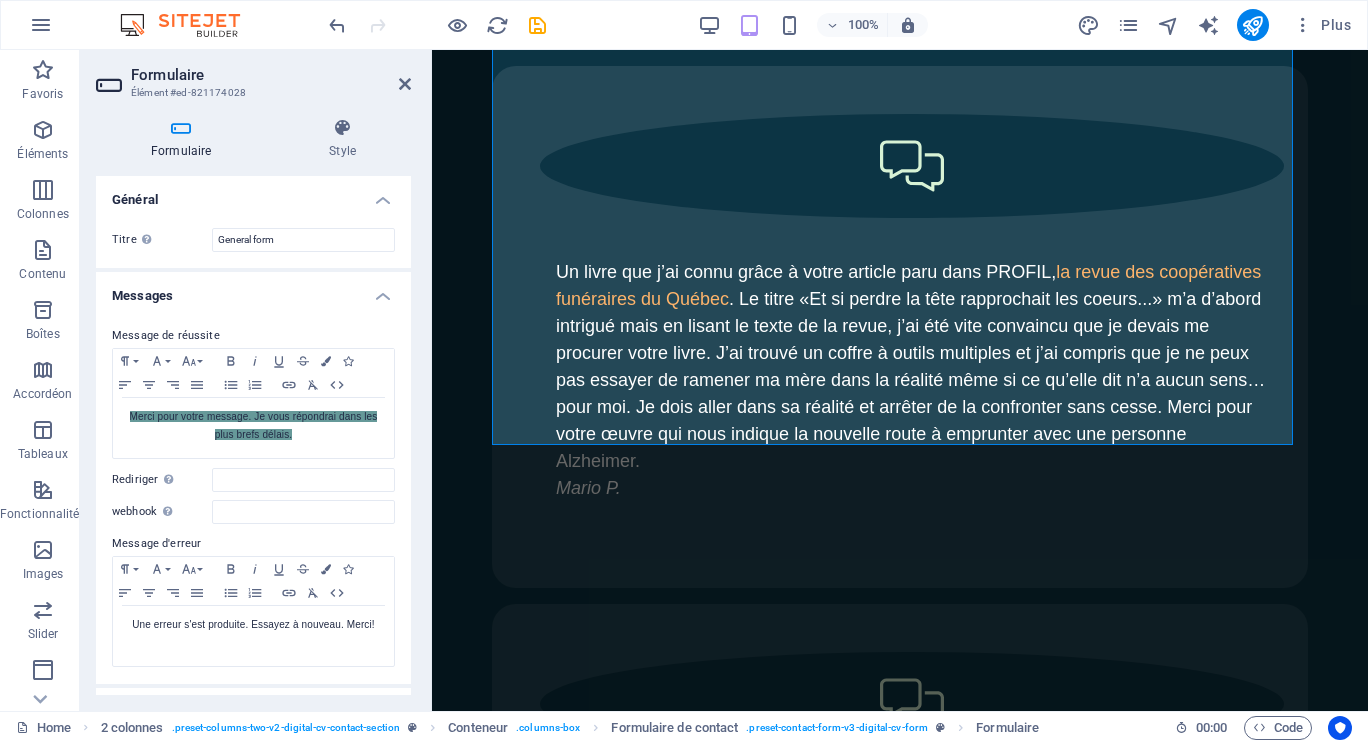 drag, startPoint x: 406, startPoint y: 358, endPoint x: 403, endPoint y: 443, distance: 85.052925 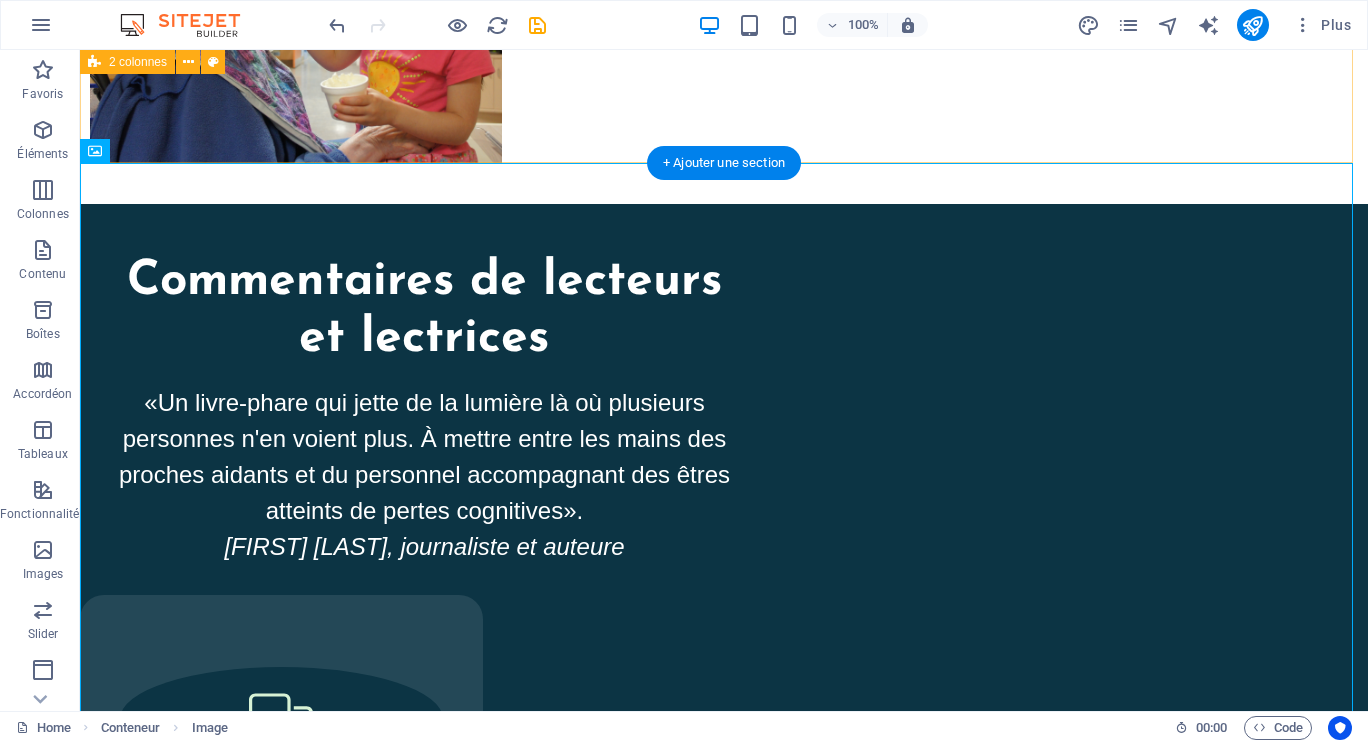 scroll, scrollTop: 9918, scrollLeft: 0, axis: vertical 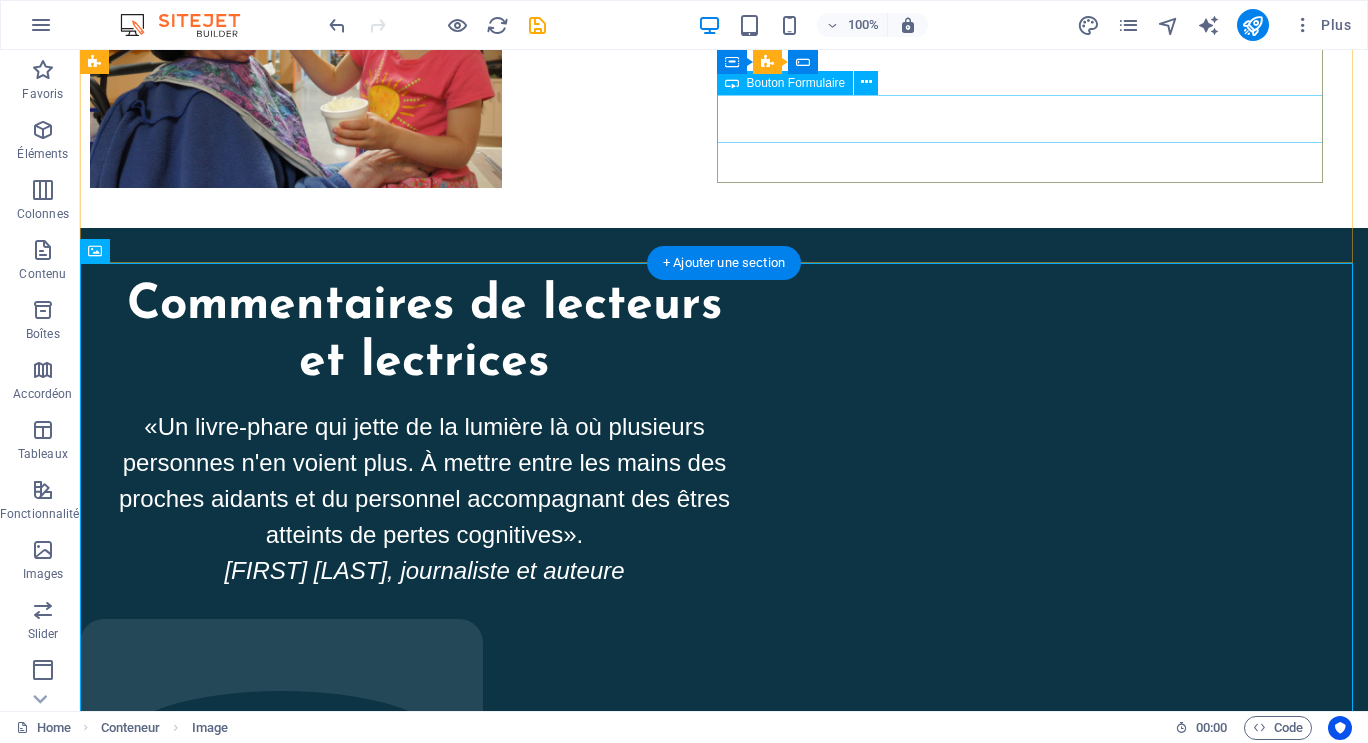 click on "Soumettre" 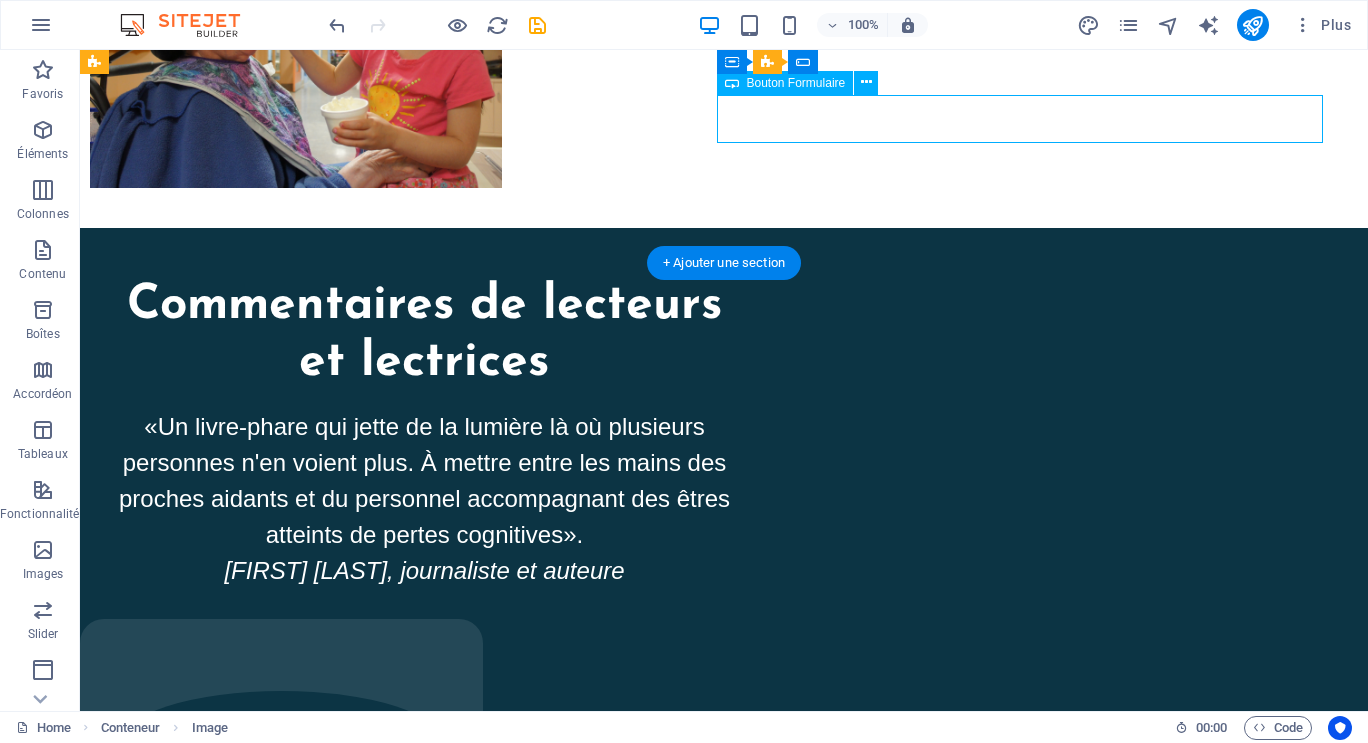 click on "Soumettre" 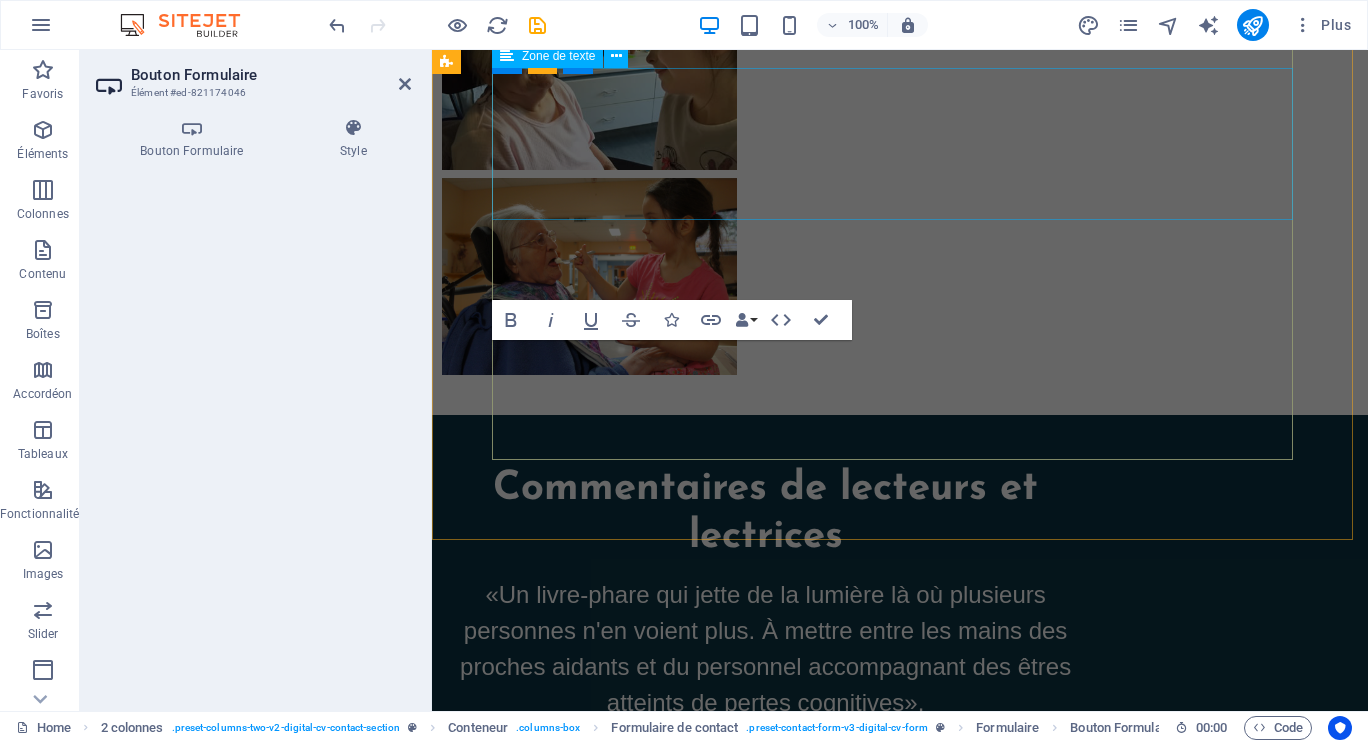 scroll, scrollTop: 12848, scrollLeft: 0, axis: vertical 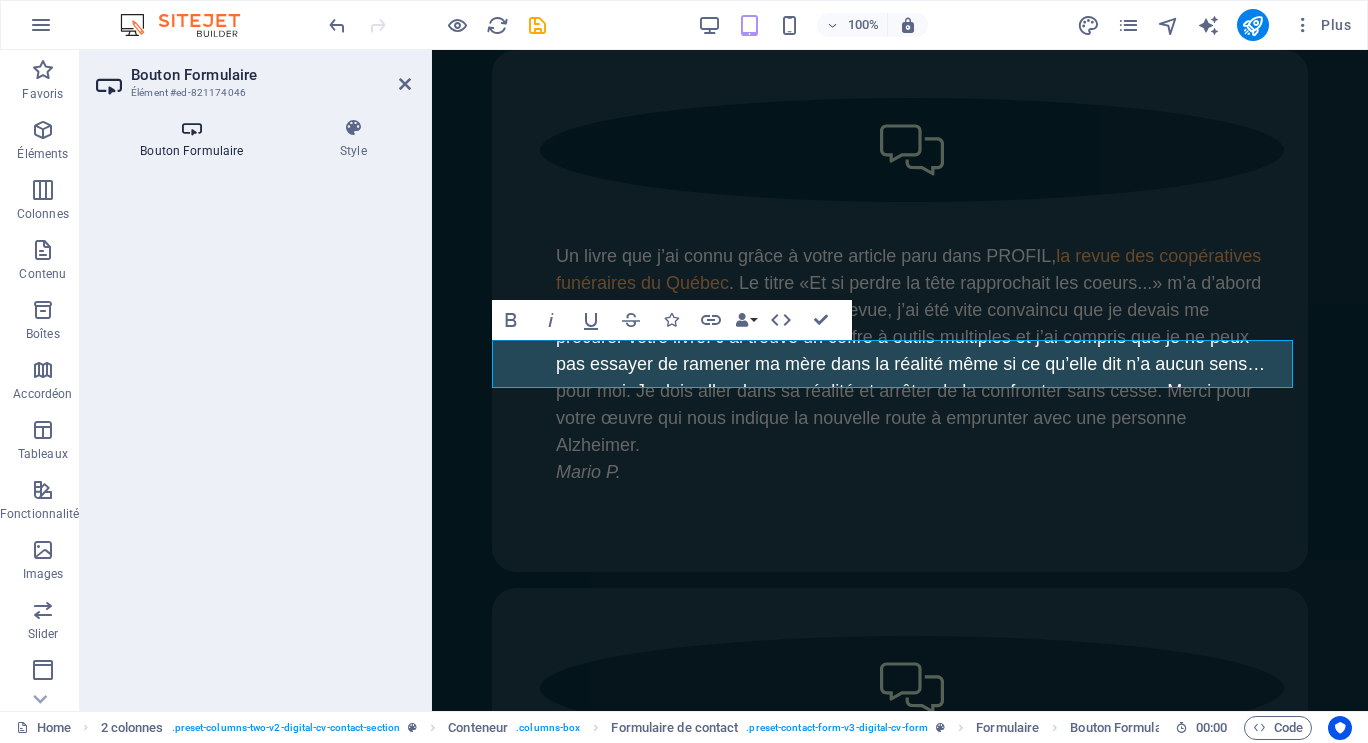 click at bounding box center [192, 128] 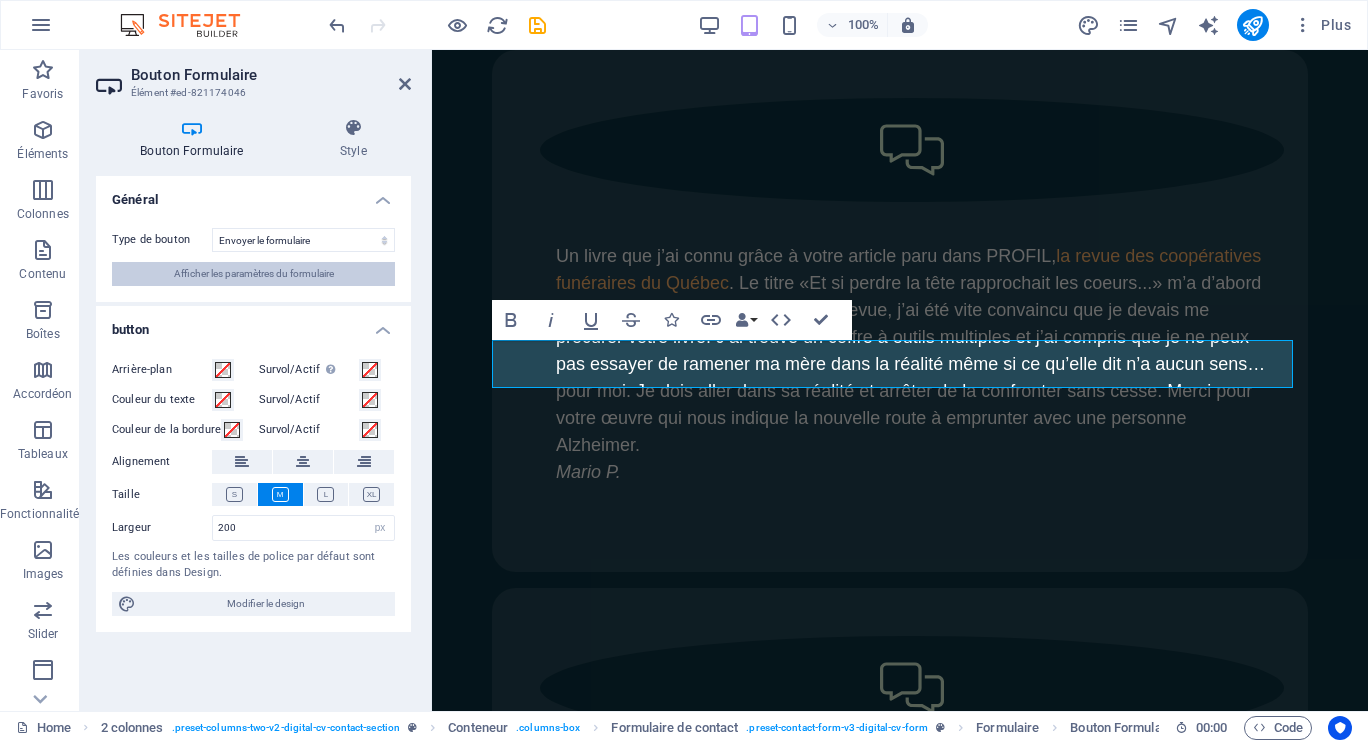 click on "Afficher les paramètres du formulaire" at bounding box center [254, 274] 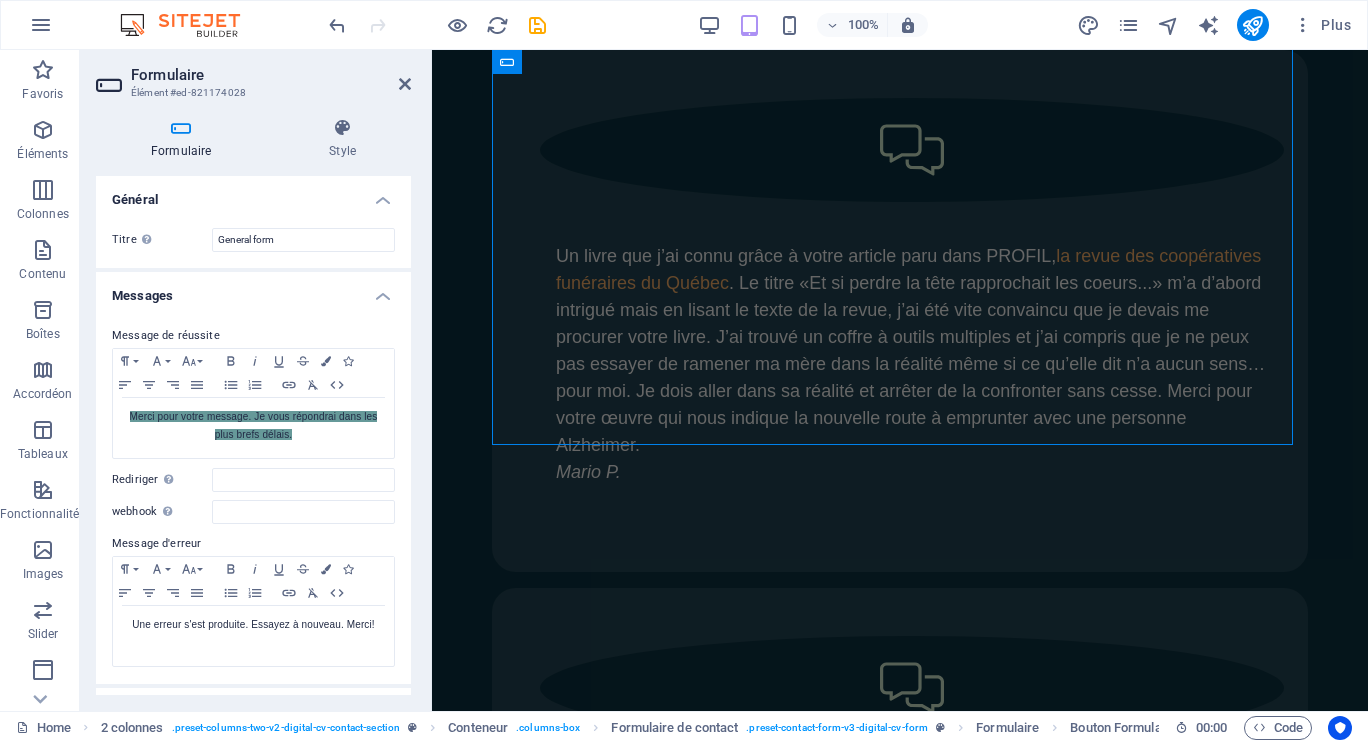 scroll, scrollTop: 12832, scrollLeft: 0, axis: vertical 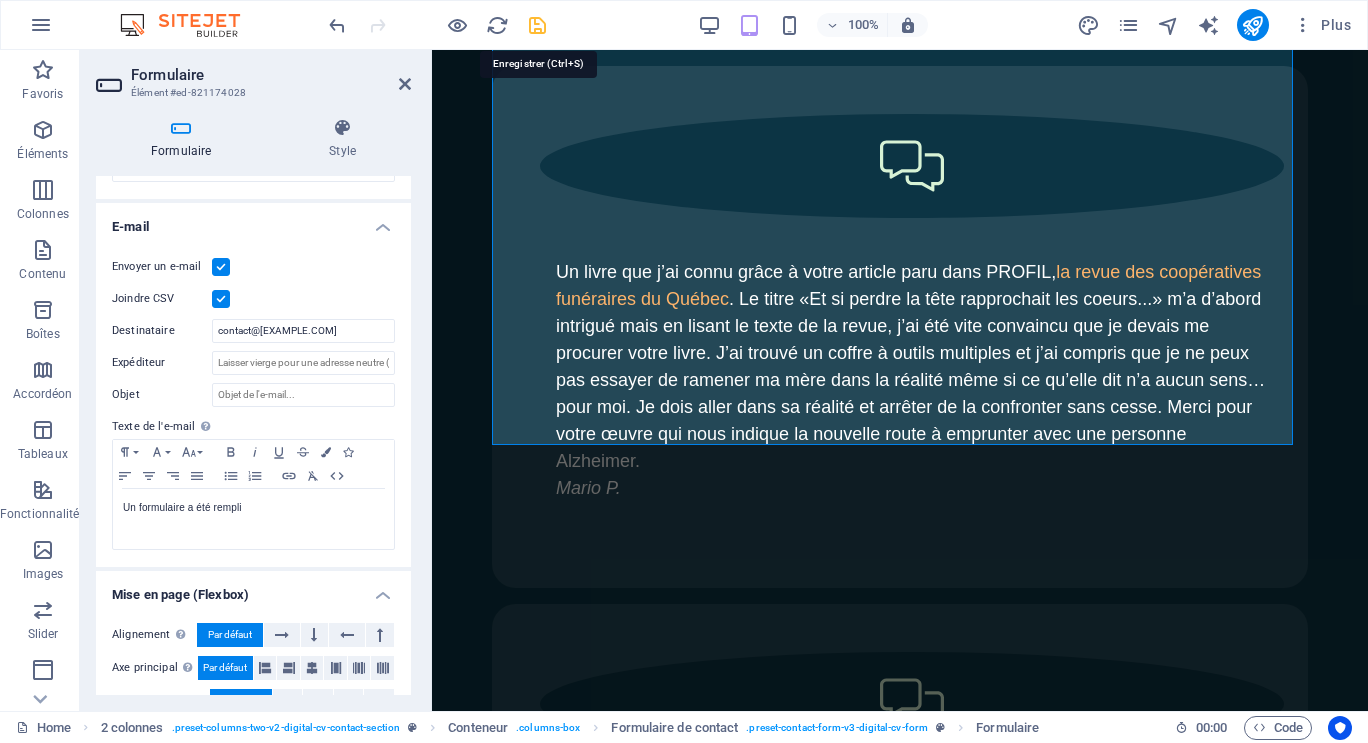 click at bounding box center [537, 25] 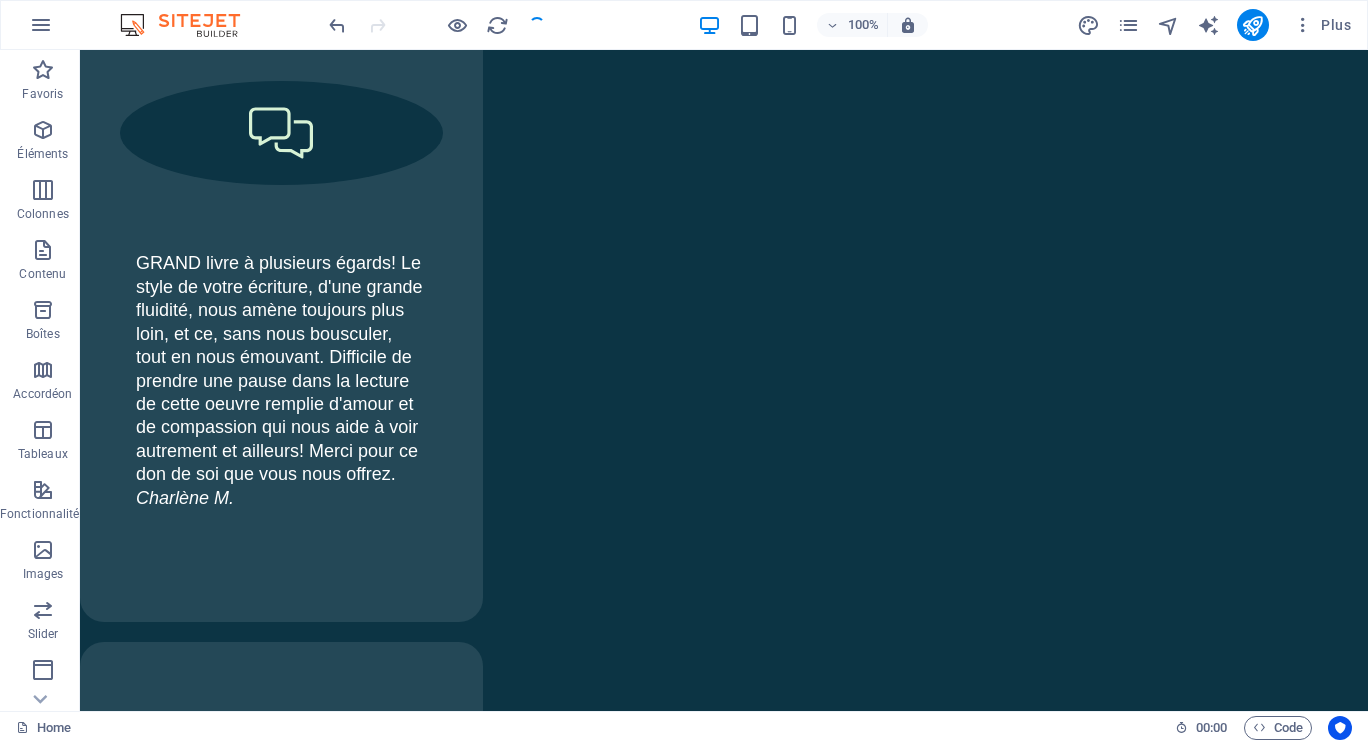 scroll, scrollTop: 9468, scrollLeft: 0, axis: vertical 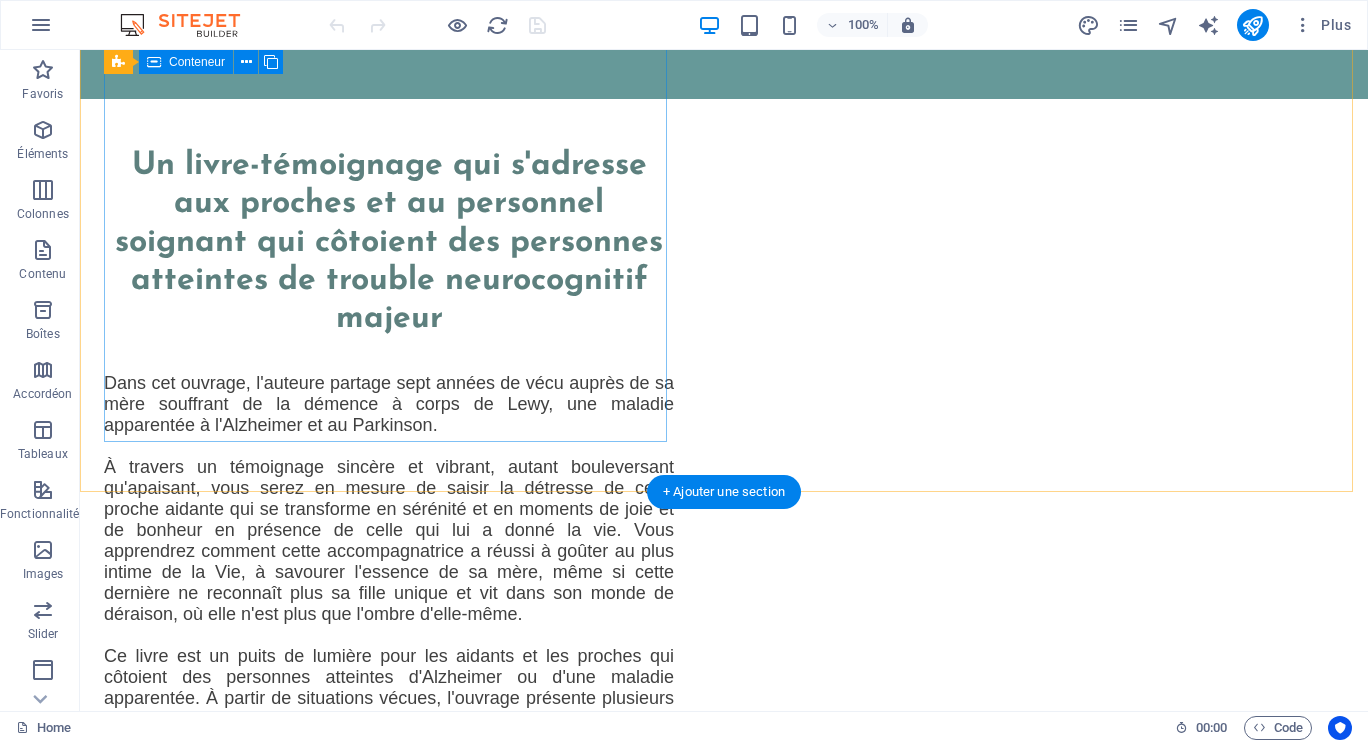 click on "Un livre-témoignage qui s'adresse aux proches et au personnel soignant qui côtoient des personnes atteintes de trouble neurocognitif majeur  Dans cet ouvrage, l'auteure partage sept années de vécu auprès de sa mère souffrant de la démence à corps de Lewy, une maladie apparentée à l'Alzheimer et au Parkinson. À travers un témoignage sincère et vibrant, autant bouleversant qu'apaisant, vous serez en mesure de saisir la détresse de cette proche aidante qui se transforme en sérénité et en moments de joie et de bonheur en présence de celle qui lui a donné la vie. Vous apprendrez comment cette accompagnatrice a réussi à goûter au plus intime de la Vie, à savourer l'essence de sa mère, même si cette dernière ne reconnaît plus sa fille unique et vit dans son monde de déraison, où elle n'est plus que l'ombre d'elle-même. Ce livre fait partie des ressources fiables répertoriées par  Biblio-Santé , dans le cahier thématique: Maladie d'Alzheimer contact" at bounding box center (389, 614) 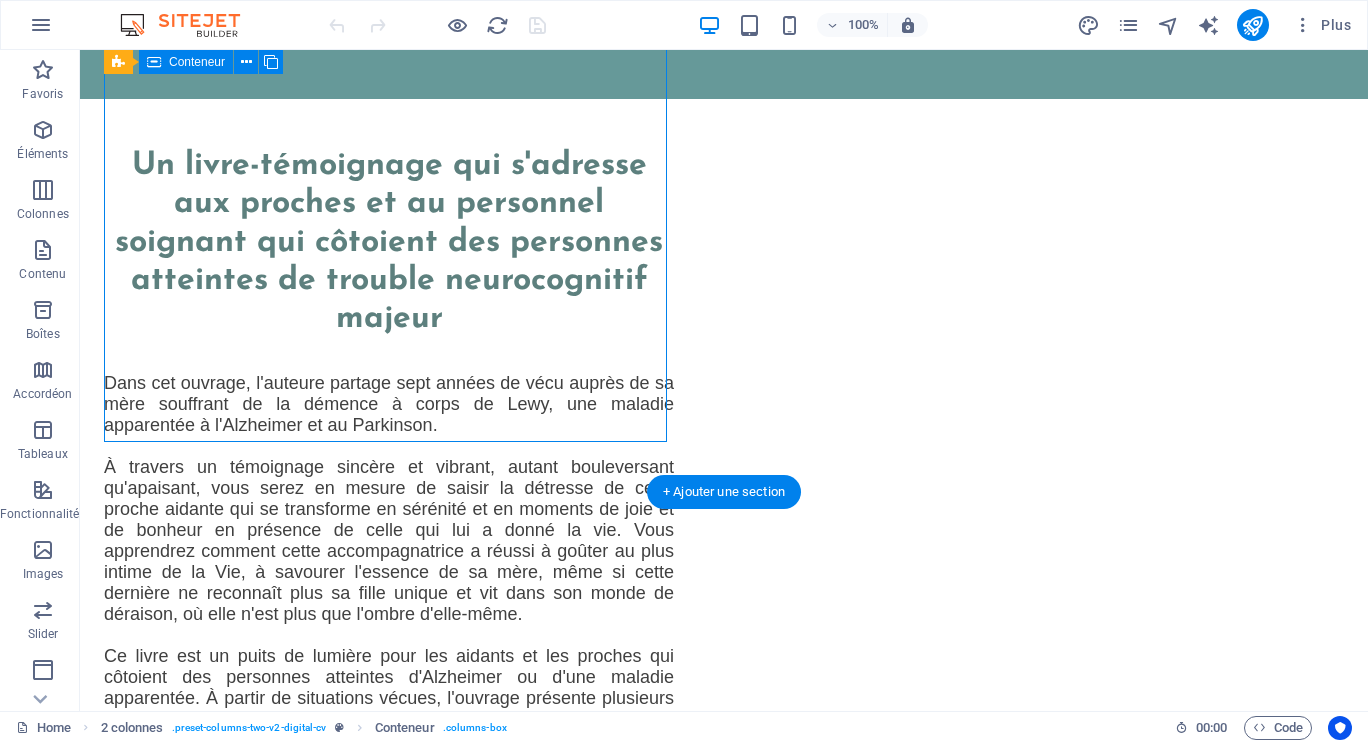 click on "Un livre-témoignage qui s'adresse aux proches et au personnel soignant qui côtoient des personnes atteintes de trouble neurocognitif majeur  Dans cet ouvrage, l'auteure partage sept années de vécu auprès de sa mère souffrant de la démence à corps de Lewy, une maladie apparentée à l'Alzheimer et au Parkinson. À travers un témoignage sincère et vibrant, autant bouleversant qu'apaisant, vous serez en mesure de saisir la détresse de cette proche aidante qui se transforme en sérénité et en moments de joie et de bonheur en présence de celle qui lui a donné la vie. Vous apprendrez comment cette accompagnatrice a réussi à goûter au plus intime de la Vie, à savourer l'essence de sa mère, même si cette dernière ne reconnaît plus sa fille unique et vit dans son monde de déraison, où elle n'est plus que l'ombre d'elle-même. Ce livre fait partie des ressources fiables répertoriées par  Biblio-Santé , dans le cahier thématique: Maladie d'Alzheimer contact" at bounding box center [389, 614] 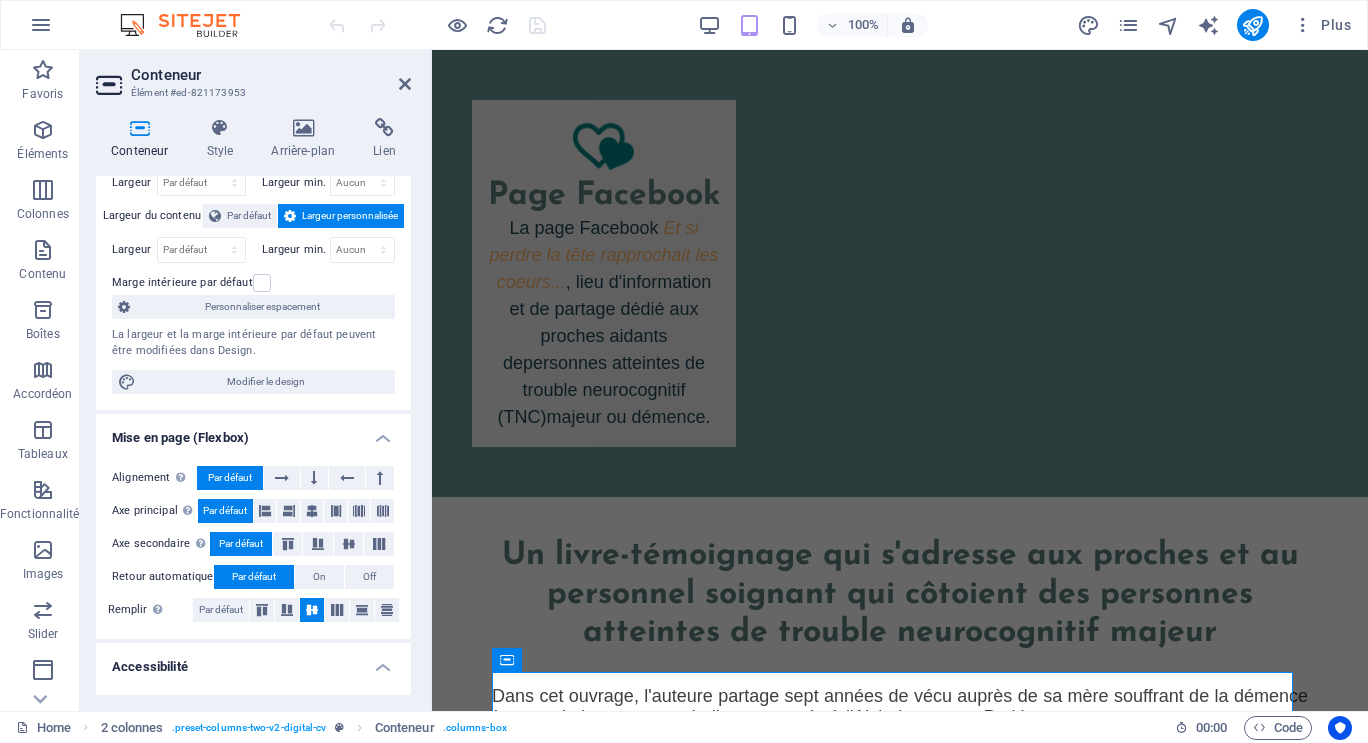 scroll, scrollTop: 100, scrollLeft: 0, axis: vertical 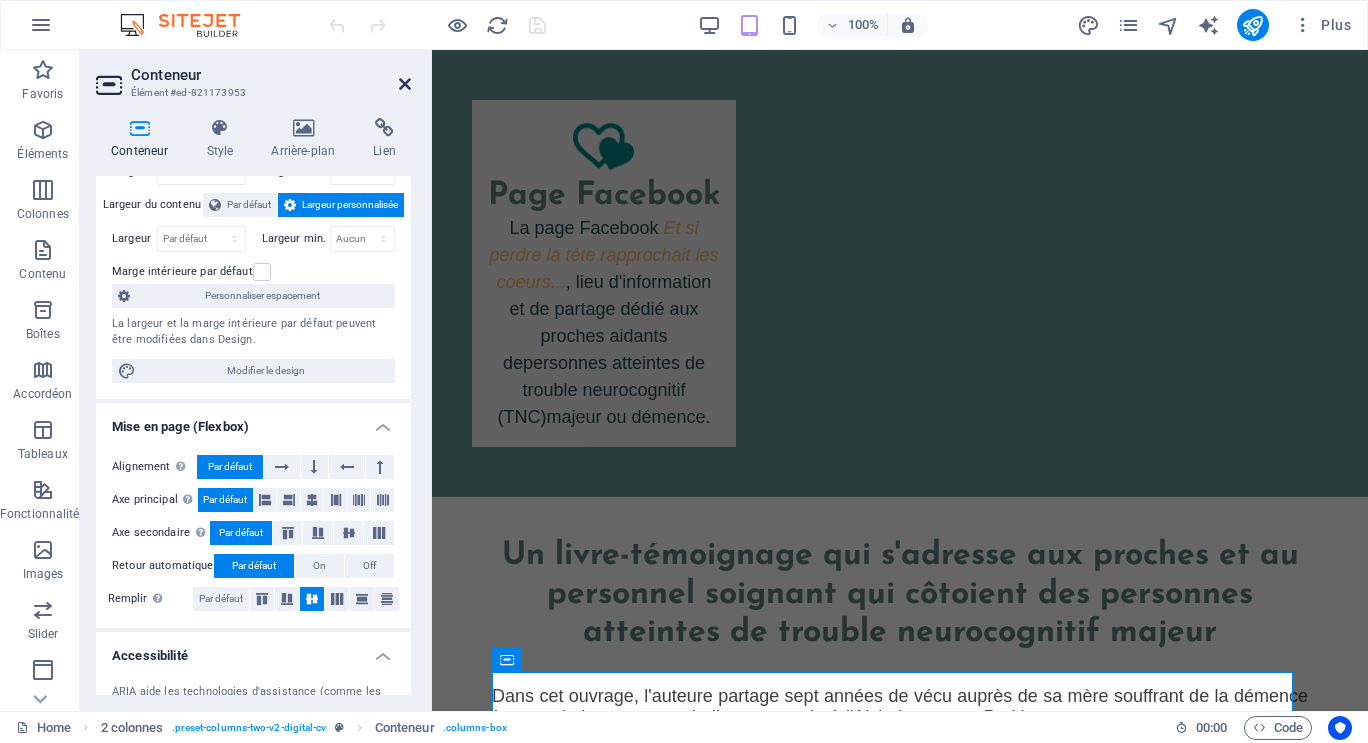 click at bounding box center [405, 84] 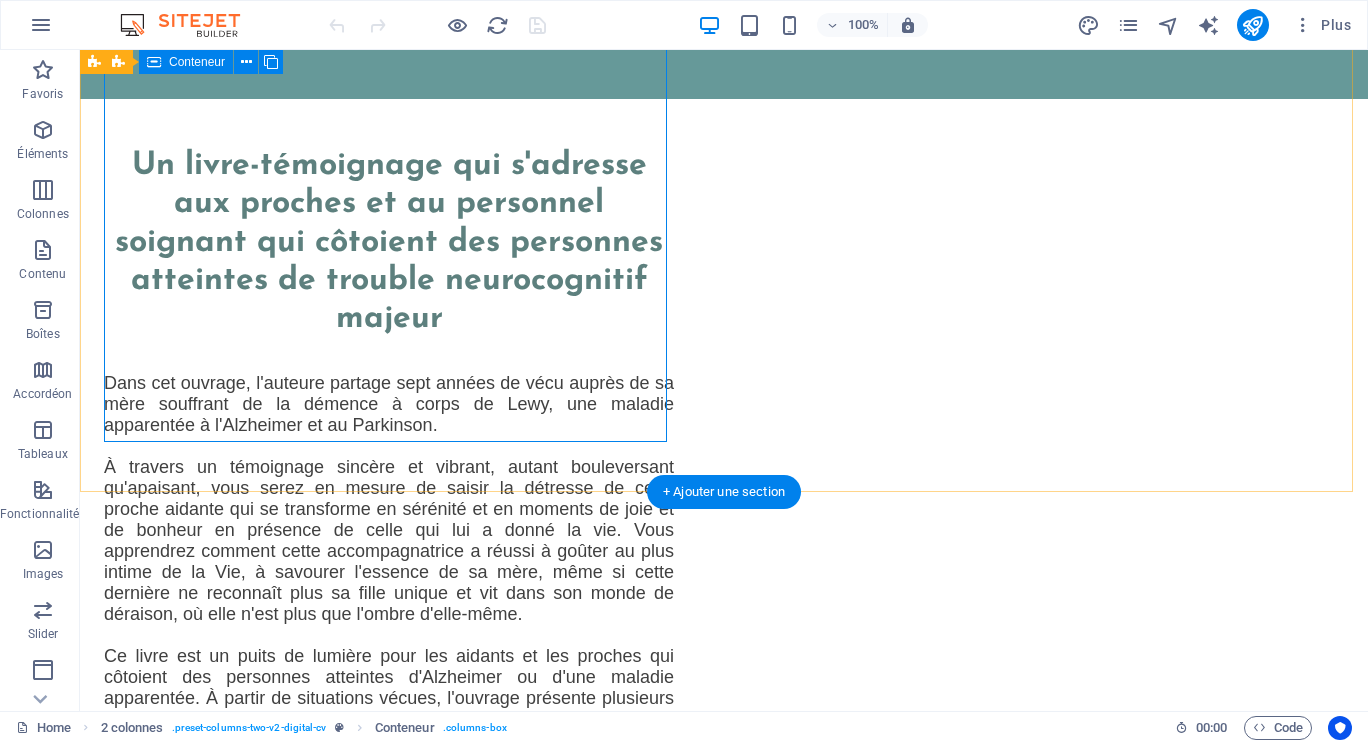 click on "Un livre-témoignage qui s'adresse aux proches et au personnel soignant qui côtoient des personnes atteintes de trouble neurocognitif majeur  Dans cet ouvrage, l'auteure partage sept années de vécu auprès de sa mère souffrant de la démence à corps de Lewy, une maladie apparentée à l'Alzheimer et au Parkinson. À travers un témoignage sincère et vibrant, autant bouleversant qu'apaisant, vous serez en mesure de saisir la détresse de cette proche aidante qui se transforme en sérénité et en moments de joie et de bonheur en présence de celle qui lui a donné la vie. Vous apprendrez comment cette accompagnatrice a réussi à goûter au plus intime de la Vie, à savourer l'essence de sa mère, même si cette dernière ne reconnaît plus sa fille unique et vit dans son monde de déraison, où elle n'est plus que l'ombre d'elle-même. Ce livre fait partie des ressources fiables répertoriées par  Biblio-Santé , dans le cahier thématique: Maladie d'Alzheimer contact" at bounding box center [389, 614] 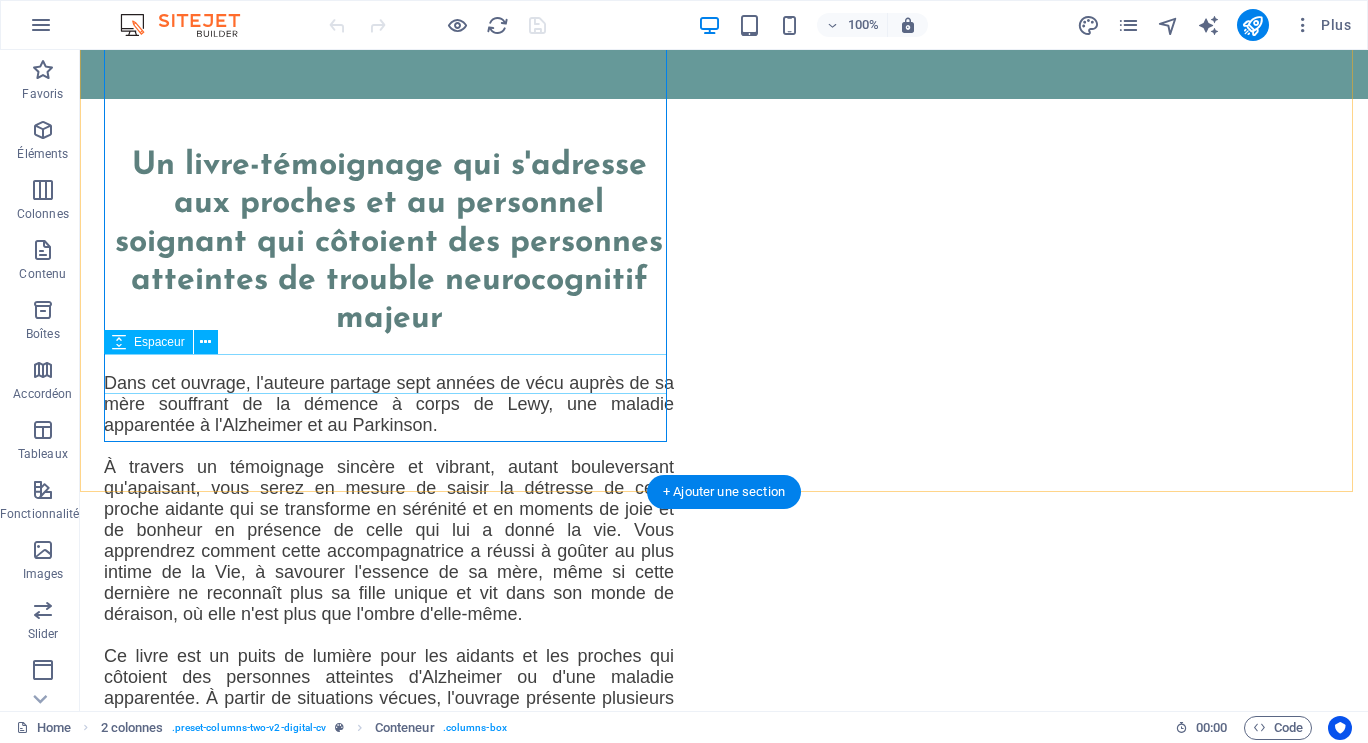 click at bounding box center [389, 912] 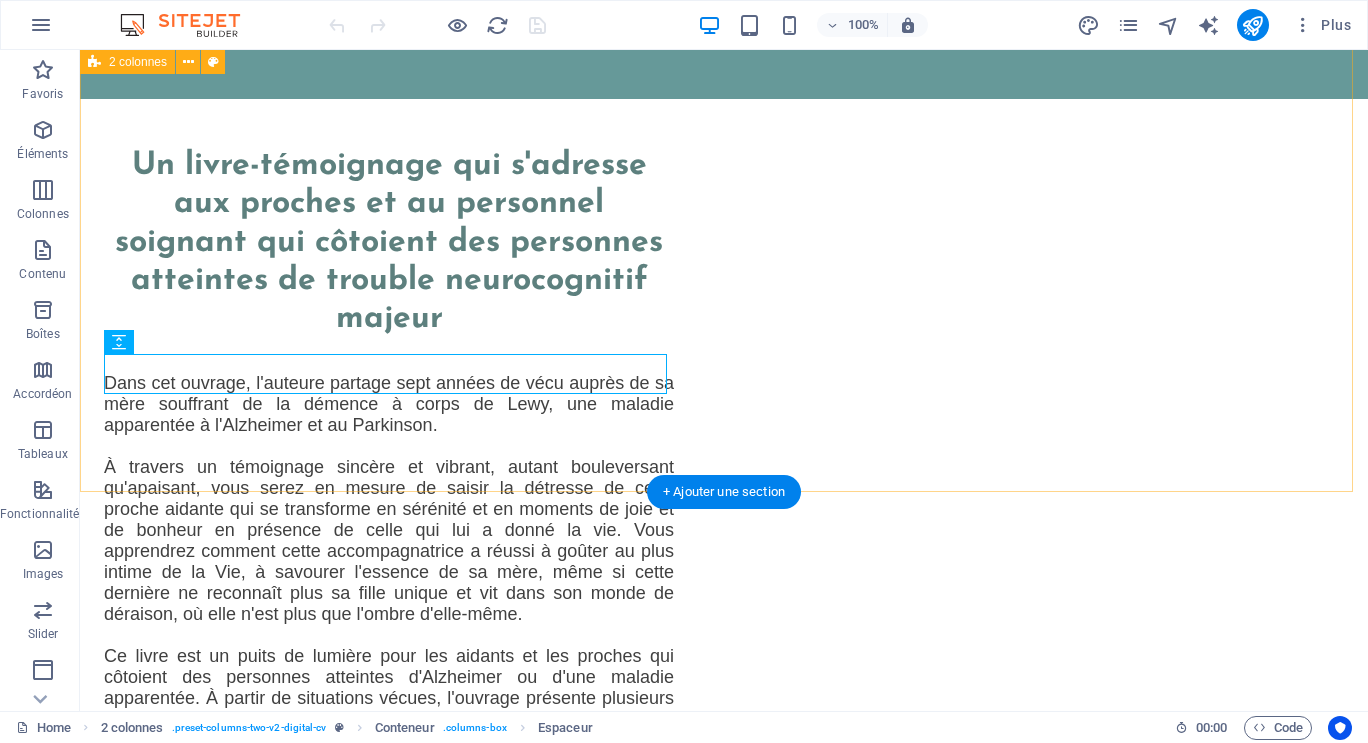 click on "Un livre-témoignage qui s'adresse aux proches et au personnel soignant qui côtoient des personnes atteintes de trouble neurocognitif majeur  Dans cet ouvrage, l'auteure partage sept années de vécu auprès de sa mère souffrant de la démence à corps de Lewy, une maladie apparentée à l'Alzheimer et au Parkinson. À travers un témoignage sincère et vibrant, autant bouleversant qu'apaisant, vous serez en mesure de saisir la détresse de cette proche aidante qui se transforme en sérénité et en moments de joie et de bonheur en présence de celle qui lui a donné la vie. Vous apprendrez comment cette accompagnatrice a réussi à goûter au plus intime de la Vie, à savourer l'essence de sa mère, même si cette dernière ne reconnaît plus sa fille unique et vit dans son monde de déraison, où elle n'est plus que l'ombre d'elle-même. Ce livre fait partie des ressources fiables répertoriées par  Biblio-Santé , dans le cahier thématique: Maladie d'Alzheimer contact" at bounding box center (724, 1059) 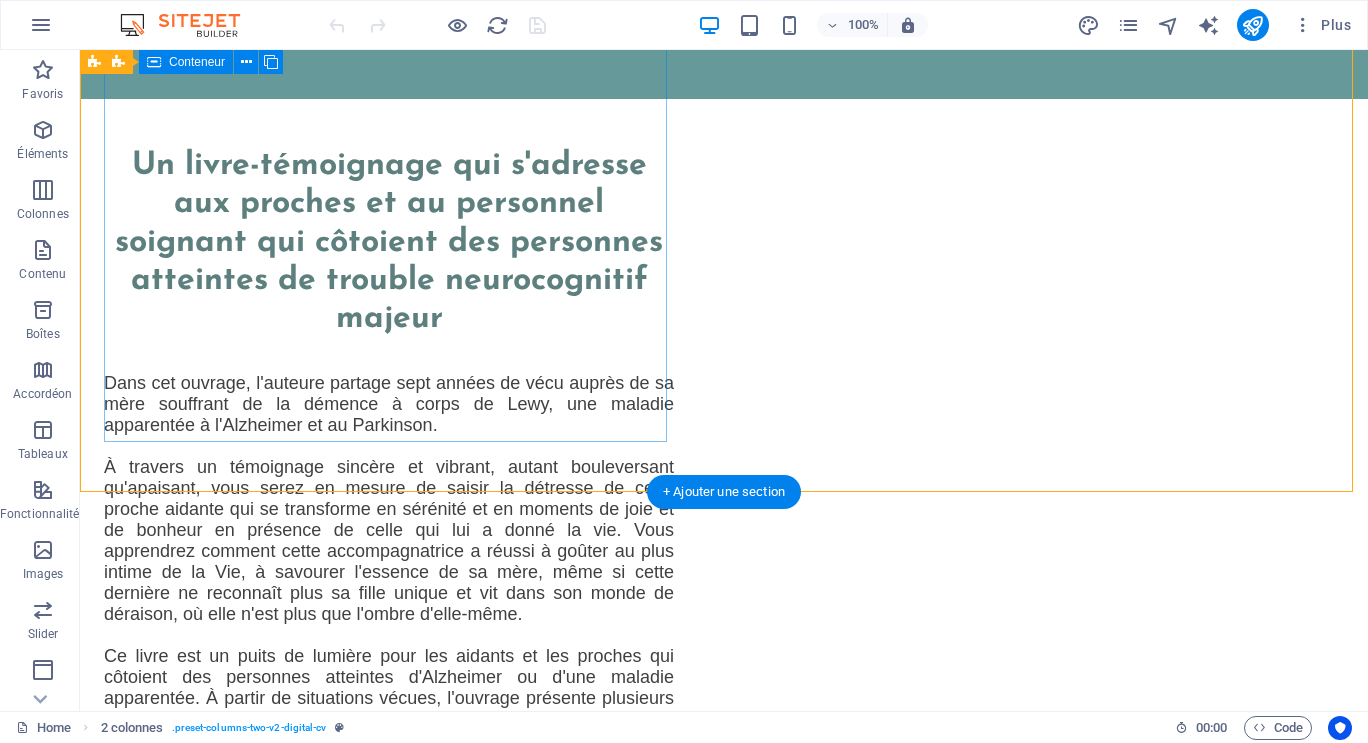 click on "Un livre-témoignage qui s'adresse aux proches et au personnel soignant qui côtoient des personnes atteintes de trouble neurocognitif majeur  Dans cet ouvrage, l'auteure partage sept années de vécu auprès de sa mère souffrant de la démence à corps de Lewy, une maladie apparentée à l'Alzheimer et au Parkinson. À travers un témoignage sincère et vibrant, autant bouleversant qu'apaisant, vous serez en mesure de saisir la détresse de cette proche aidante qui se transforme en sérénité et en moments de joie et de bonheur en présence de celle qui lui a donné la vie. Vous apprendrez comment cette accompagnatrice a réussi à goûter au plus intime de la Vie, à savourer l'essence de sa mère, même si cette dernière ne reconnaît plus sa fille unique et vit dans son monde de déraison, où elle n'est plus que l'ombre d'elle-même. Ce livre fait partie des ressources fiables répertoriées par  Biblio-Santé , dans le cahier thématique: Maladie d'Alzheimer contact" at bounding box center [389, 614] 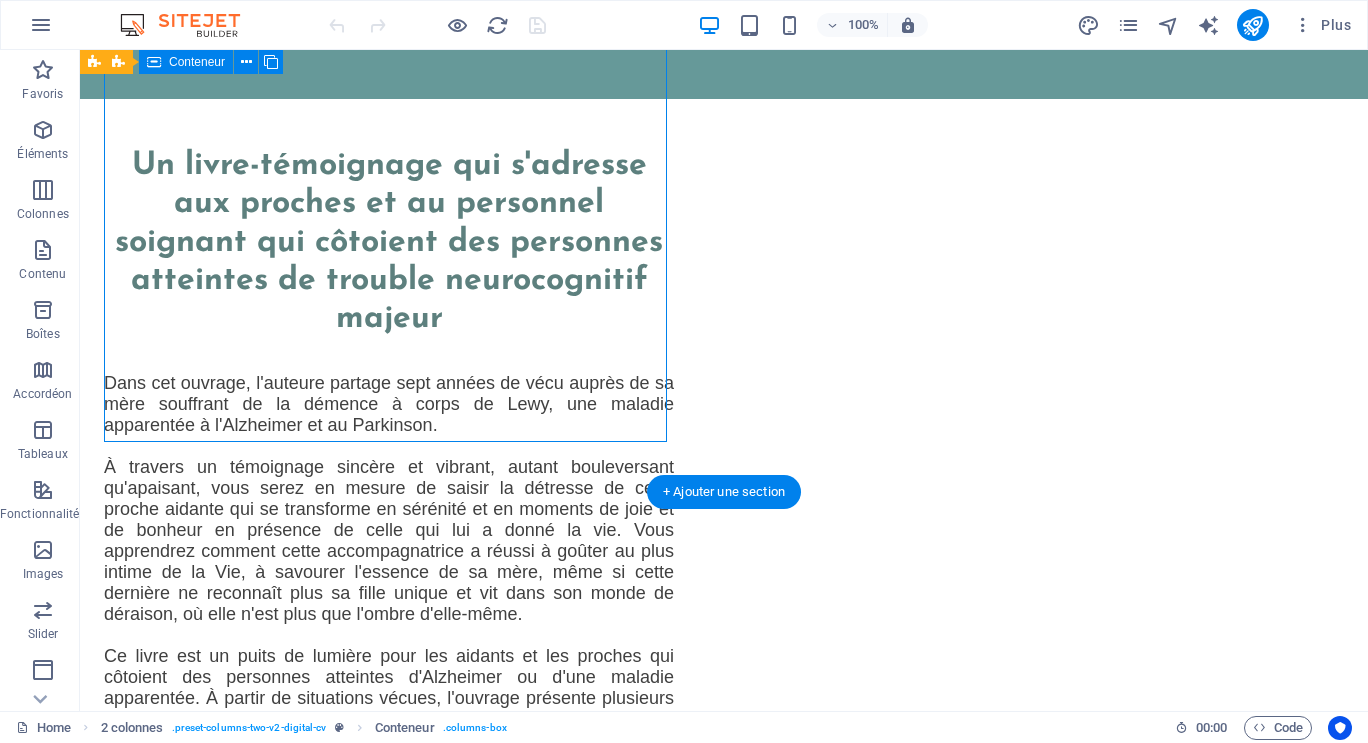 click on "Un livre-témoignage qui s'adresse aux proches et au personnel soignant qui côtoient des personnes atteintes de trouble neurocognitif majeur  Dans cet ouvrage, l'auteure partage sept années de vécu auprès de sa mère souffrant de la démence à corps de Lewy, une maladie apparentée à l'Alzheimer et au Parkinson. À travers un témoignage sincère et vibrant, autant bouleversant qu'apaisant, vous serez en mesure de saisir la détresse de cette proche aidante qui se transforme en sérénité et en moments de joie et de bonheur en présence de celle qui lui a donné la vie. Vous apprendrez comment cette accompagnatrice a réussi à goûter au plus intime de la Vie, à savourer l'essence de sa mère, même si cette dernière ne reconnaît plus sa fille unique et vit dans son monde de déraison, où elle n'est plus que l'ombre d'elle-même. Ce livre fait partie des ressources fiables répertoriées par  Biblio-Santé , dans le cahier thématique: Maladie d'Alzheimer contact" at bounding box center (389, 614) 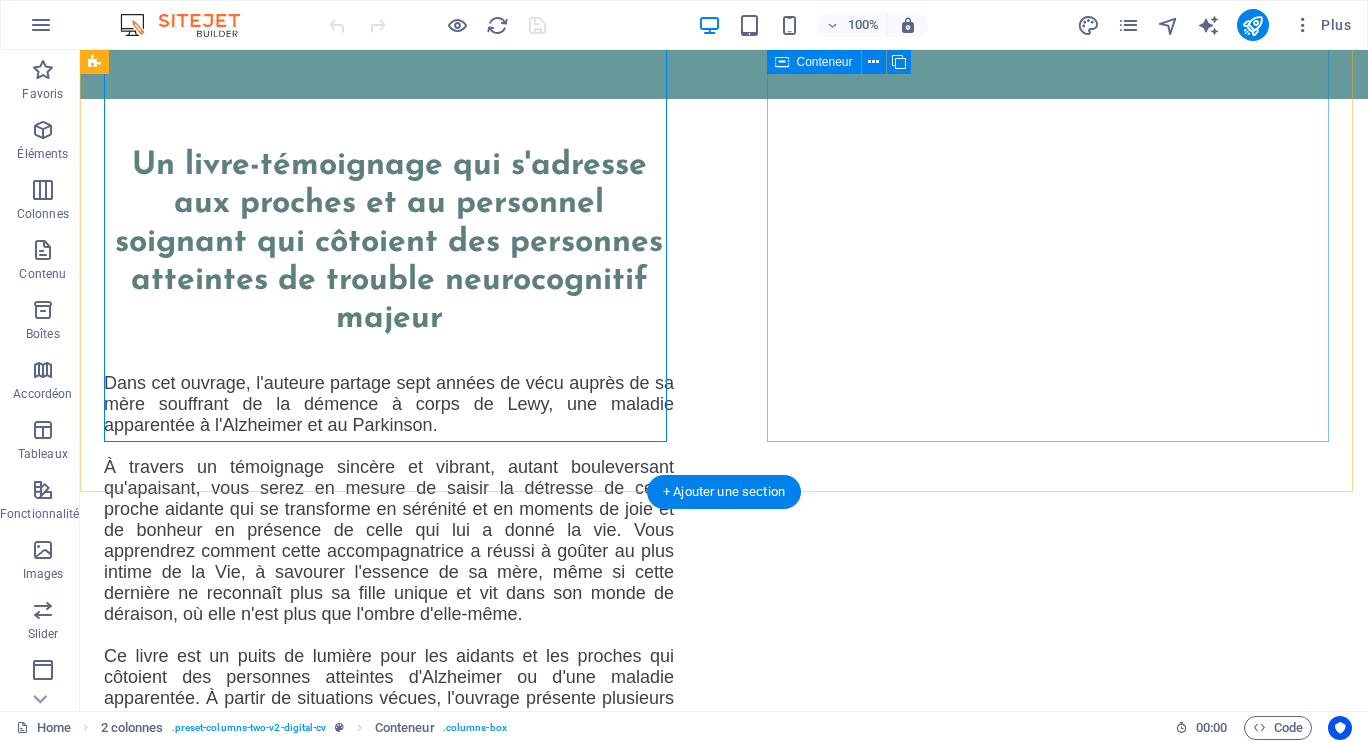 click at bounding box center [389, 1550] 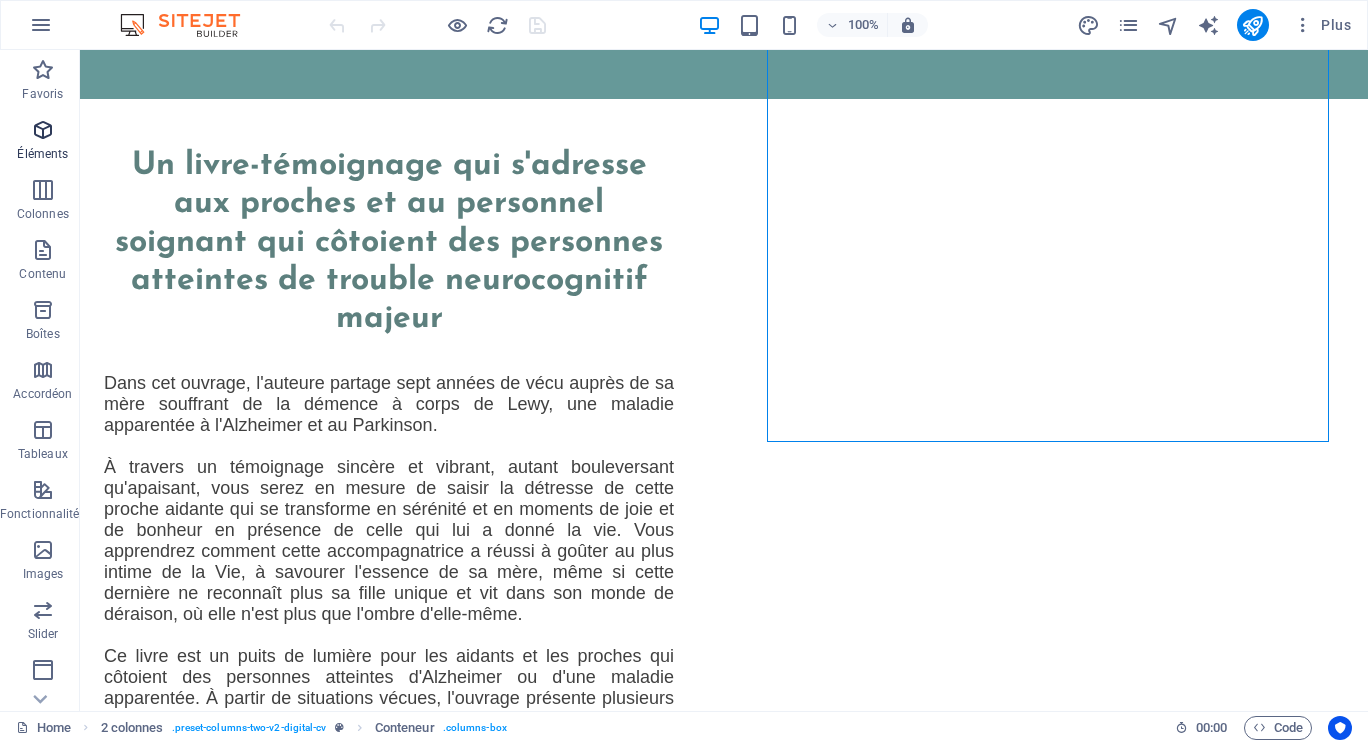 click at bounding box center [43, 130] 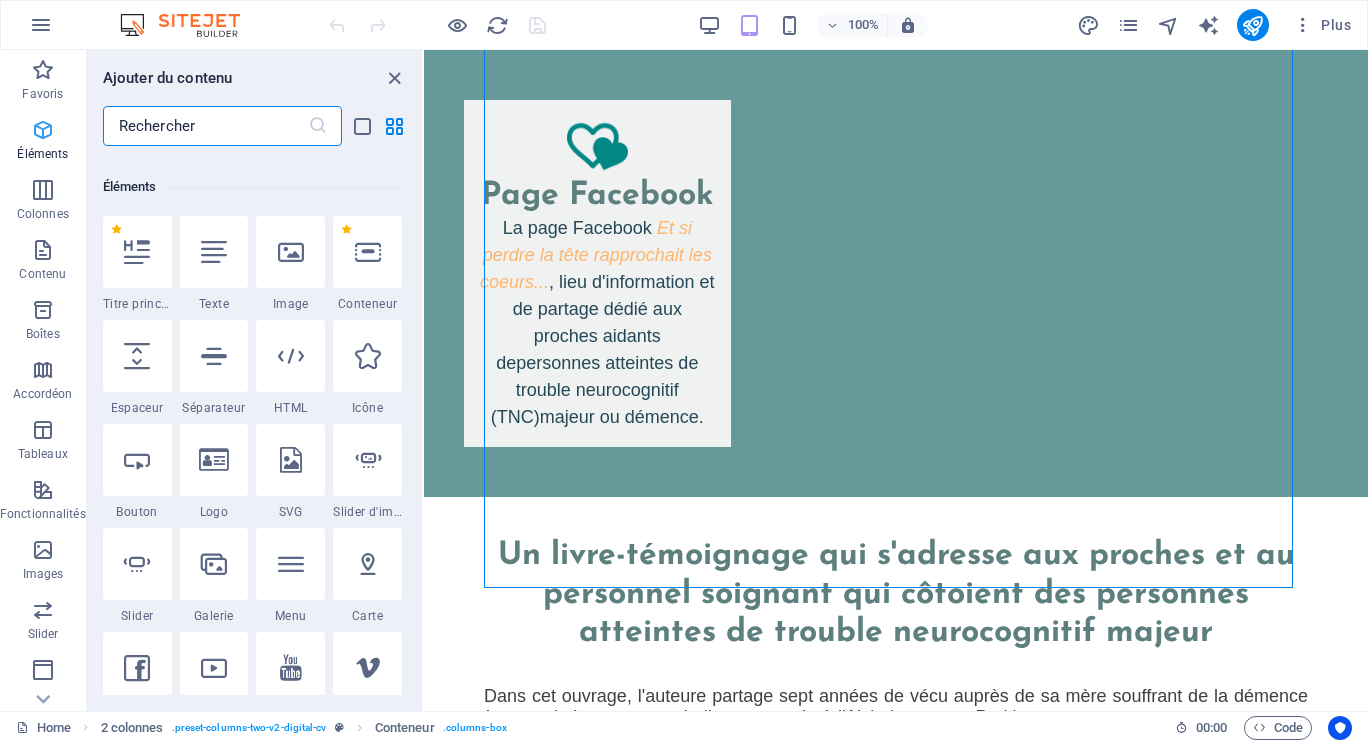 scroll, scrollTop: 213, scrollLeft: 0, axis: vertical 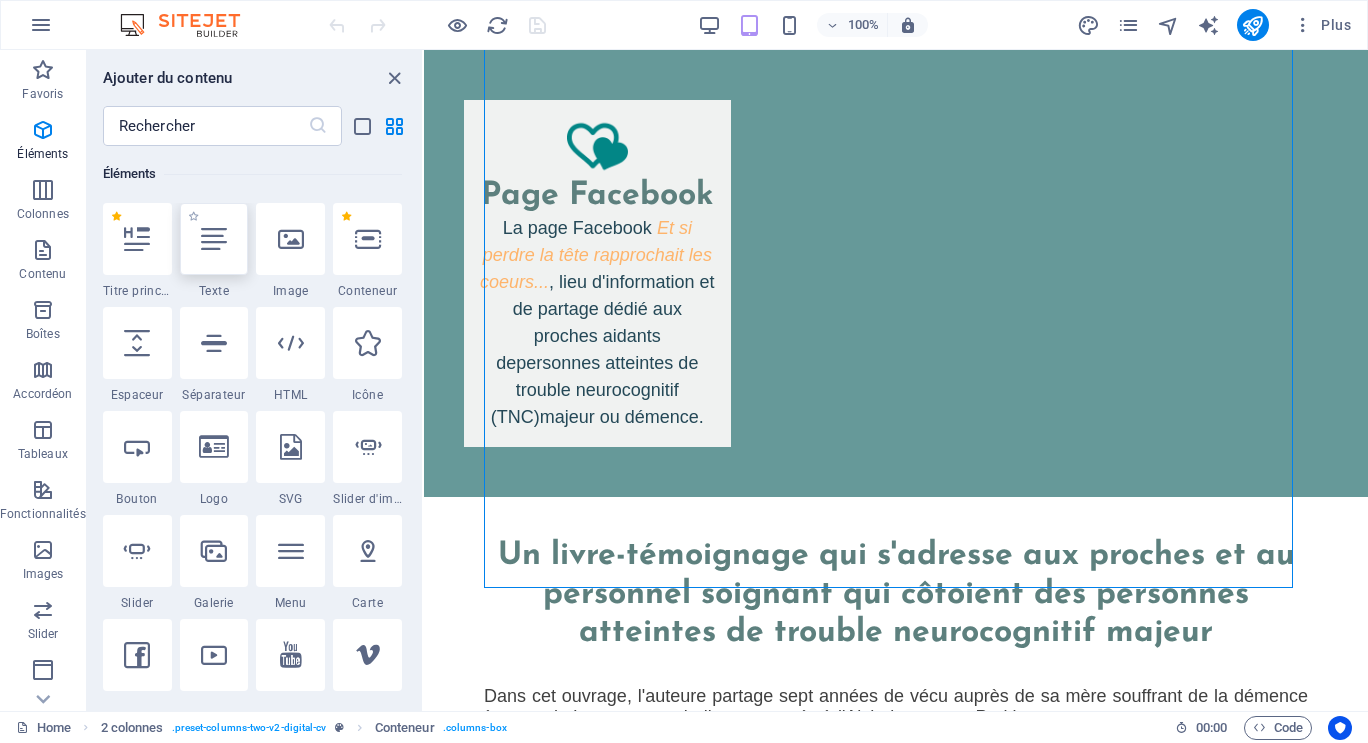 click at bounding box center (214, 239) 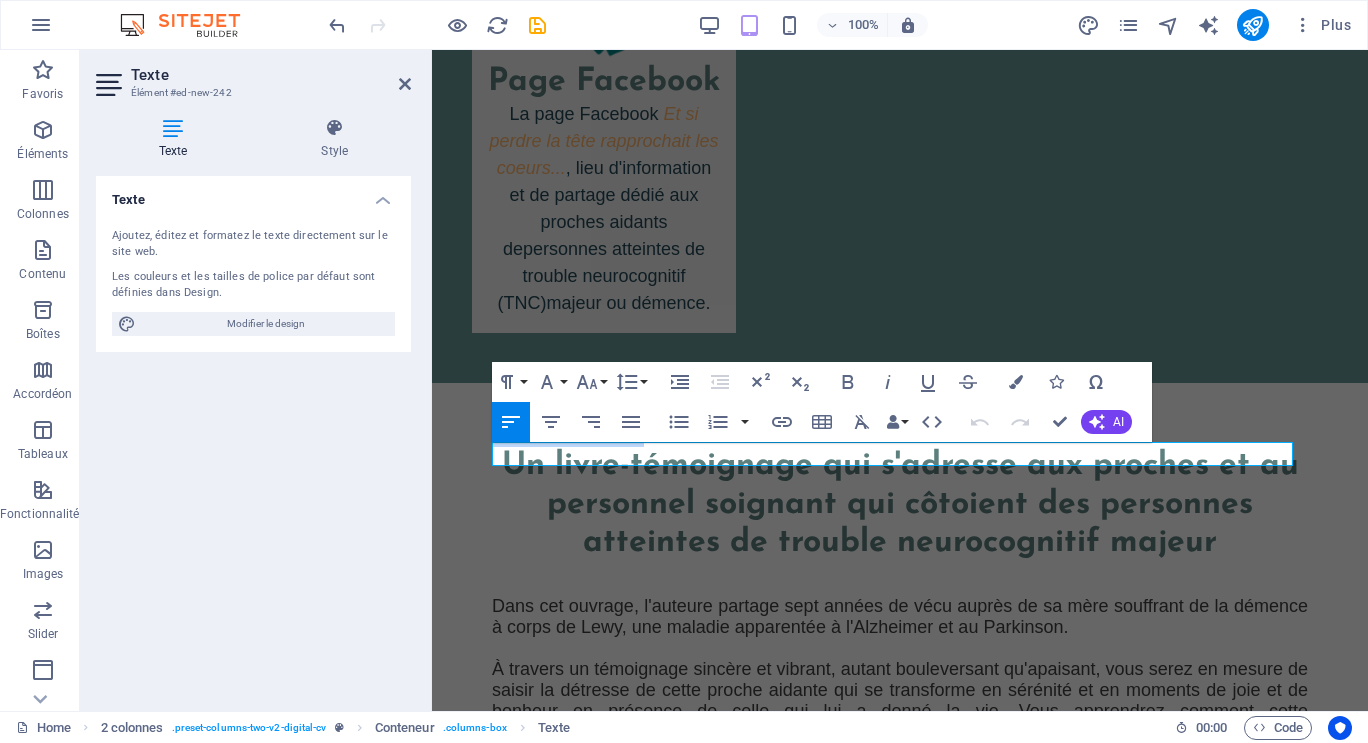 scroll, scrollTop: 2456, scrollLeft: 0, axis: vertical 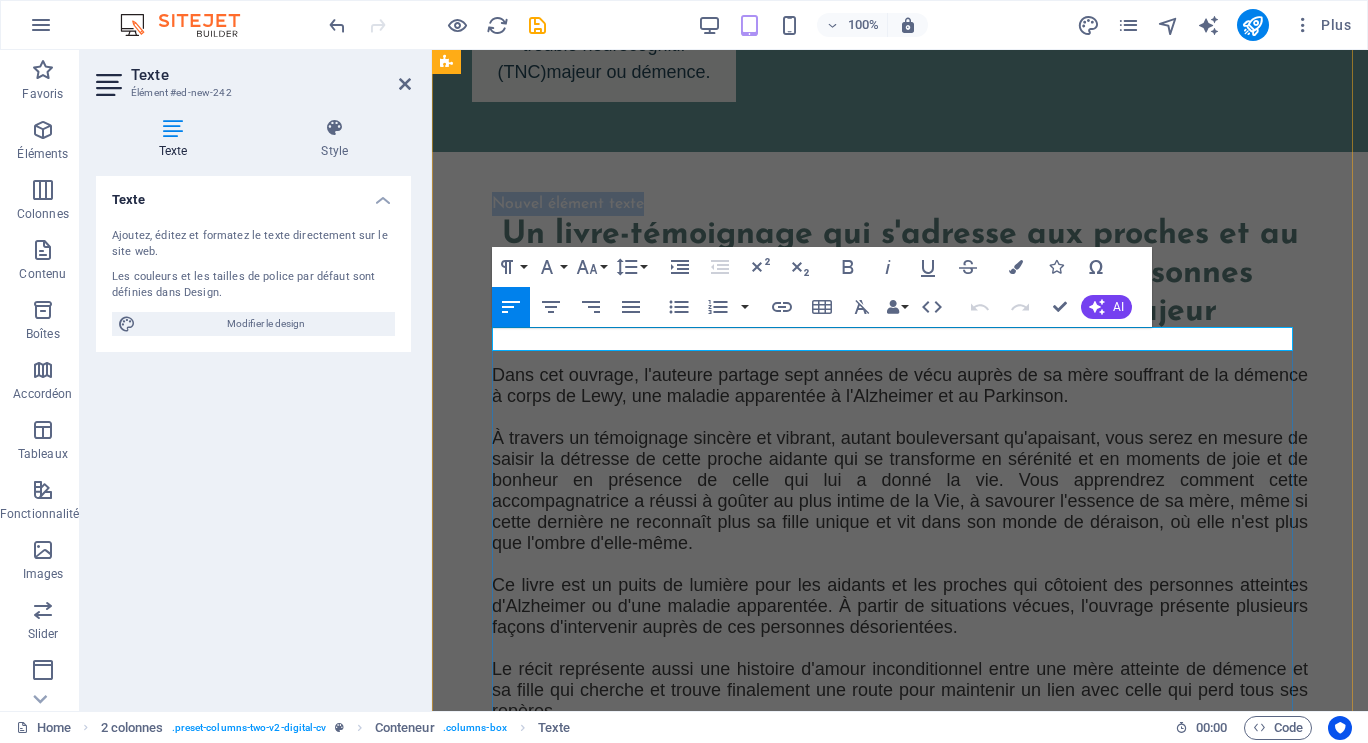 click on "Nouvel élément texte" at bounding box center (900, 204) 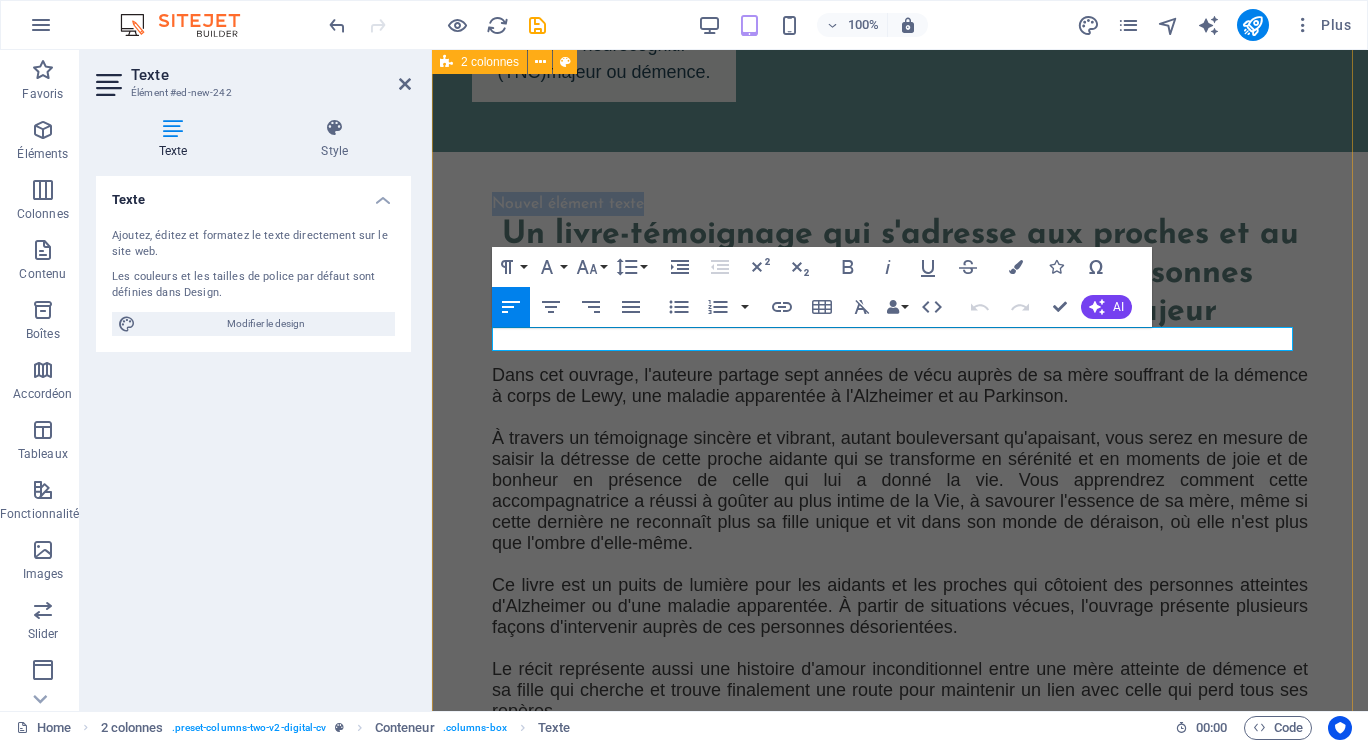 drag, startPoint x: 711, startPoint y: 344, endPoint x: 470, endPoint y: 344, distance: 241 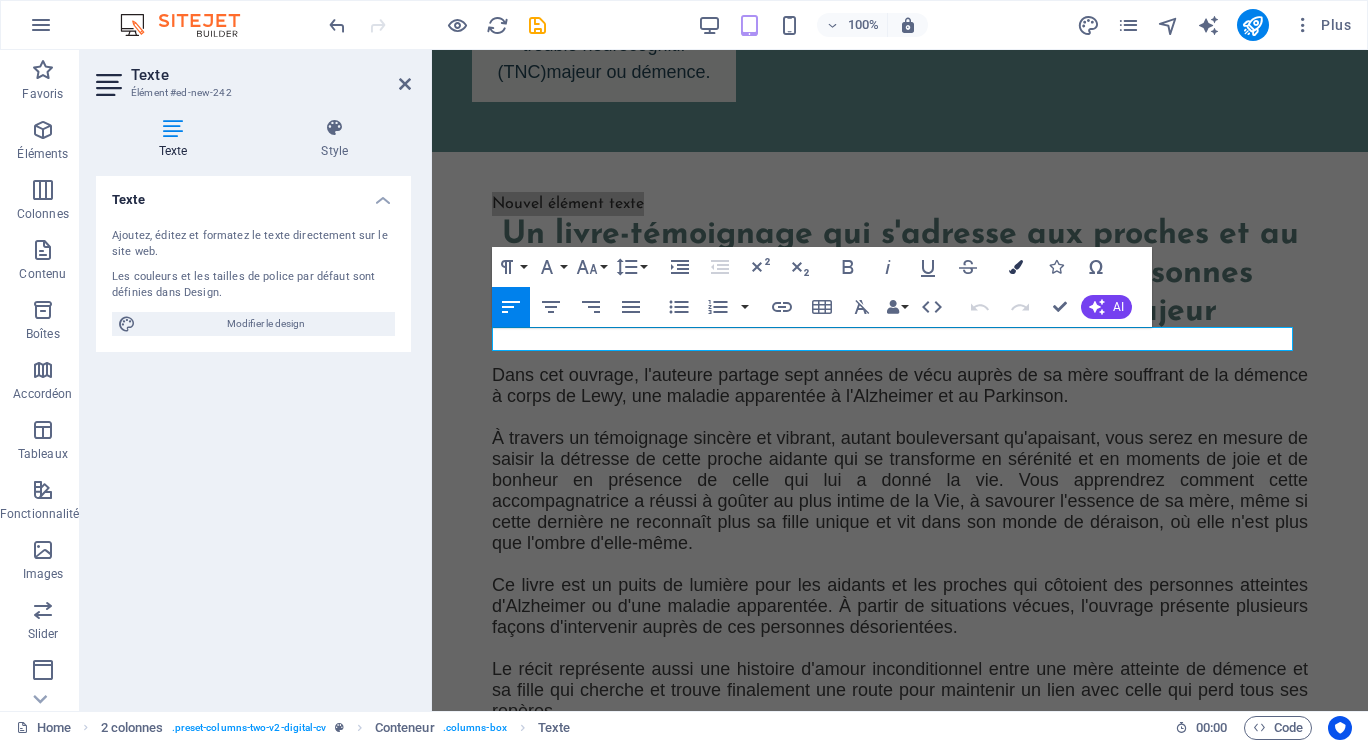 click at bounding box center [1016, 267] 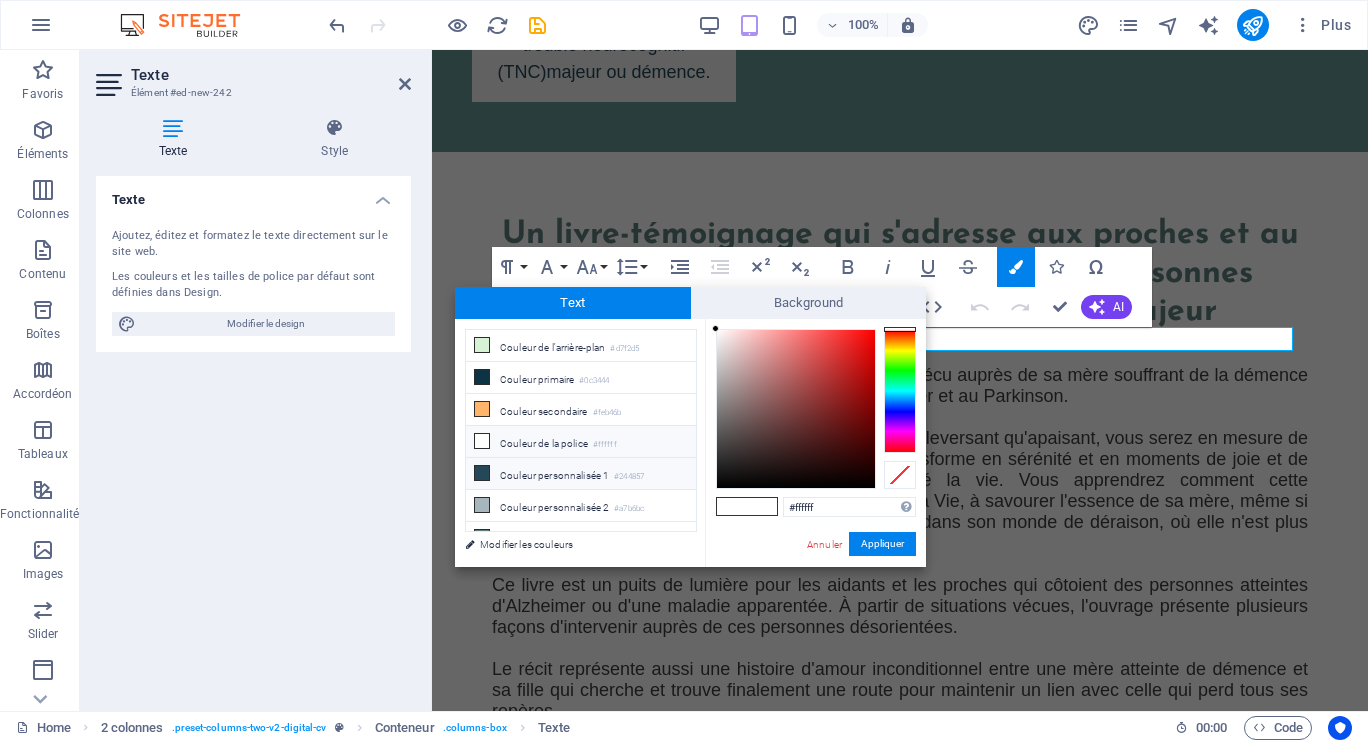click on "Couleur personnalisée 1
#244857" at bounding box center [581, 474] 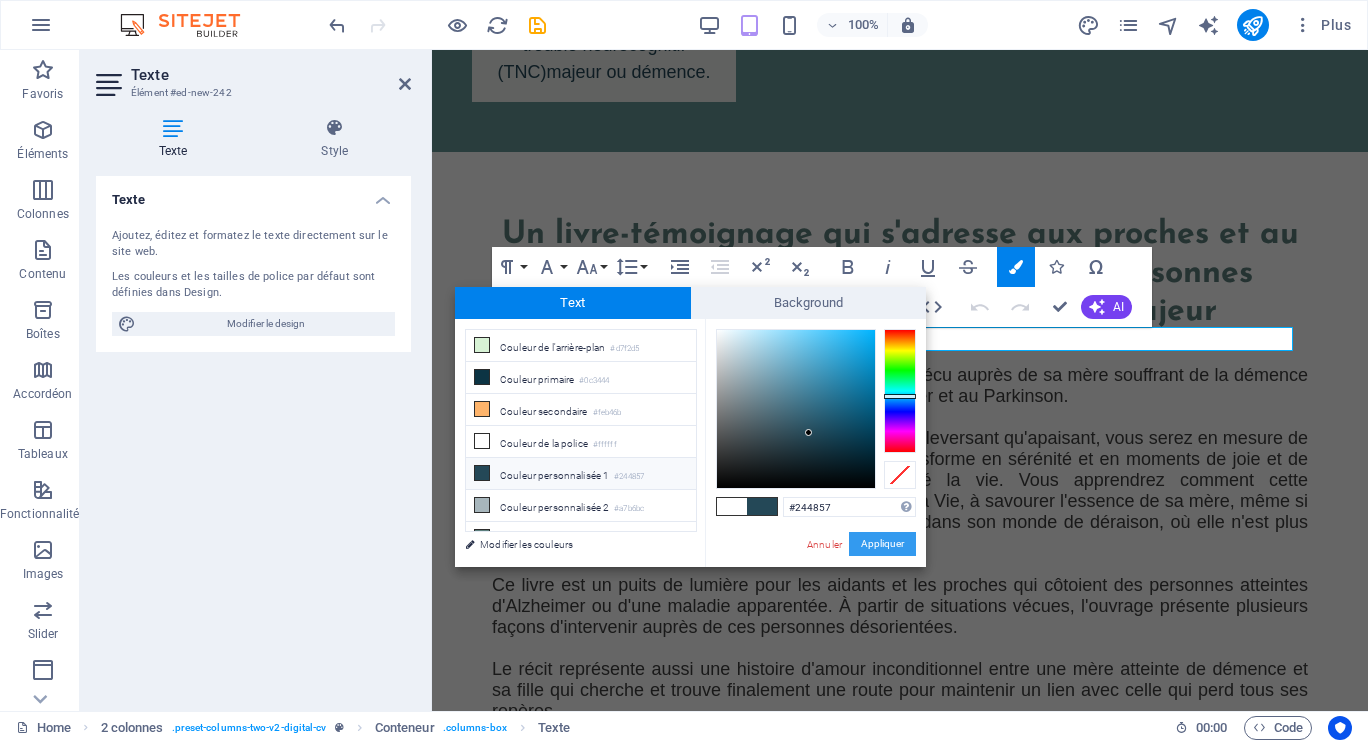 click on "Appliquer" at bounding box center (882, 544) 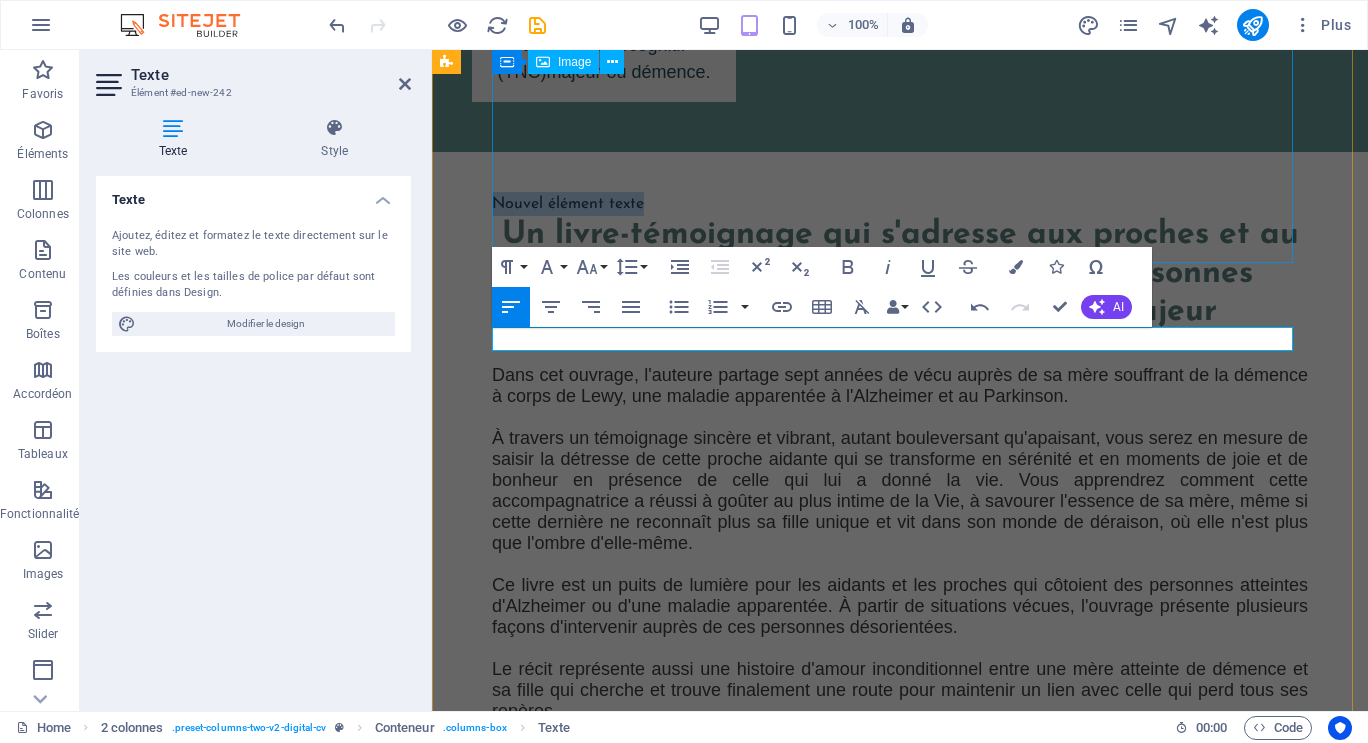 click at bounding box center [900, 1441] 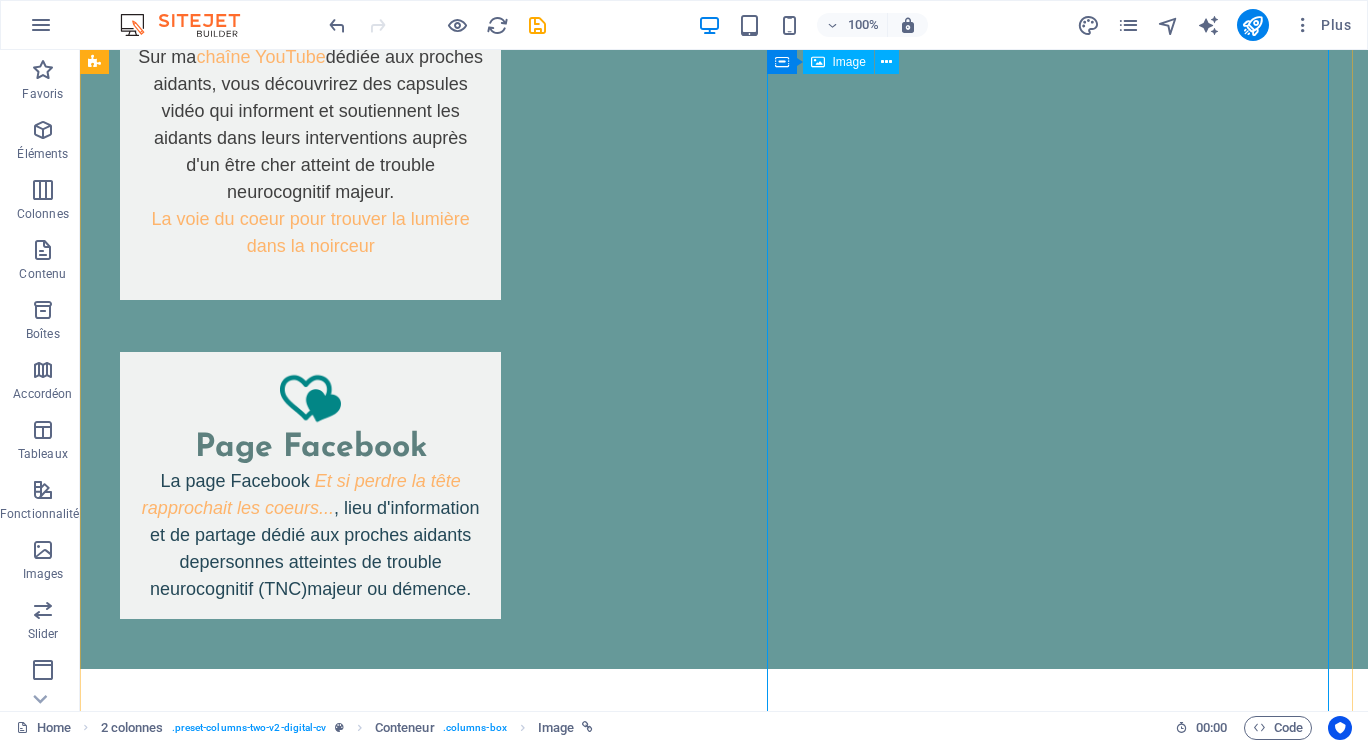 scroll, scrollTop: 1502, scrollLeft: 0, axis: vertical 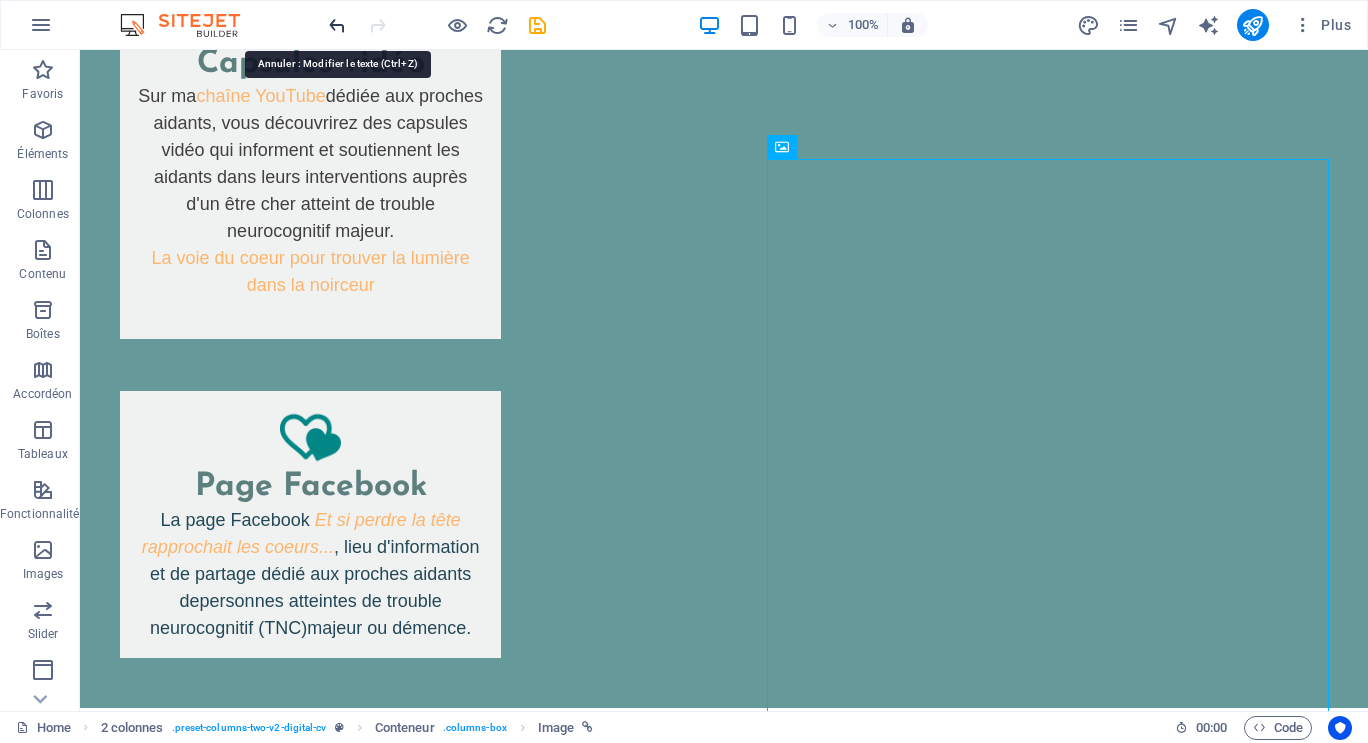 click at bounding box center (337, 25) 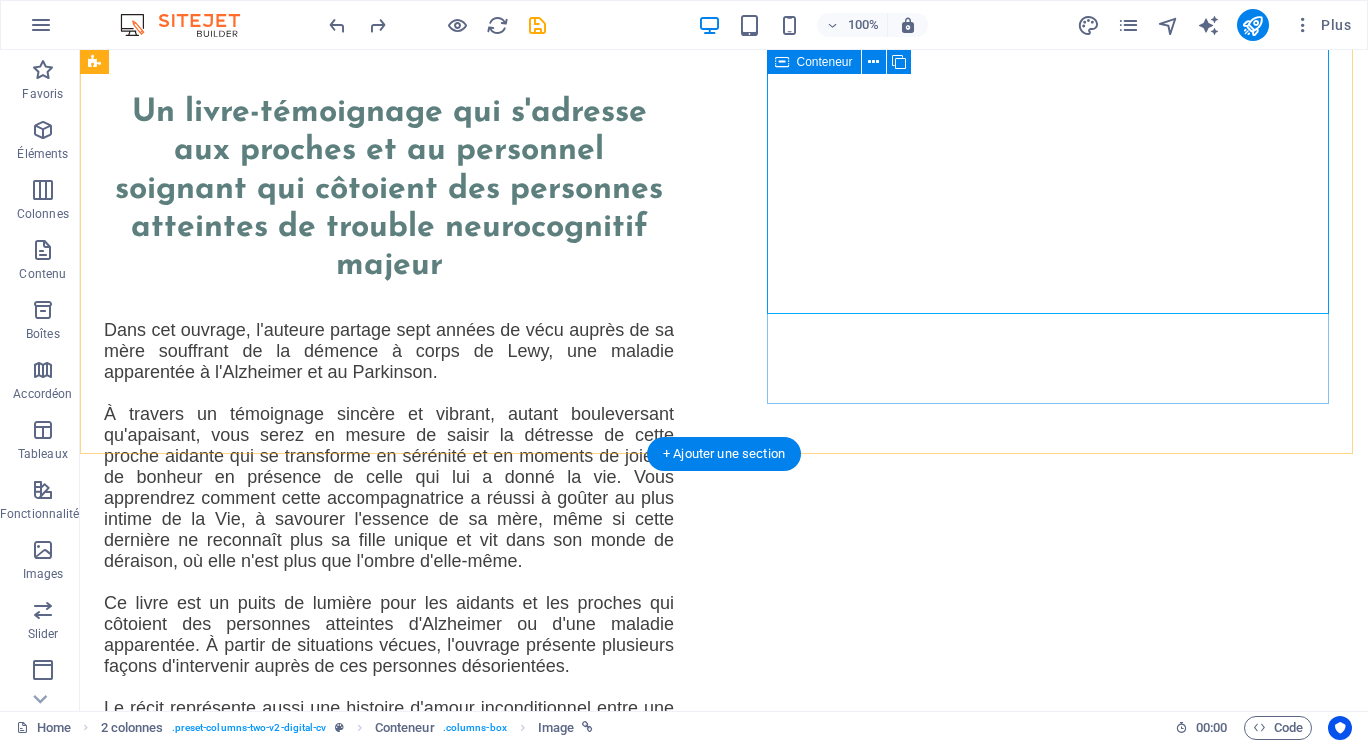 scroll, scrollTop: 2202, scrollLeft: 0, axis: vertical 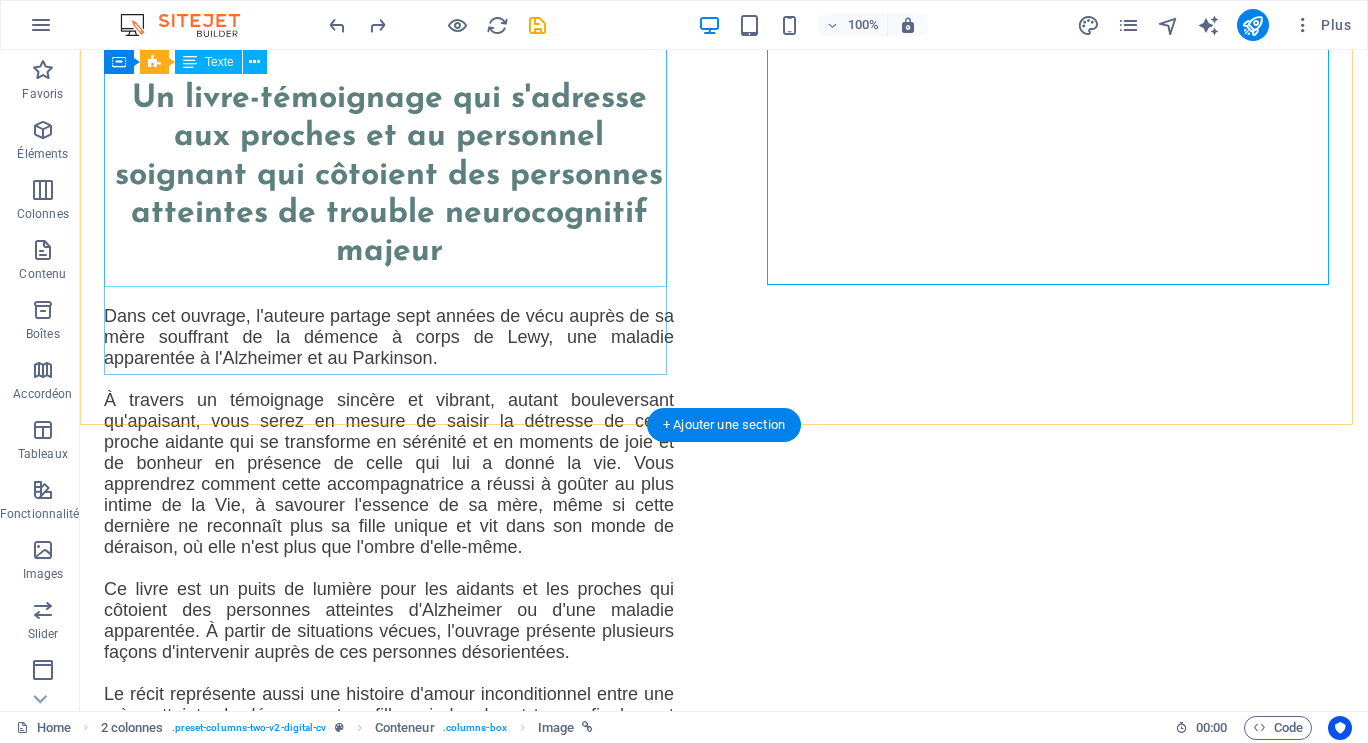 click on "Ce livre fait partie des ressources fiables répertoriées par  Biblio-Santé , dans le cahier thématique: Maladie d'Alzheimer" at bounding box center [389, 804] 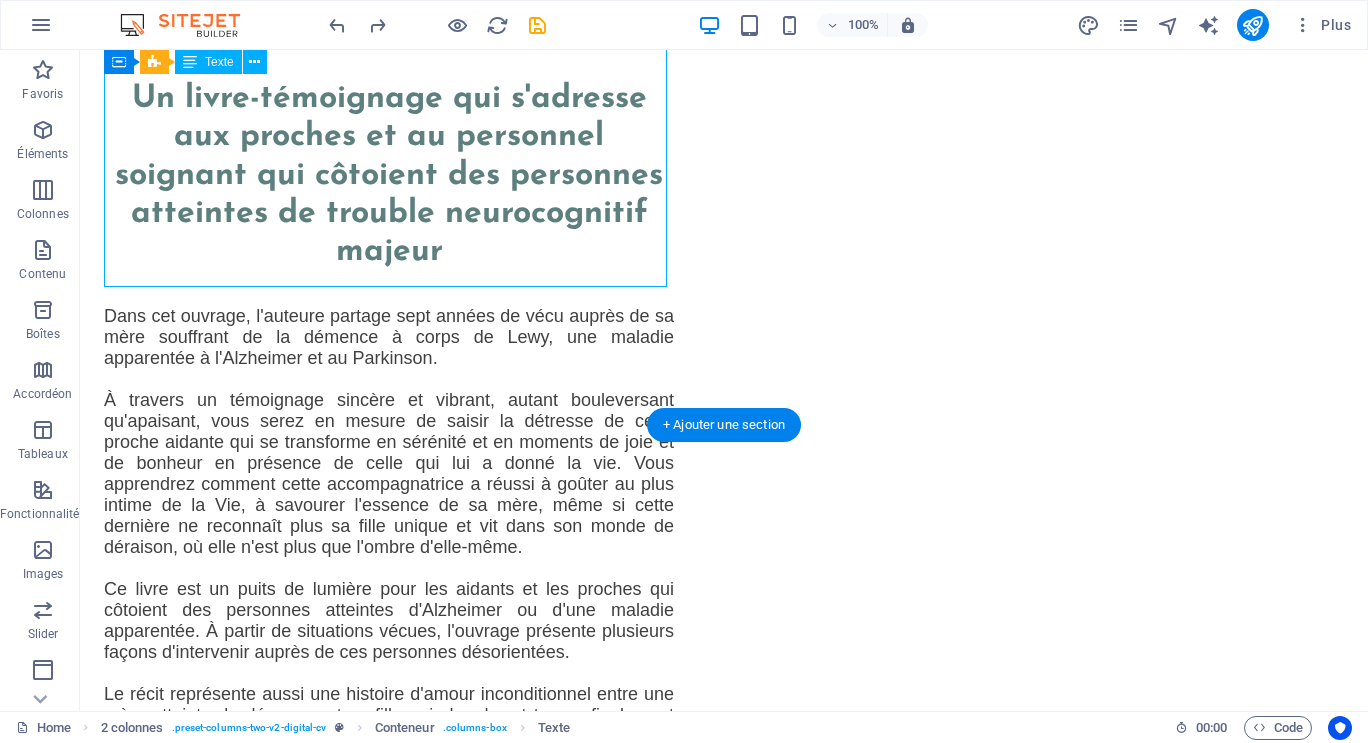 click on "Ce livre fait partie des ressources fiables répertoriées par  Biblio-Santé , dans le cahier thématique: Maladie d'Alzheimer" at bounding box center [389, 804] 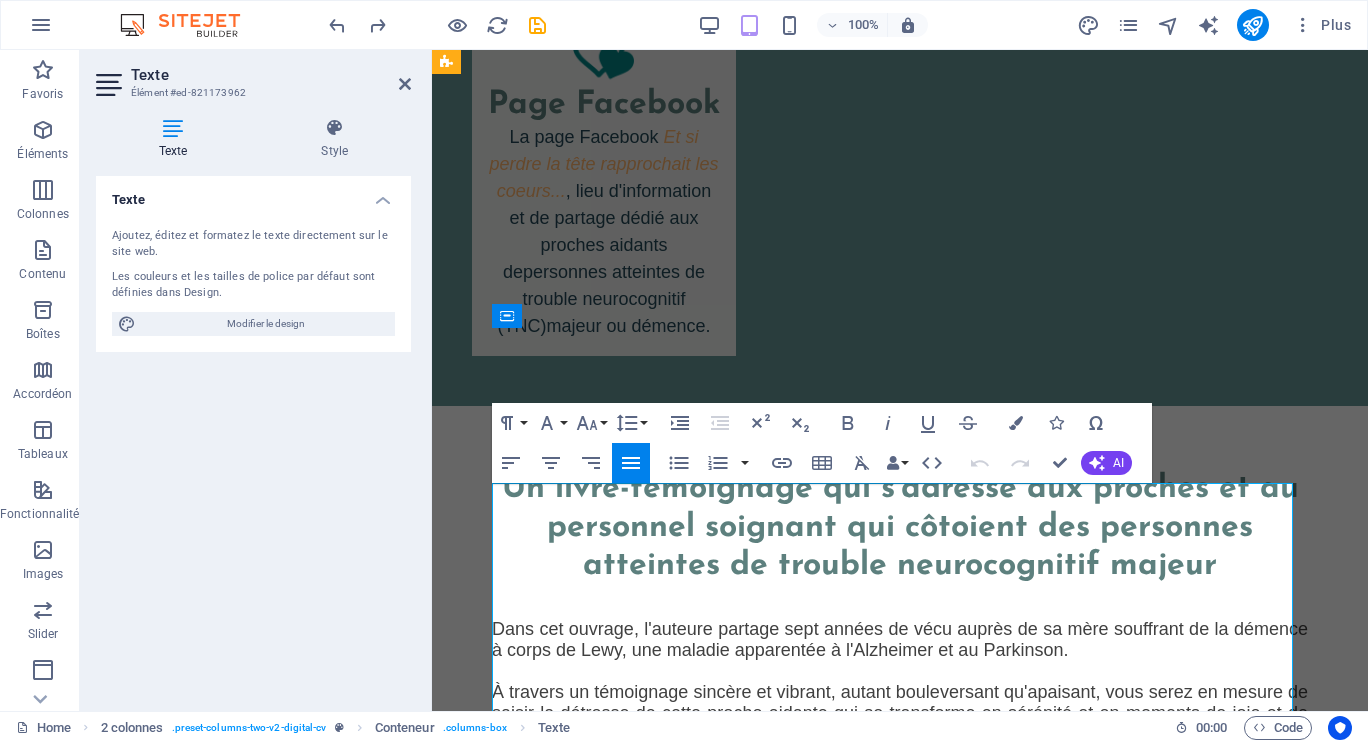 scroll, scrollTop: 2455, scrollLeft: 0, axis: vertical 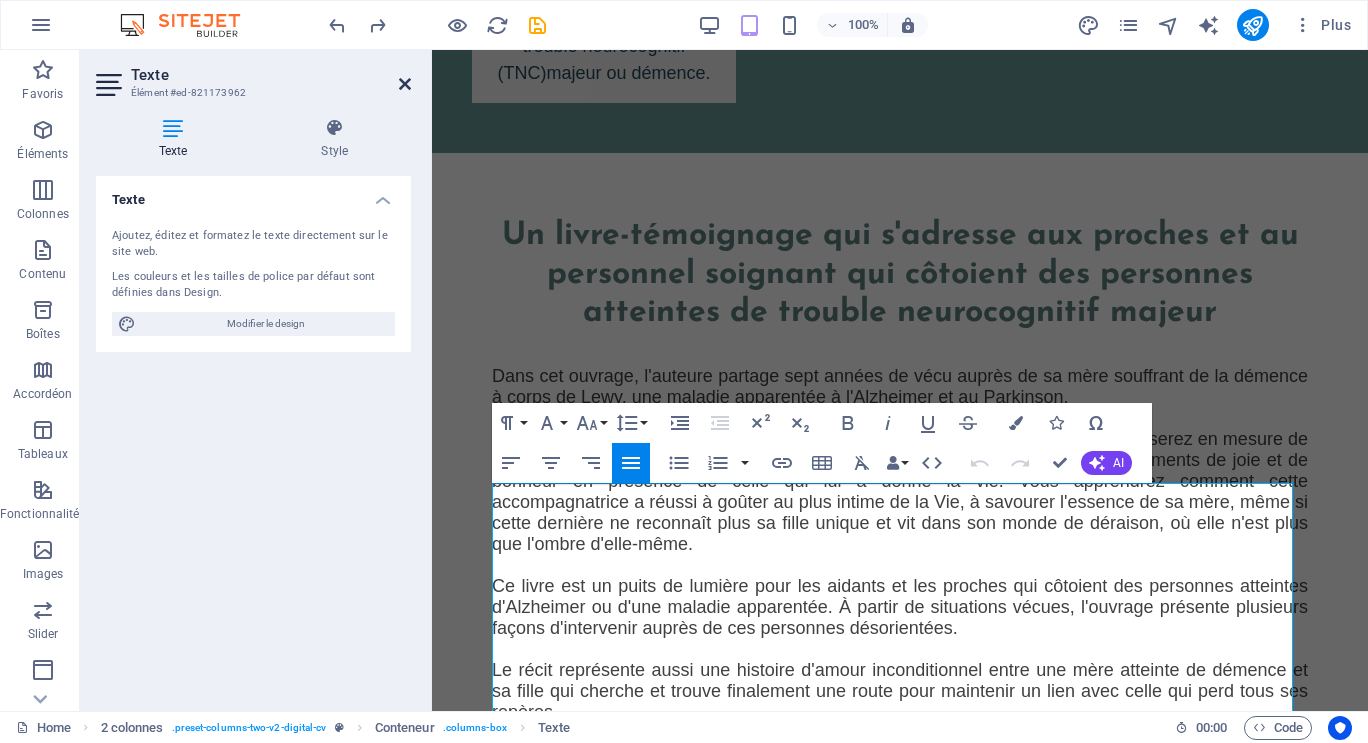 click at bounding box center [405, 84] 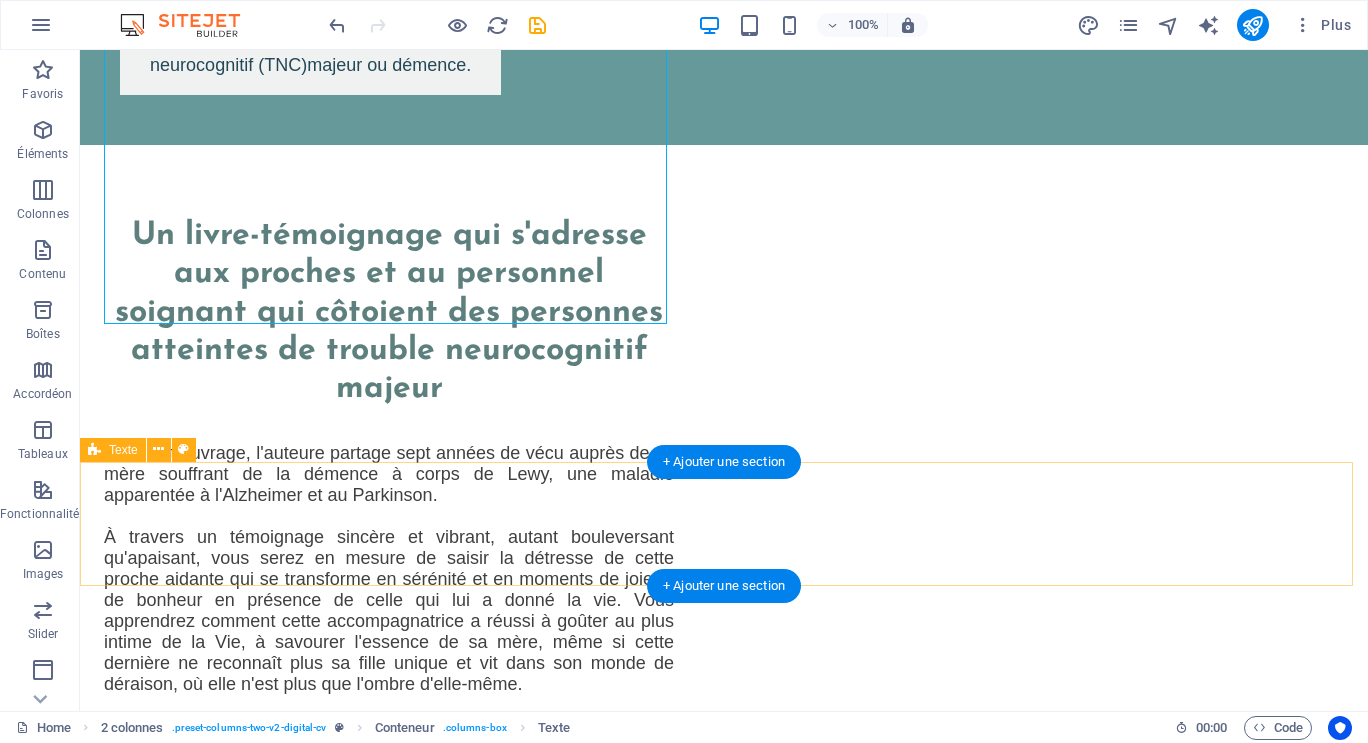 scroll, scrollTop: 2166, scrollLeft: 0, axis: vertical 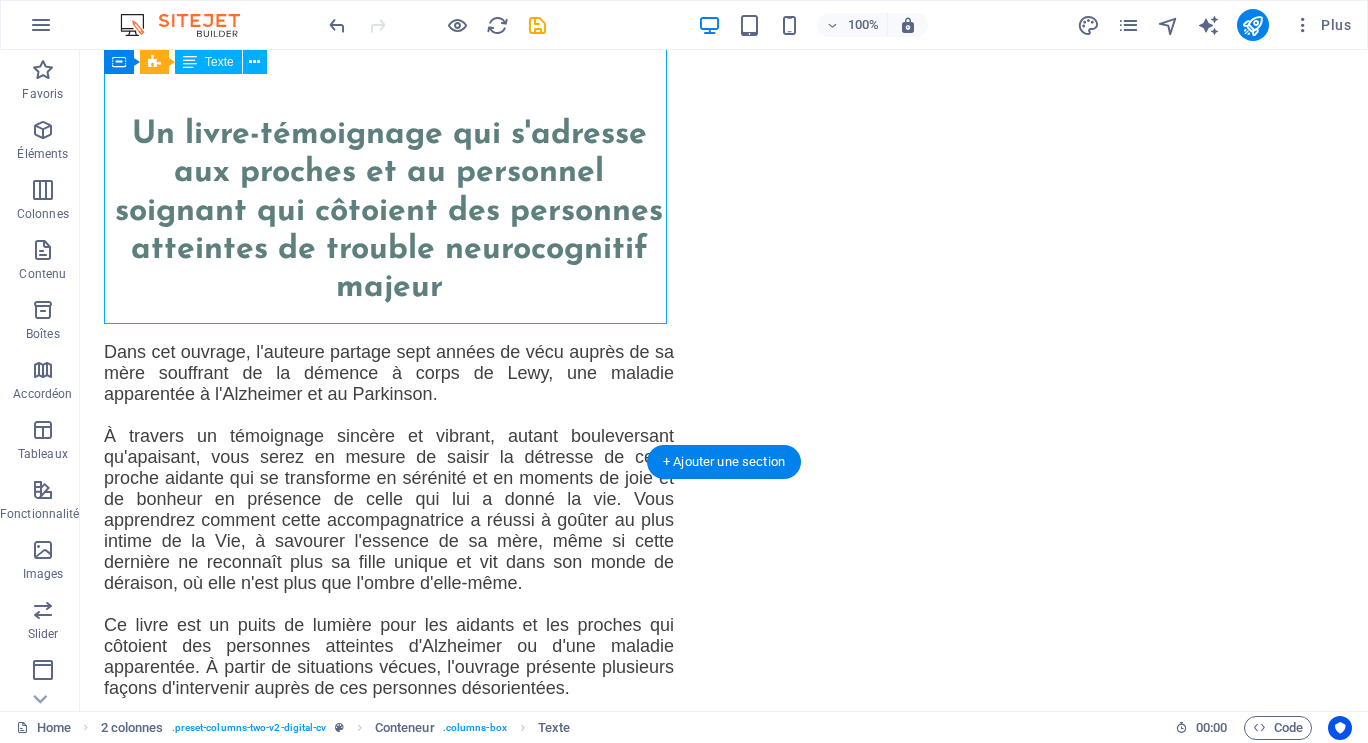 click on "Ce livre fait partie des ressources fiables répertoriées par  Biblio-Santé , dans le cahier thématique: Maladie d'Alzheimer" at bounding box center (389, 840) 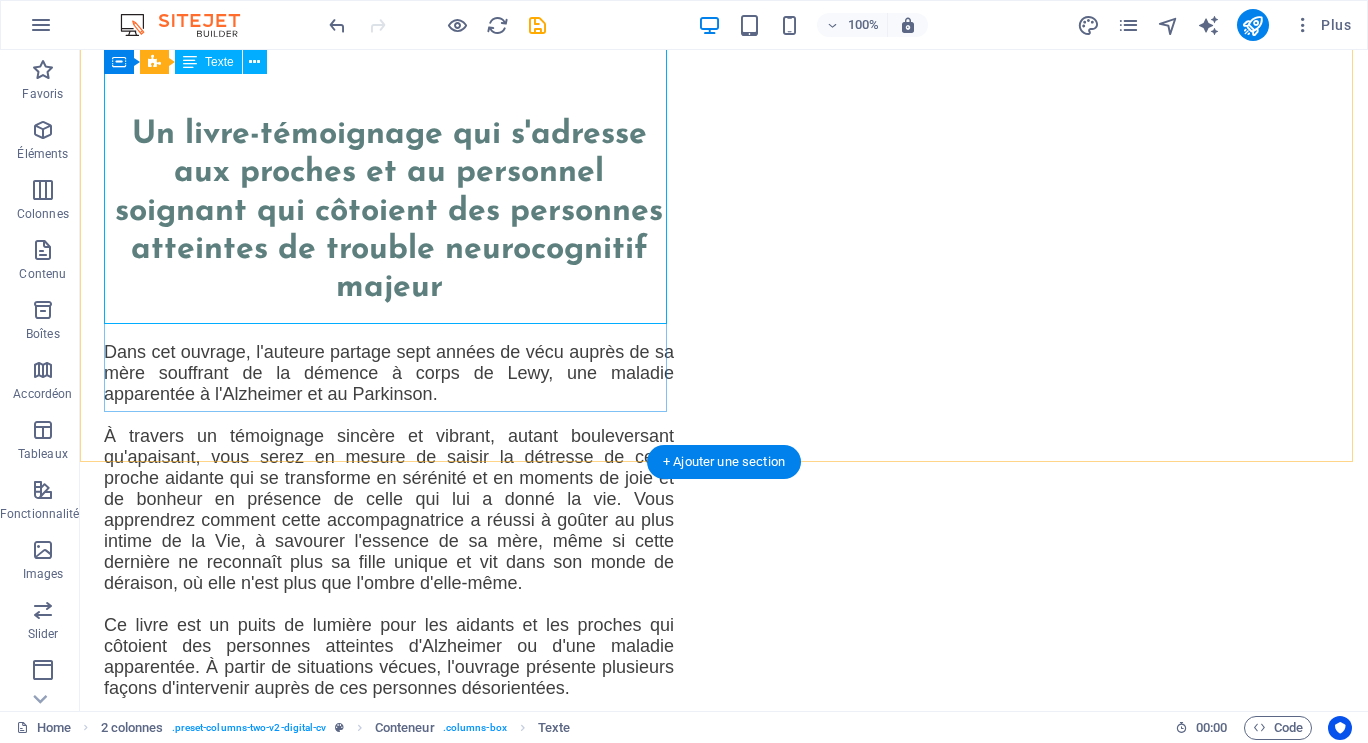 click on "Ce livre fait partie des ressources fiables répertoriées par  Biblio-Santé , dans le cahier thématique: Maladie d'Alzheimer" at bounding box center (389, 840) 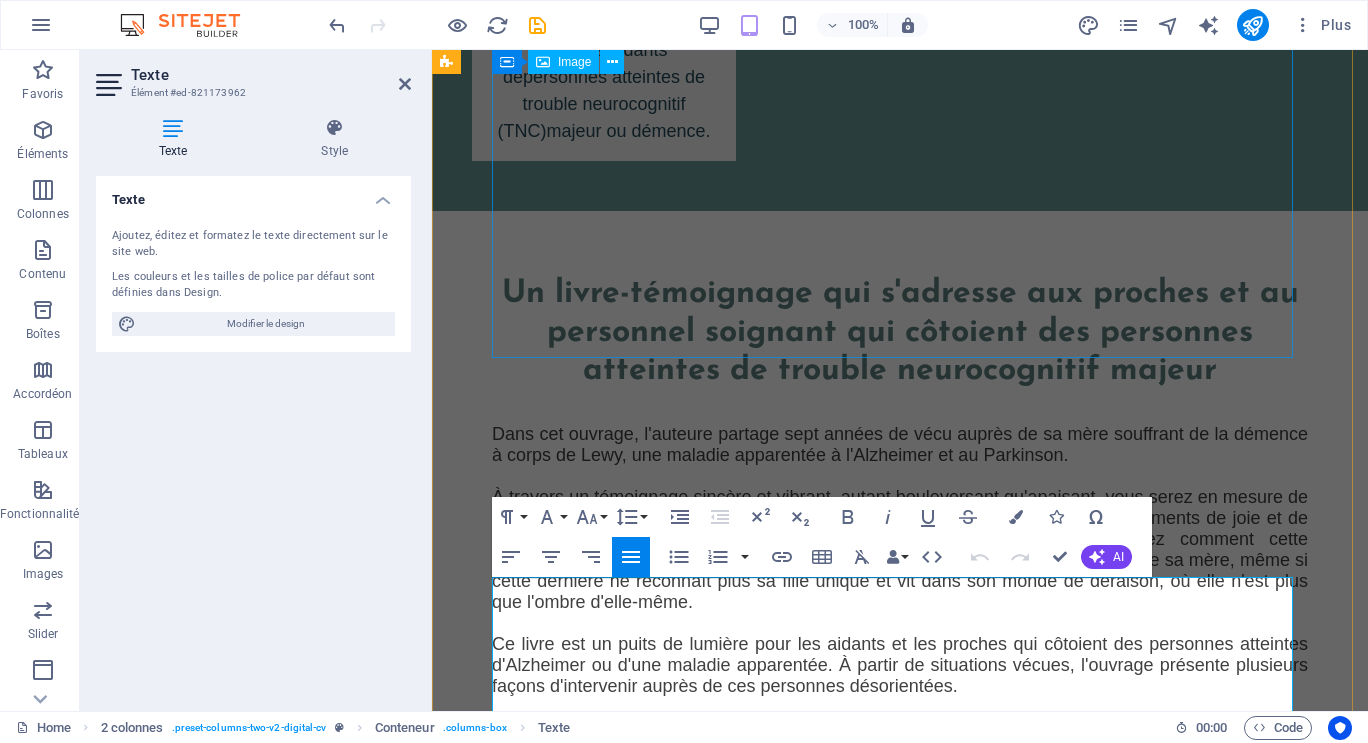 scroll, scrollTop: 2319, scrollLeft: 0, axis: vertical 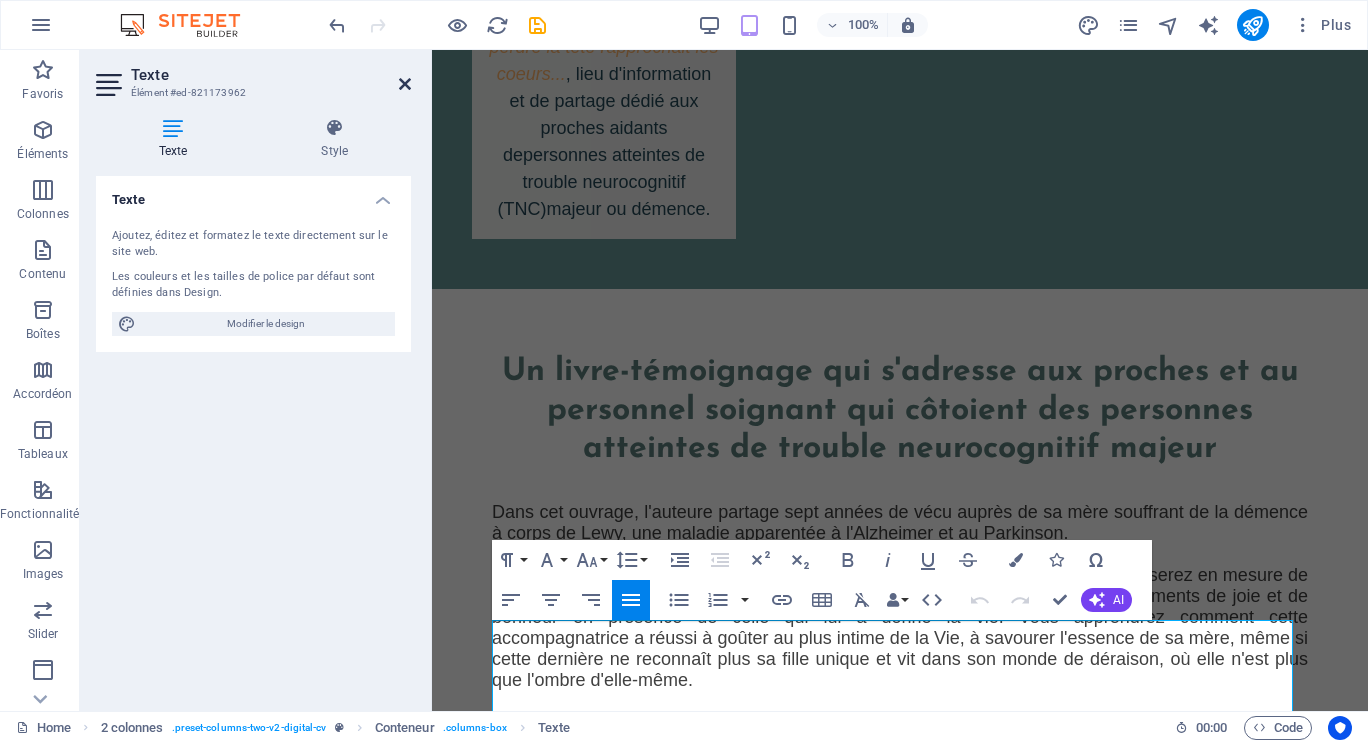 click at bounding box center [405, 84] 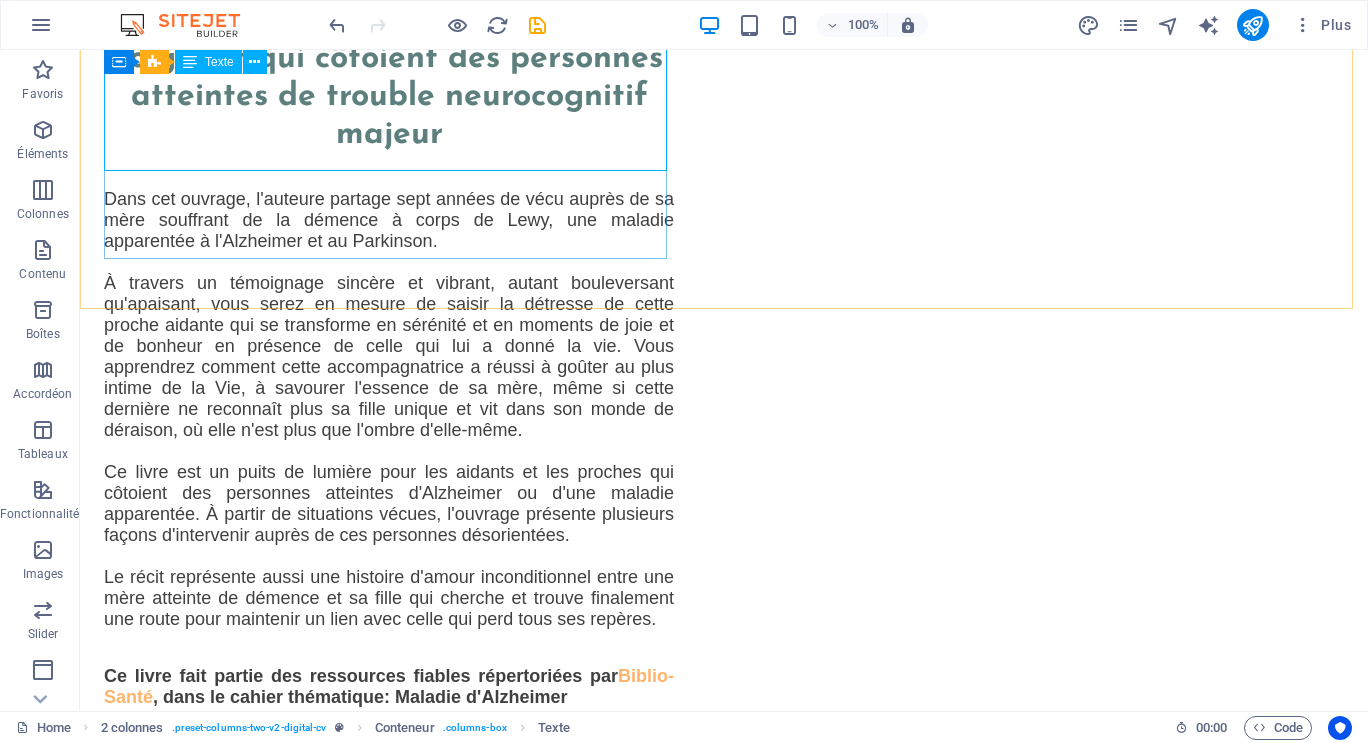 click on "Texte" at bounding box center (219, 62) 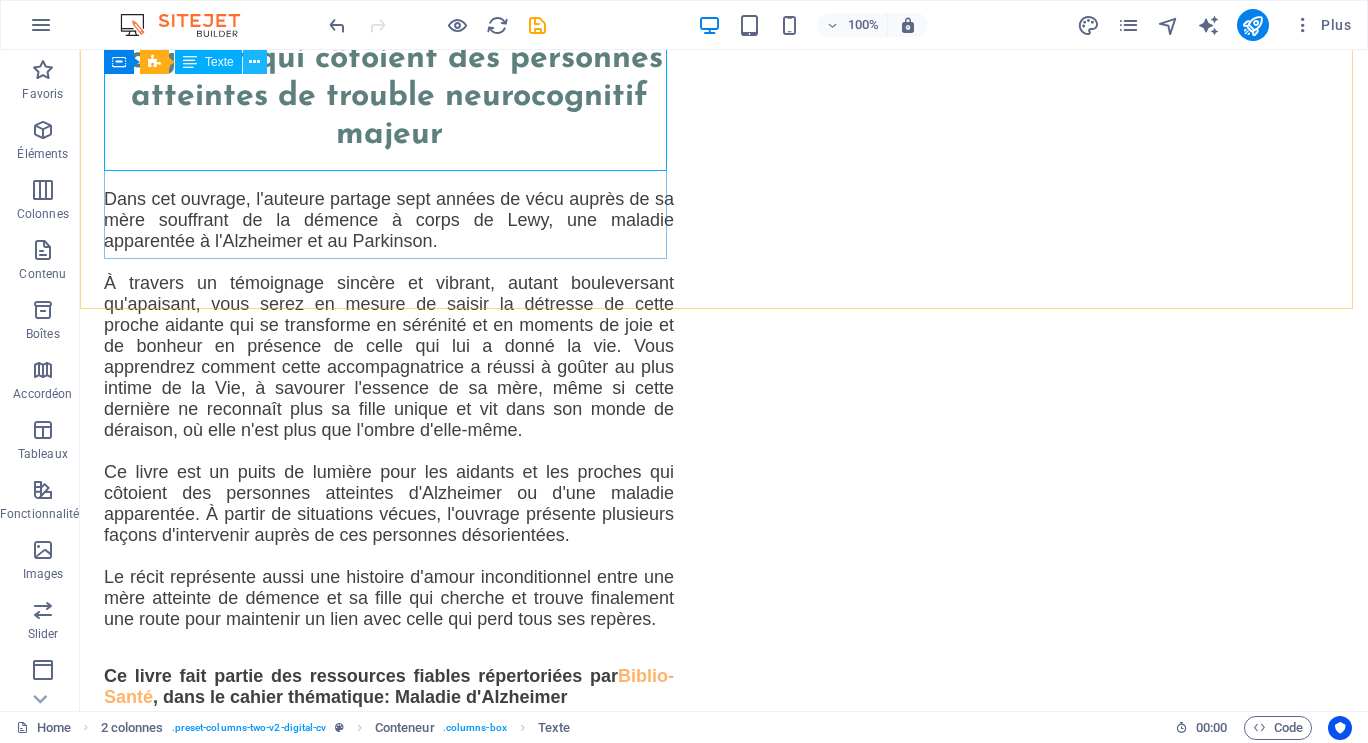click at bounding box center (254, 62) 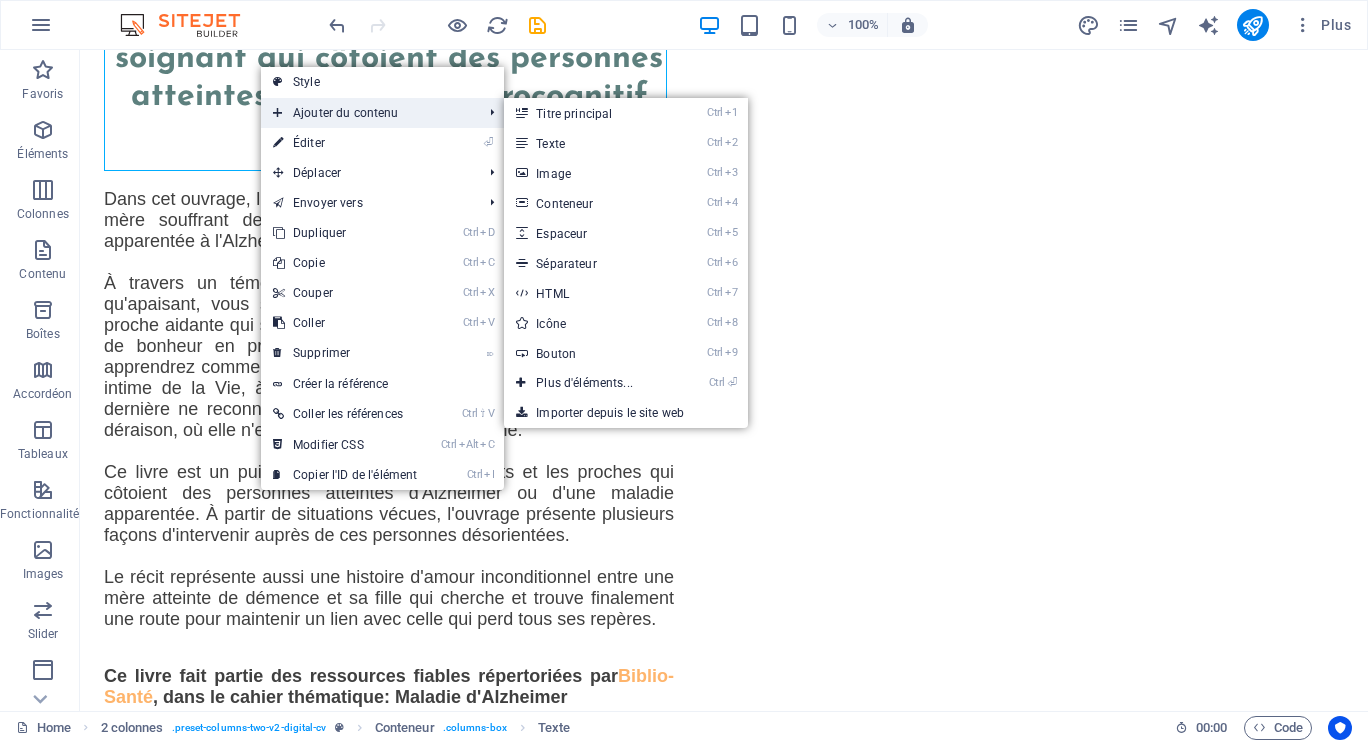 click on "Ajouter du contenu" at bounding box center [367, 113] 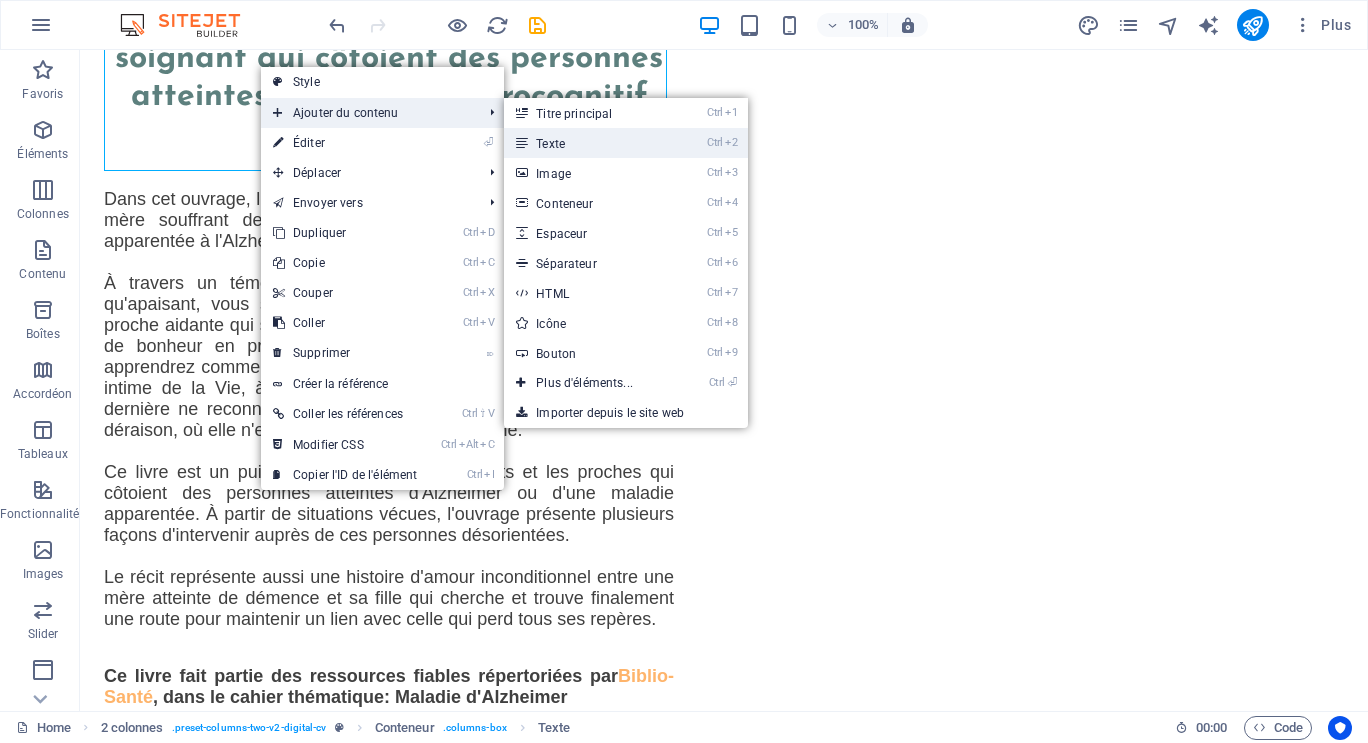 drag, startPoint x: 586, startPoint y: 143, endPoint x: 153, endPoint y: 93, distance: 435.8773 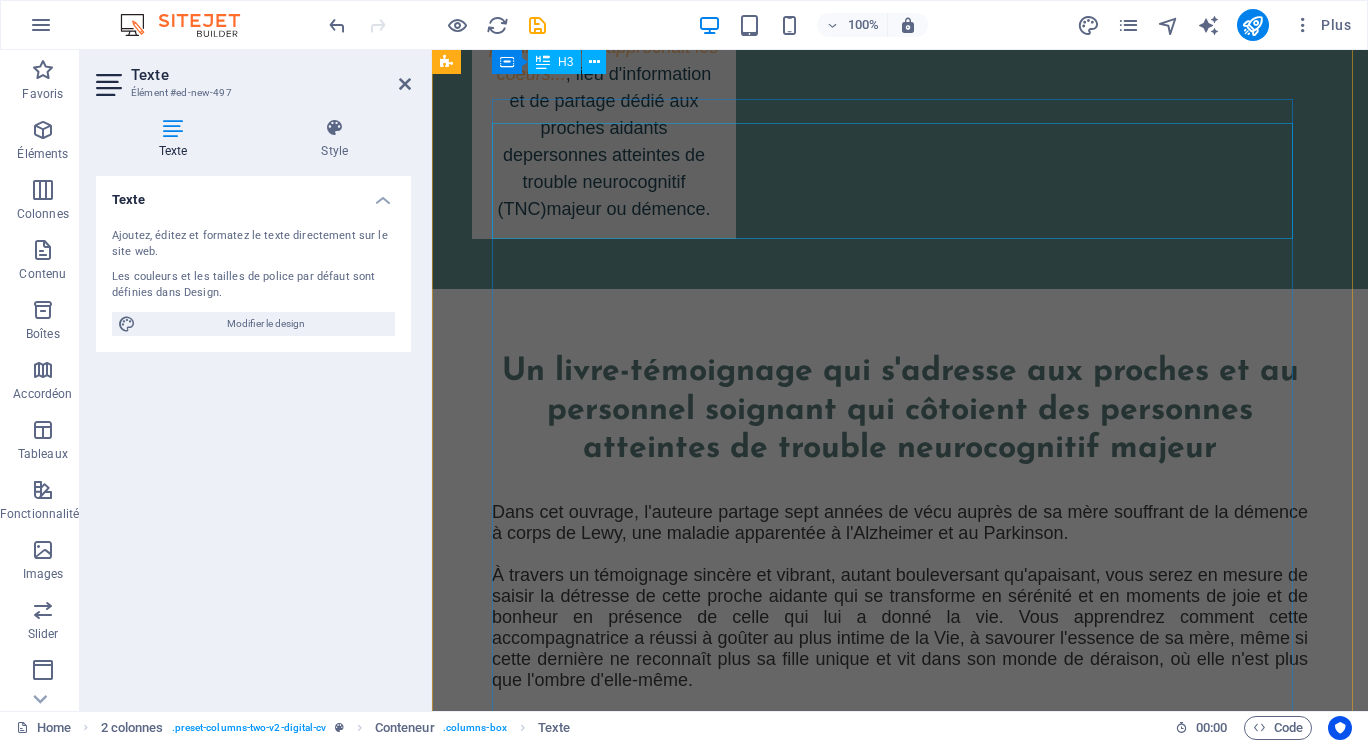 scroll, scrollTop: 3119, scrollLeft: 0, axis: vertical 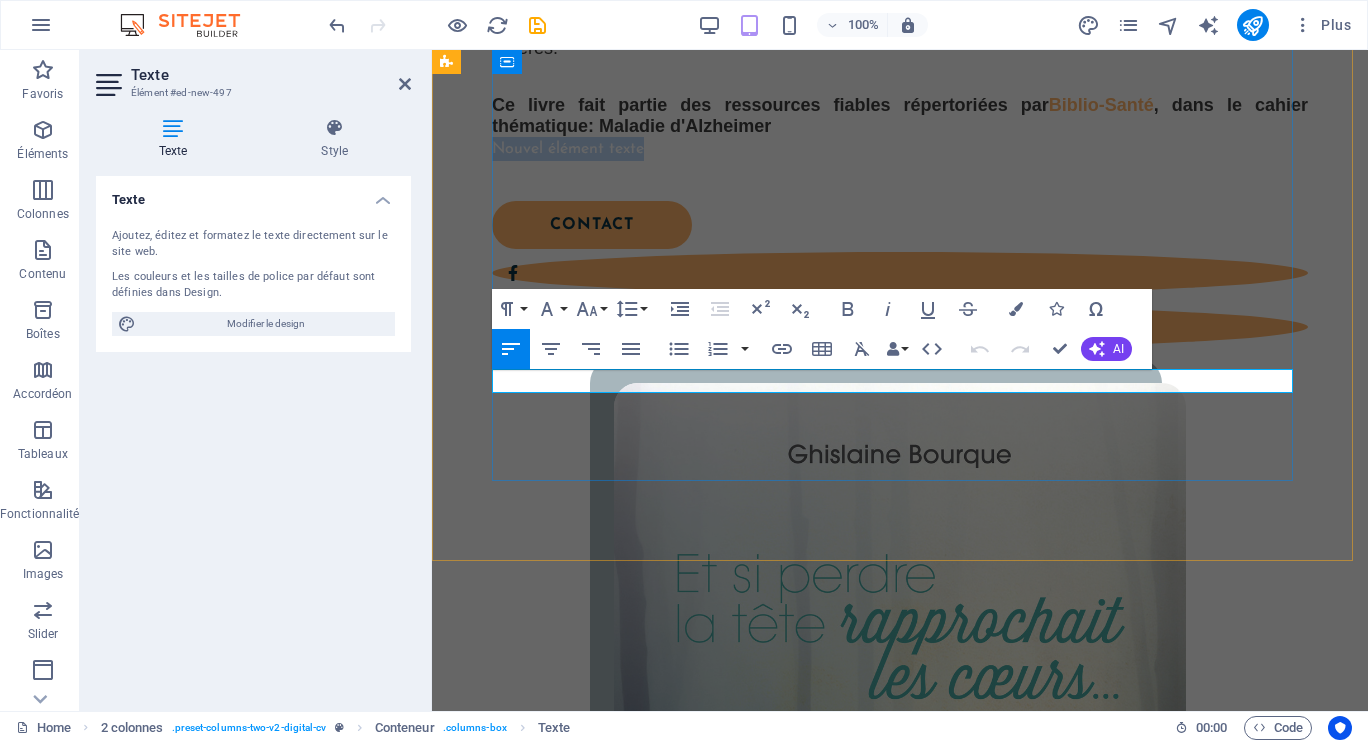 click on "Nouvel élément texte" at bounding box center [900, 149] 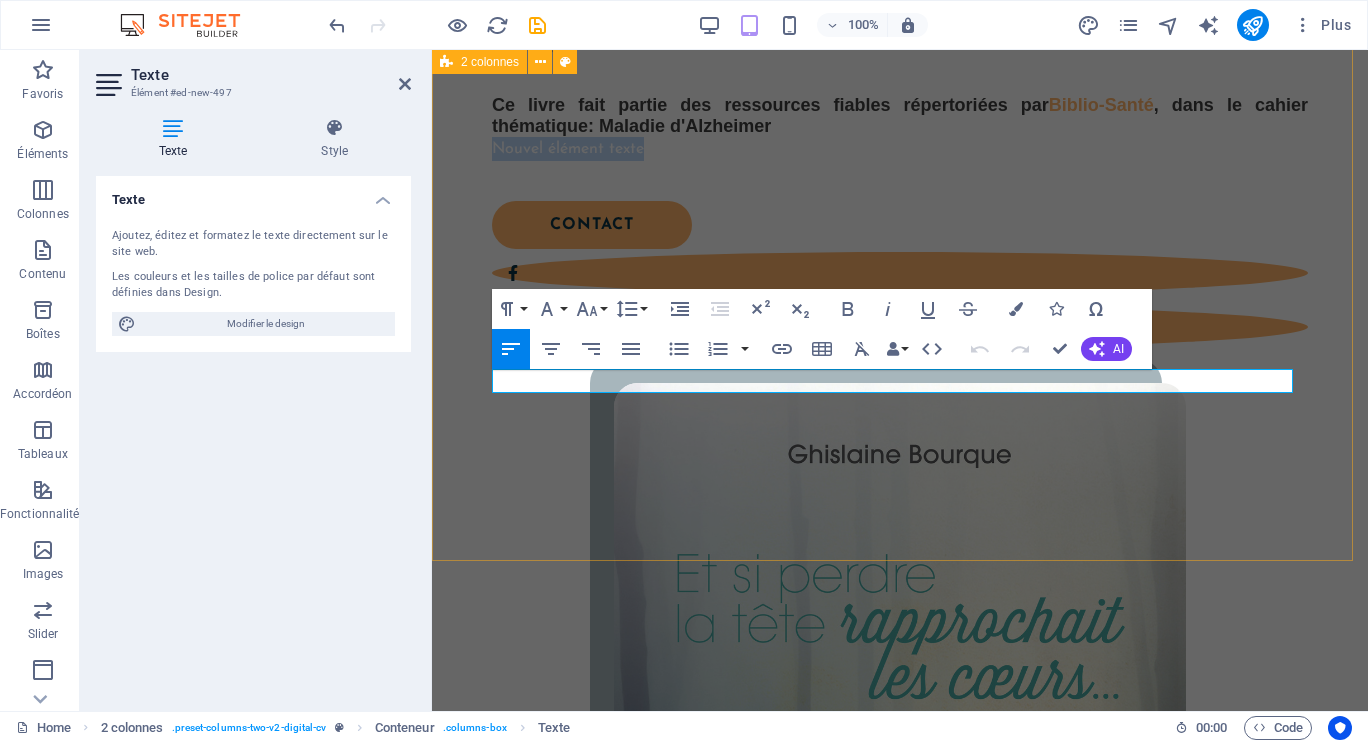 drag, startPoint x: 695, startPoint y: 379, endPoint x: 453, endPoint y: 387, distance: 242.1322 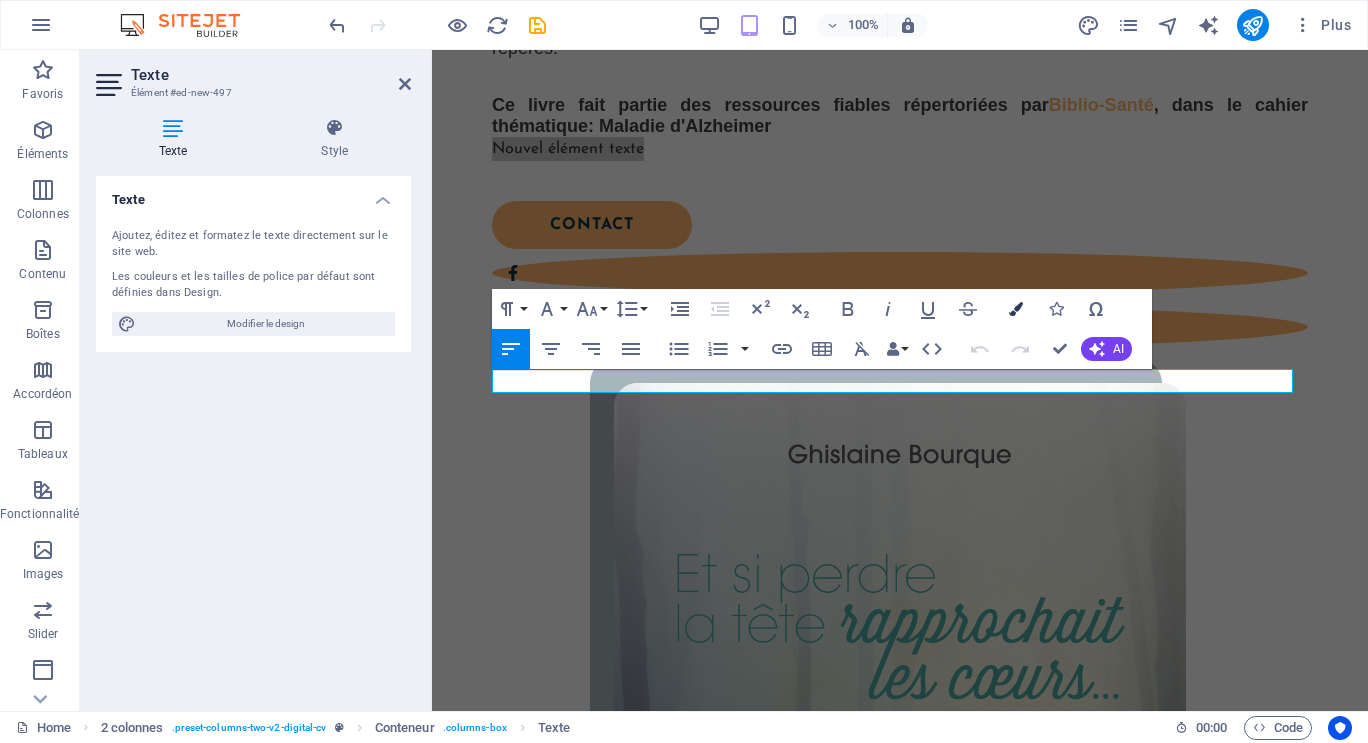 click at bounding box center (1016, 309) 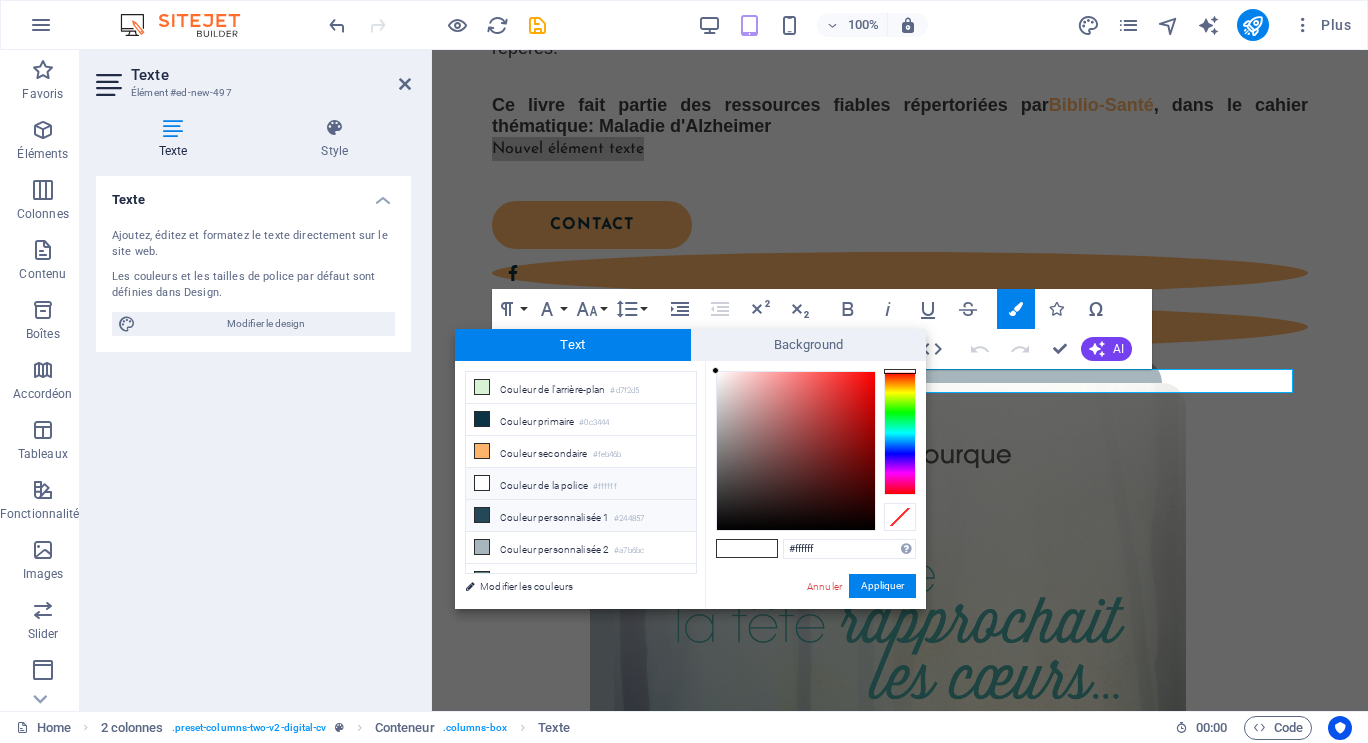 click on "Couleur personnalisée 1
#244857" at bounding box center (581, 516) 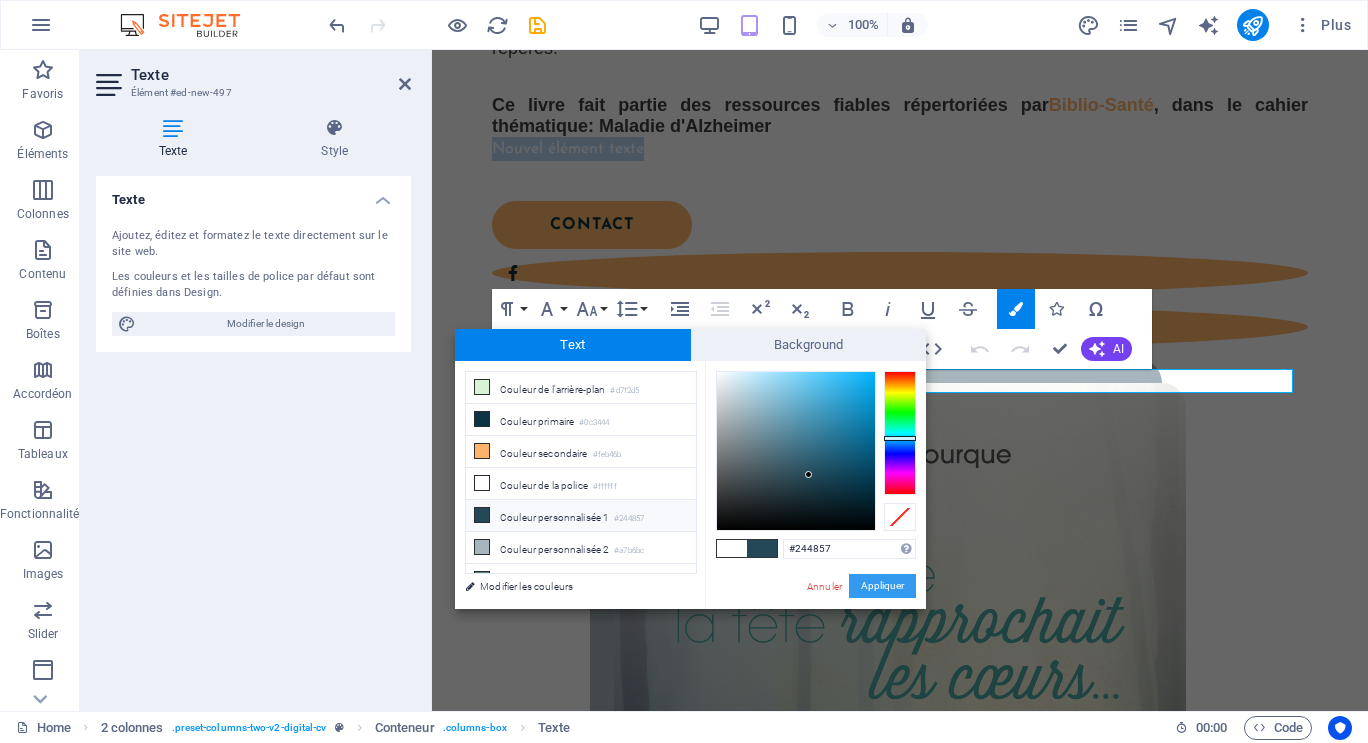 click on "Appliquer" at bounding box center [882, 586] 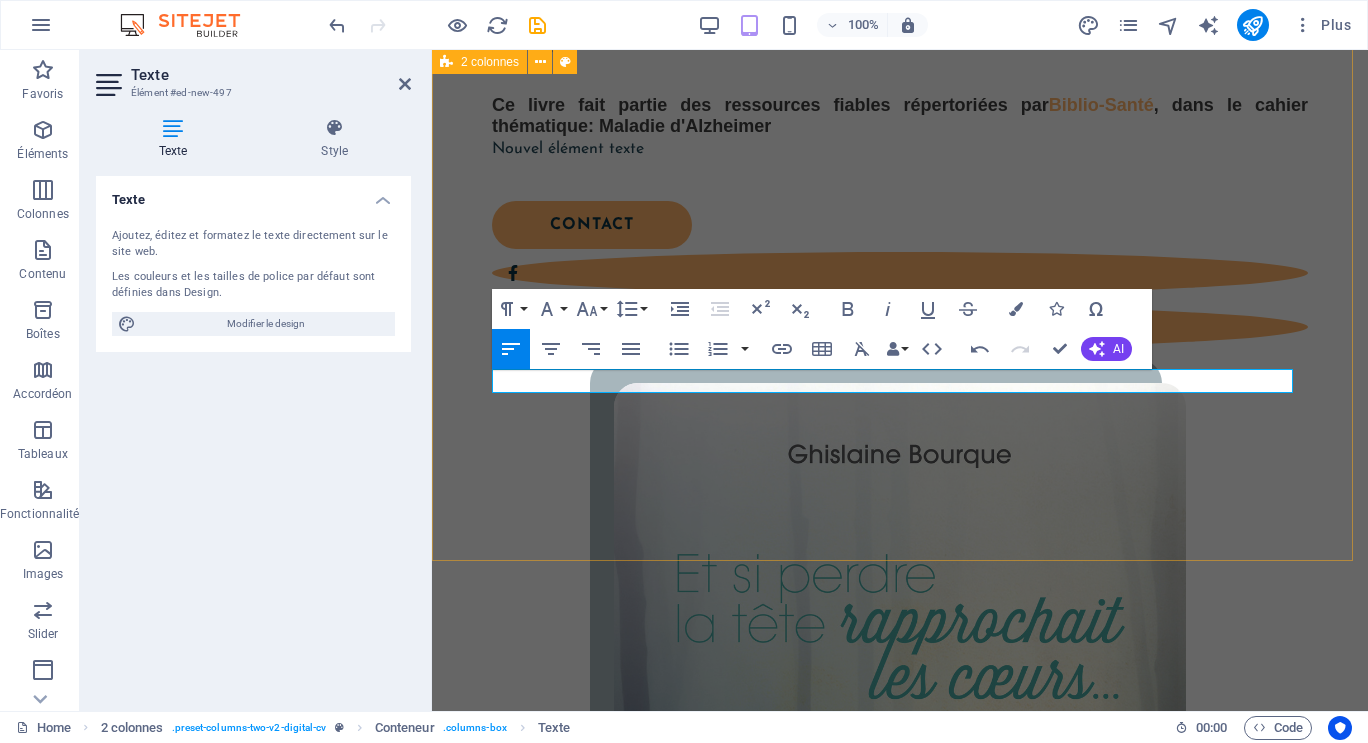 click on "Nouvel élément texte Un livre-témoignage qui s'adresse aux proches et au personnel soignant qui côtoient des personnes atteintes de trouble neurocognitif majeur  Dans cet ouvrage, l'auteure partage sept années de vécu auprès de sa mère souffrant de la démence à corps de Lewy, une maladie apparentée à l'Alzheimer et au Parkinson. À travers un témoignage sincère et vibrant, autant bouleversant qu'apaisant, vous serez en mesure de saisir la détresse de cette proche aidante qui se transforme en sérénité et en moments de joie et de bonheur en présence de celle qui lui a donné la vie. Vous apprendrez comment cette accompagnatrice a réussi à goûter au plus intime de la Vie, à savourer l'essence de sa mère, même si cette dernière ne reconnaît plus sa fille unique et vit dans son monde de déraison, où elle n'est plus que l'ombre d'elle-même. Ce livre fait partie des ressources fiables répertoriées par  Biblio-Santé , dans le cahier thématique: Maladie d'Alzheimer contact" at bounding box center [900, 395] 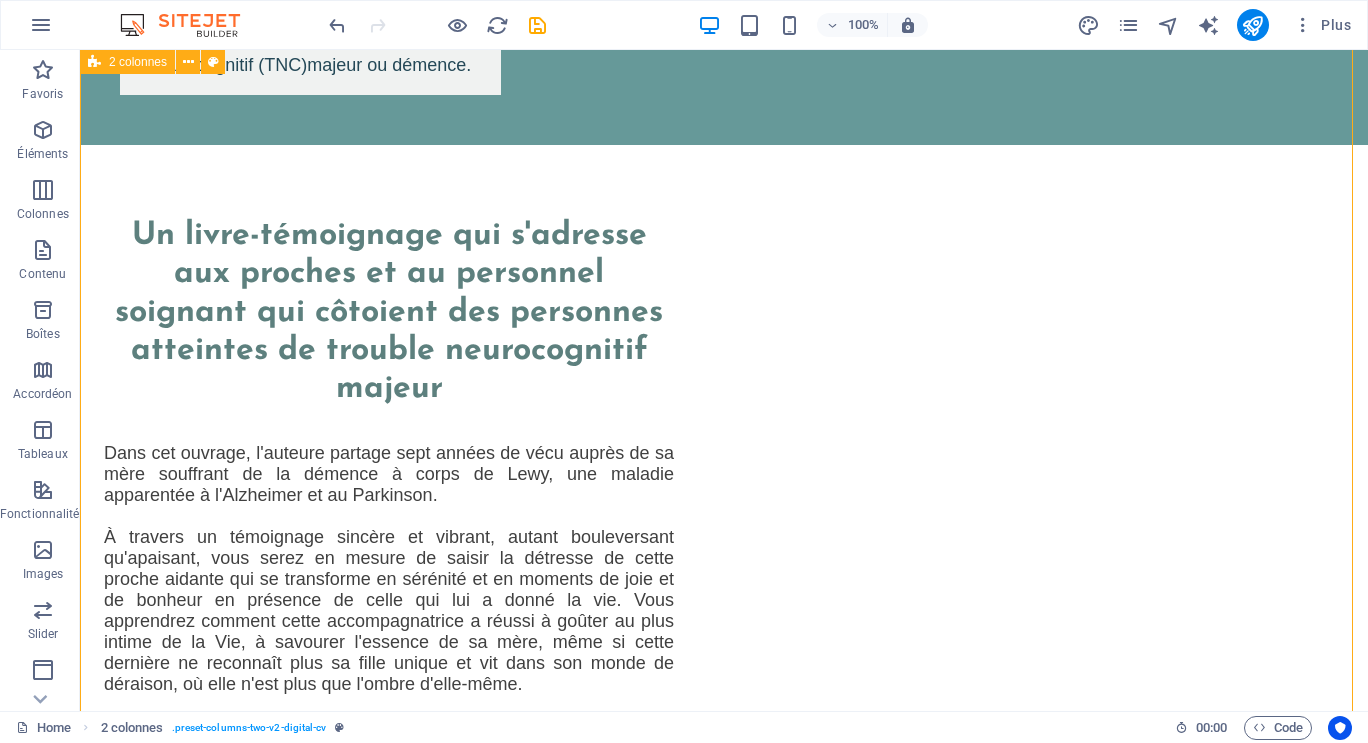 scroll, scrollTop: 2121, scrollLeft: 0, axis: vertical 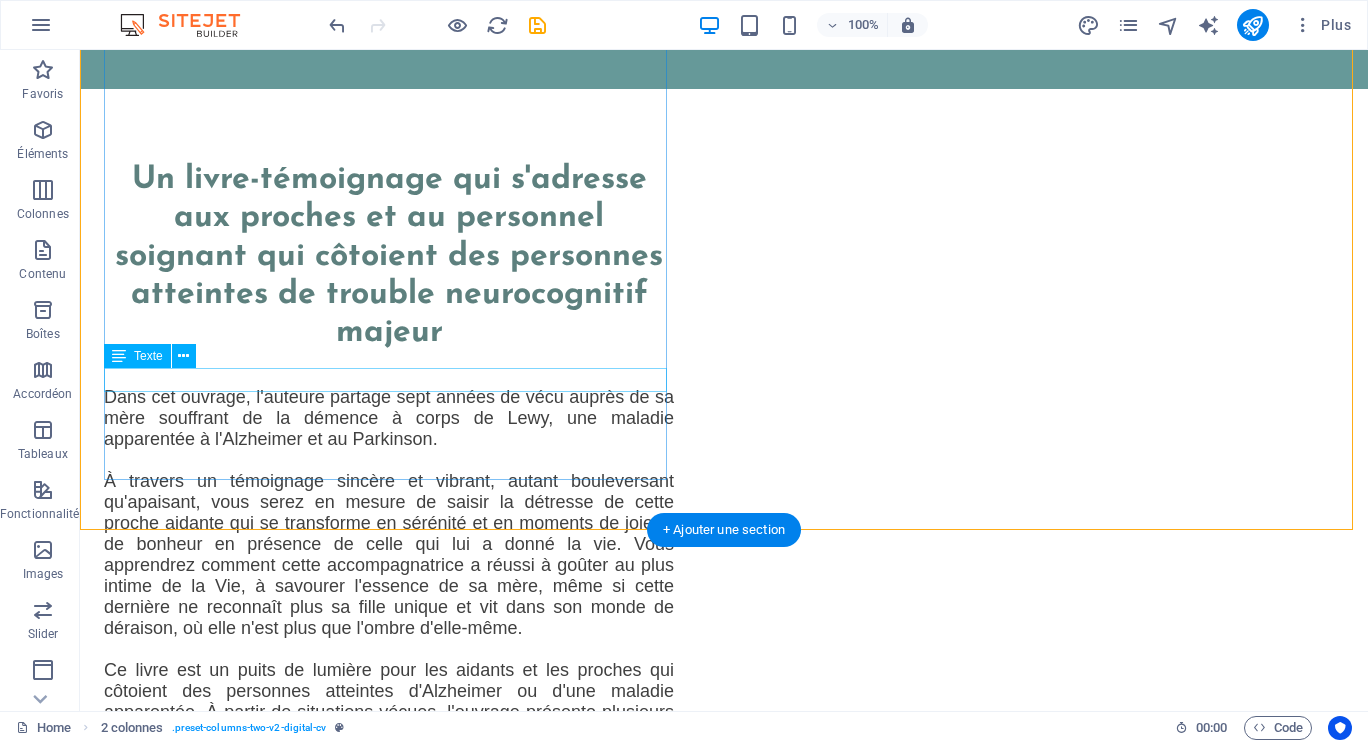 click on "Nouvel élément texte" at bounding box center (389, 918) 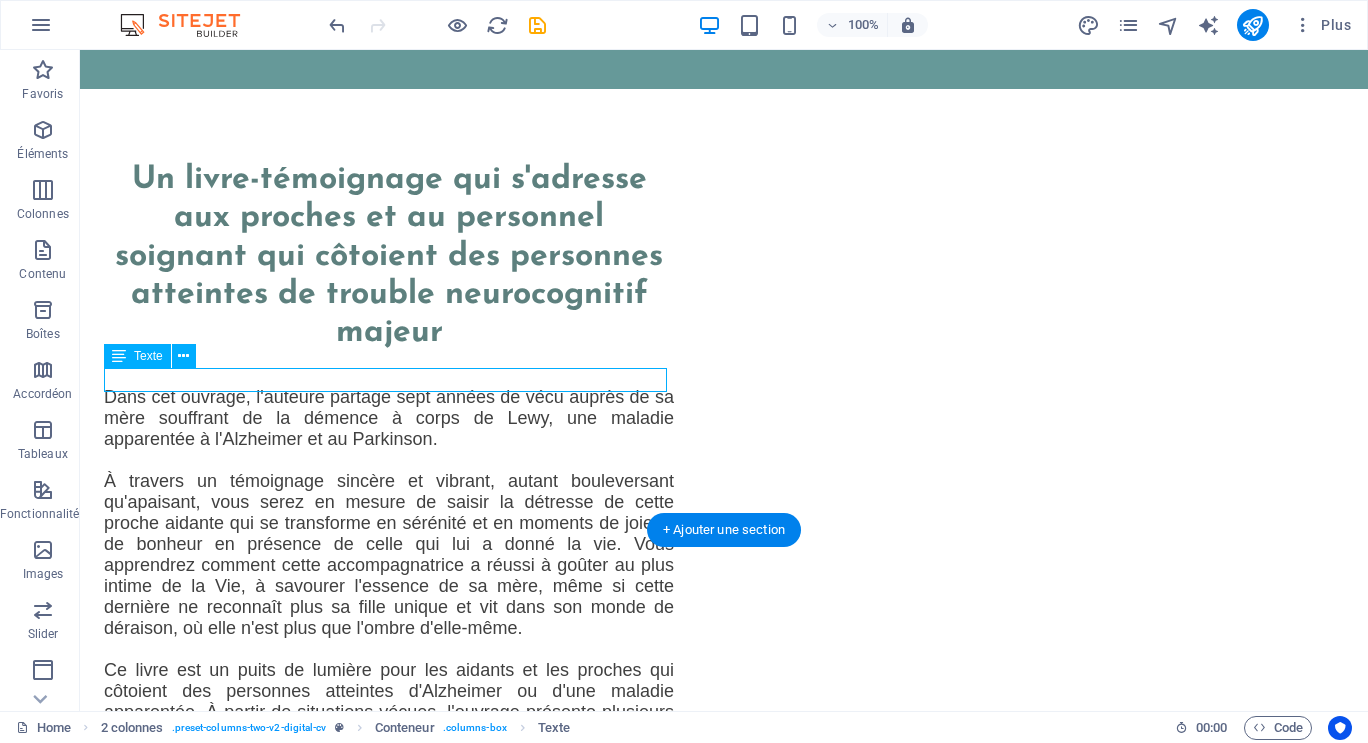 click on "Nouvel élément texte" at bounding box center (389, 918) 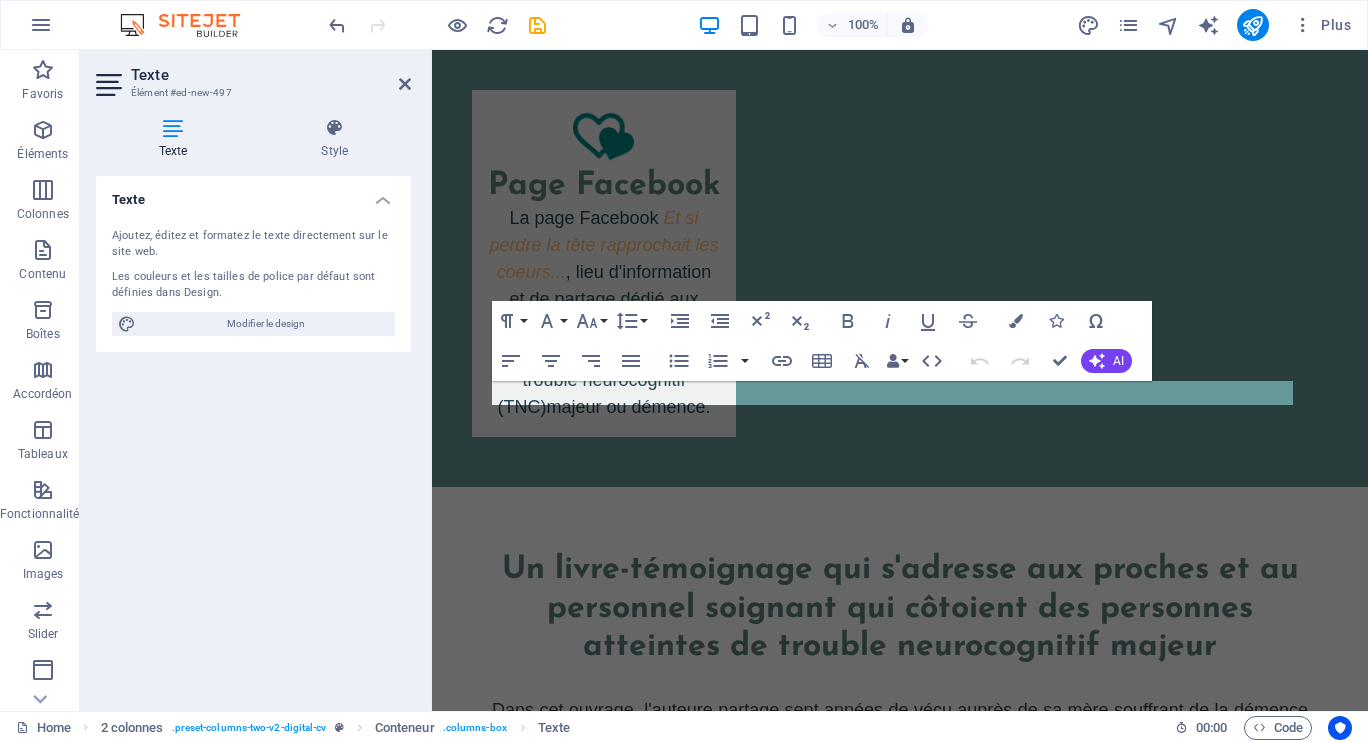 scroll, scrollTop: 3107, scrollLeft: 0, axis: vertical 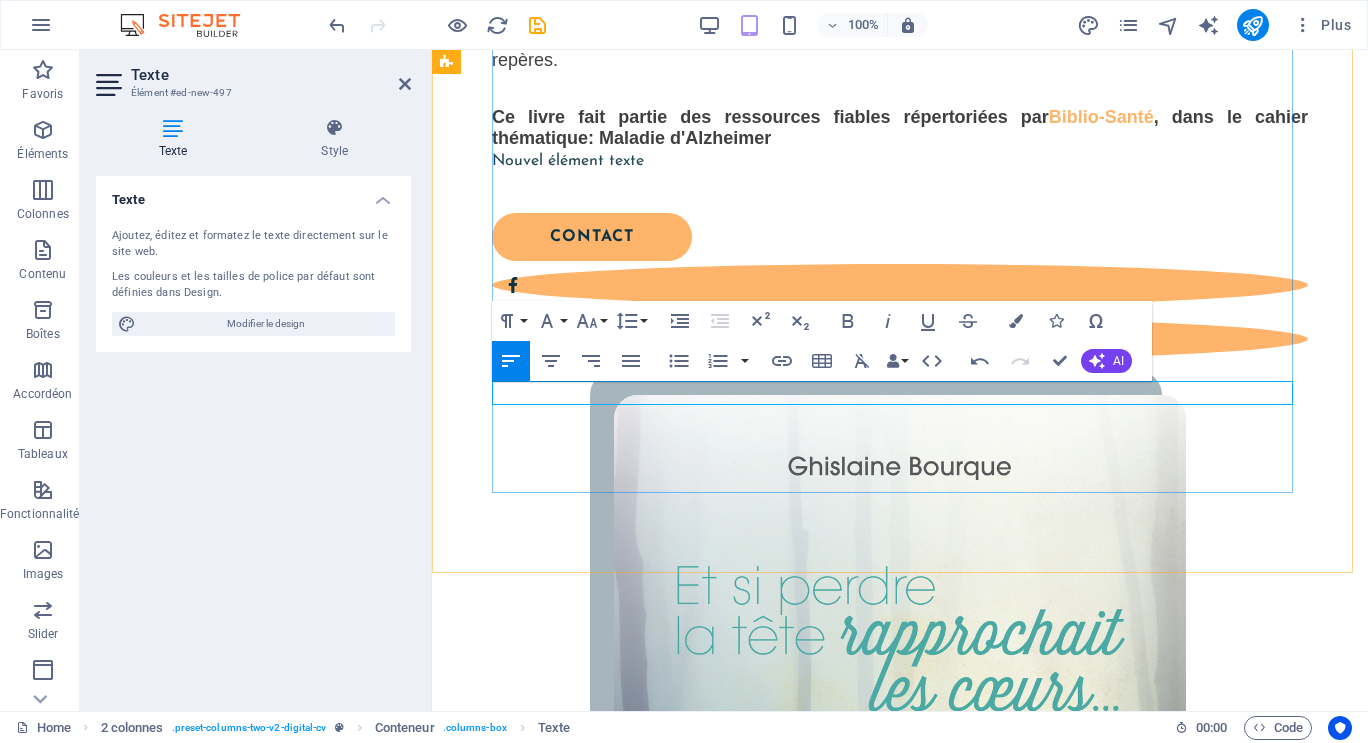 click on "Nouvel élément texte" at bounding box center [900, 161] 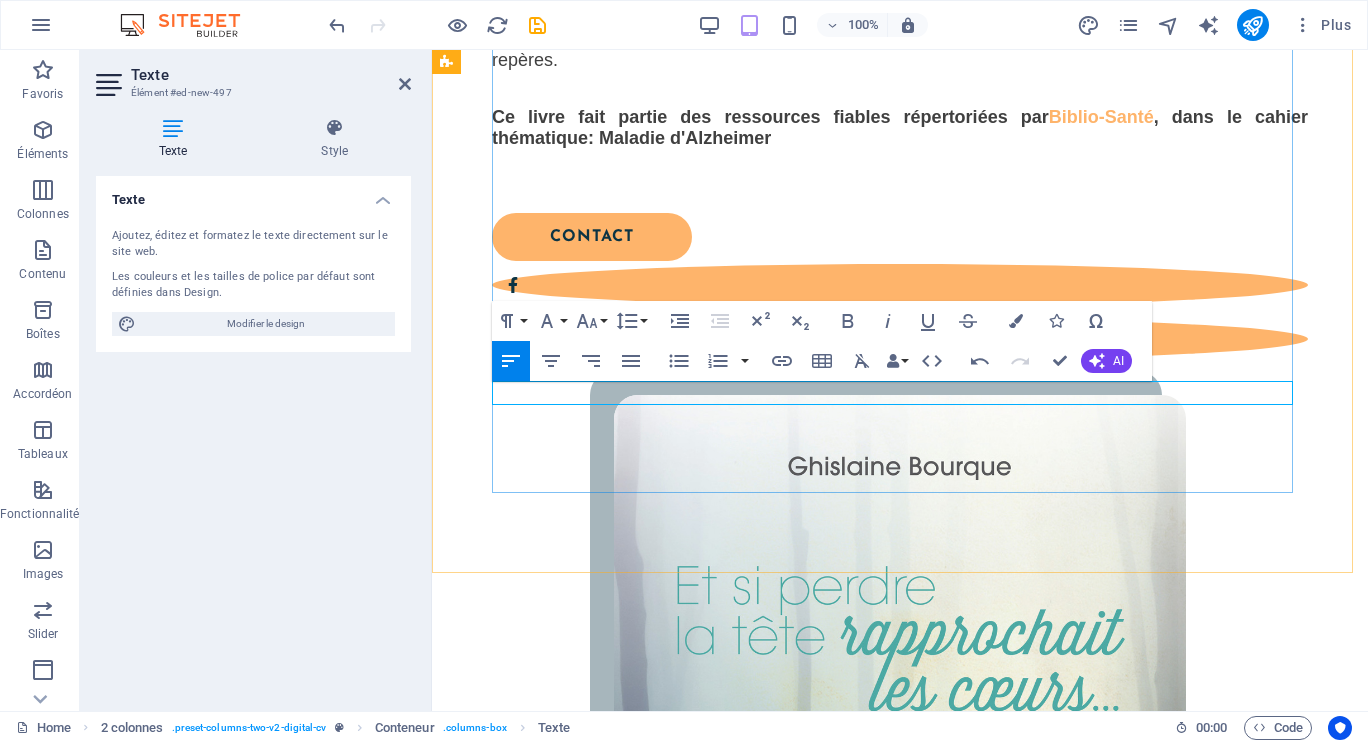 type 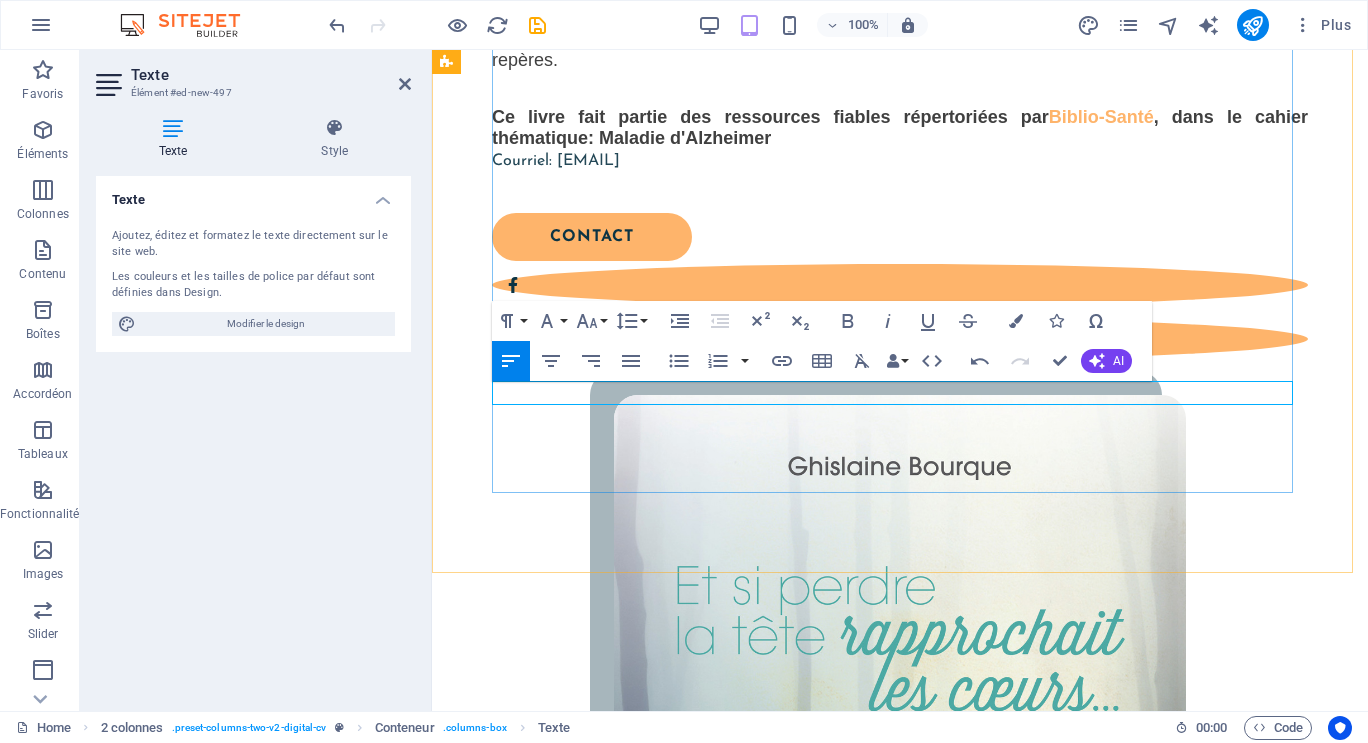 click on "Courriel: [EMAIL]" at bounding box center (556, 161) 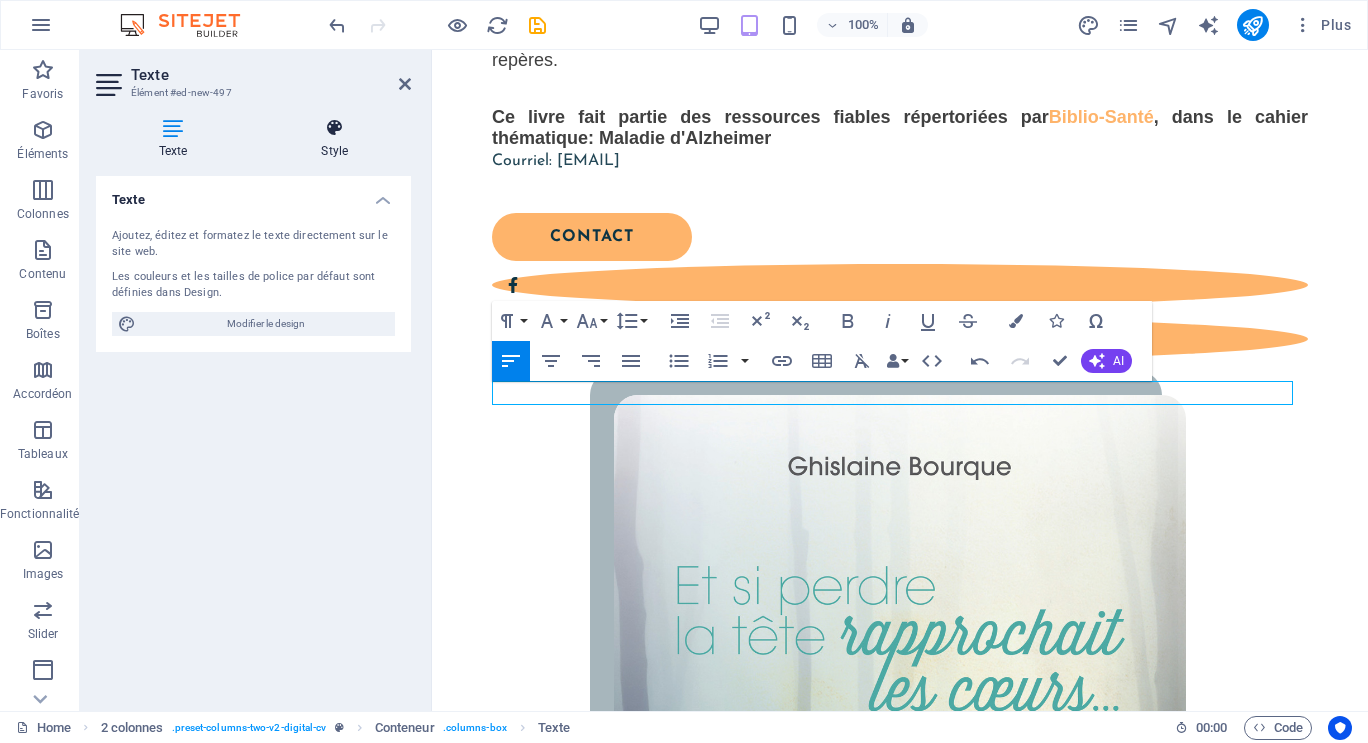 click at bounding box center [335, 128] 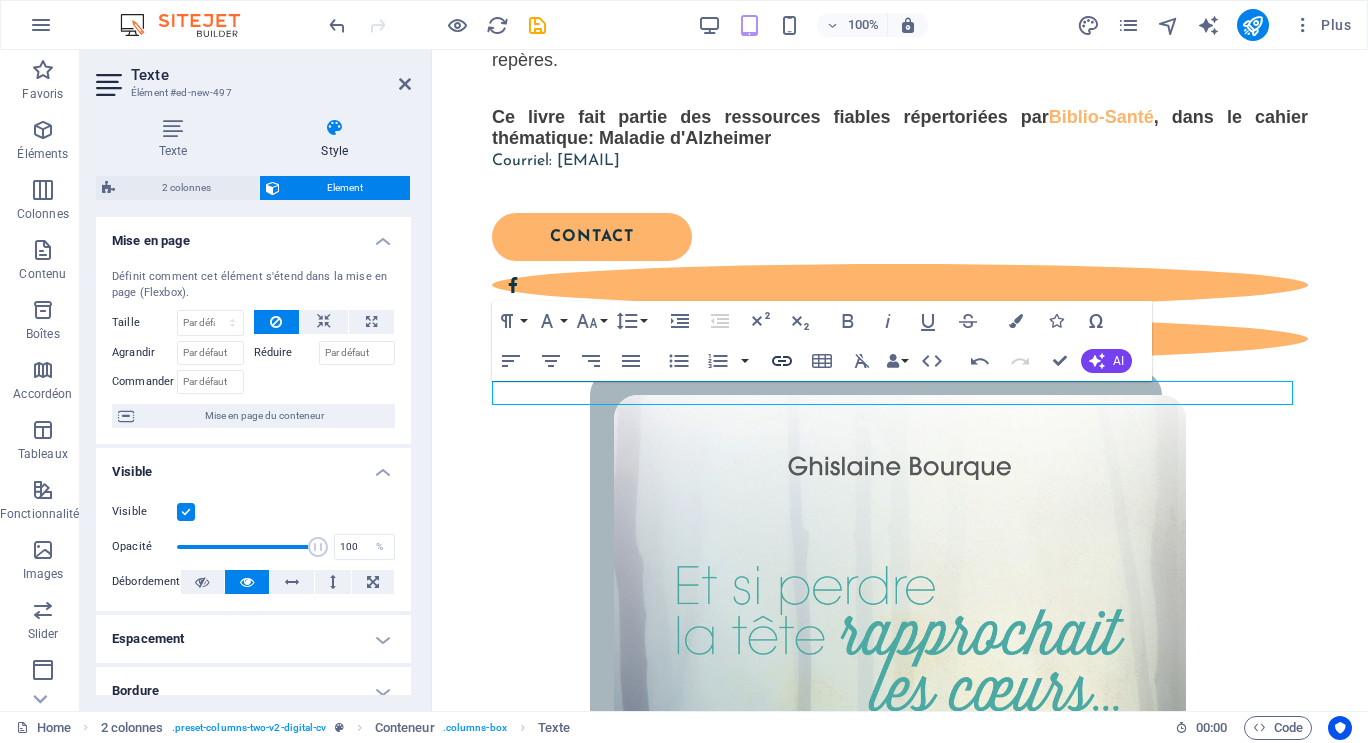 click 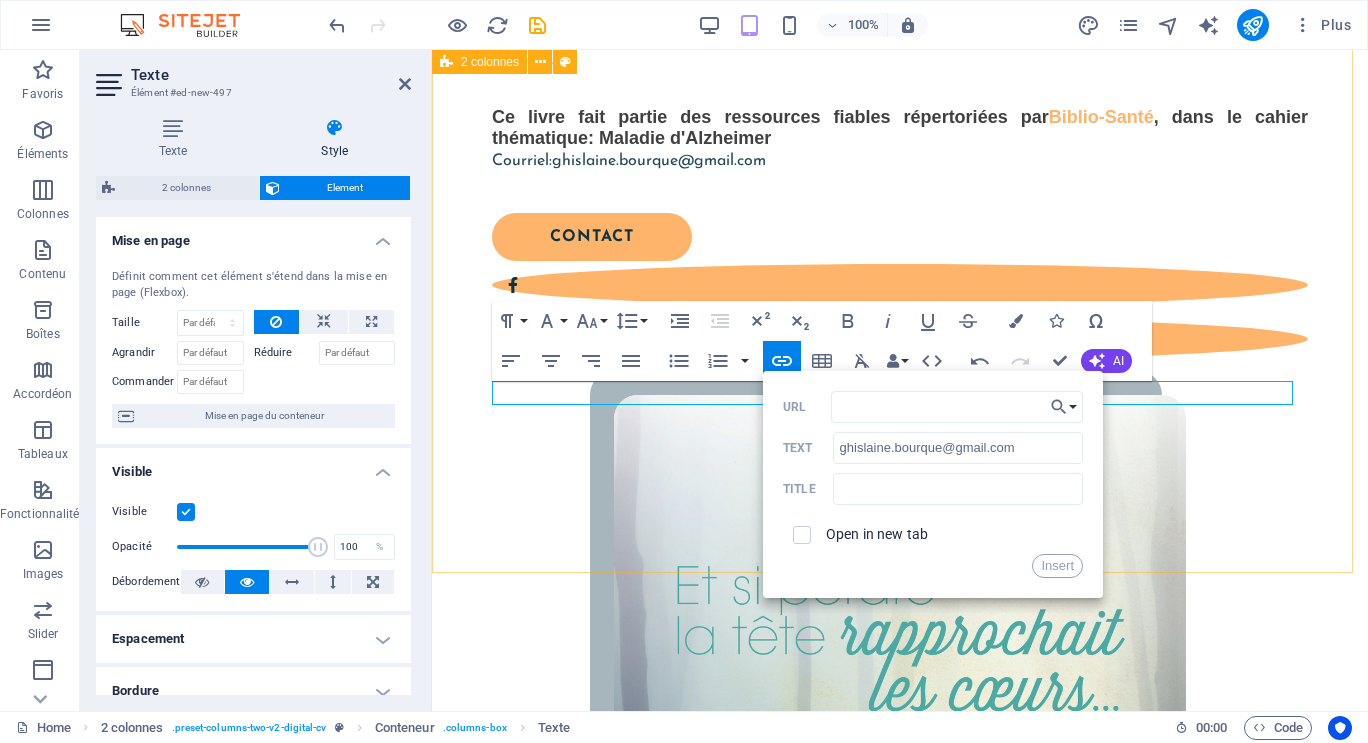 click on "Nouvel élément texte Un livre-témoignage qui s'adresse aux proches et au personnel soignant qui côtoient des personnes atteintes de trouble neurocognitif majeur  Dans cet ouvrage, l'auteure partage sept années de vécu auprès de sa mère souffrant de la démence à corps de Lewy, une maladie apparentée à l'Alzheimer et au Parkinson. À travers un témoignage sincère et vibrant, autant bouleversant qu'apaisant, vous serez en mesure de saisir la détresse de cette proche aidante qui se transforme en sérénité et en moments de joie et de bonheur en présence de celle qui lui a donné la vie. Vous apprendrez comment cette accompagnatrice a réussi à goûter au plus intime de la Vie, à savourer l'essence de sa mère, même si cette dernière ne reconnaît plus sa fille unique et vit dans son monde de déraison, où elle n'est plus que l'ombre d'elle-même. Ce livre fait partie des ressources fiables répertoriées par  Biblio-Santé , dans le cahier thématique: Maladie d'Alzheimer Courriel:  ​ ​" at bounding box center [900, 407] 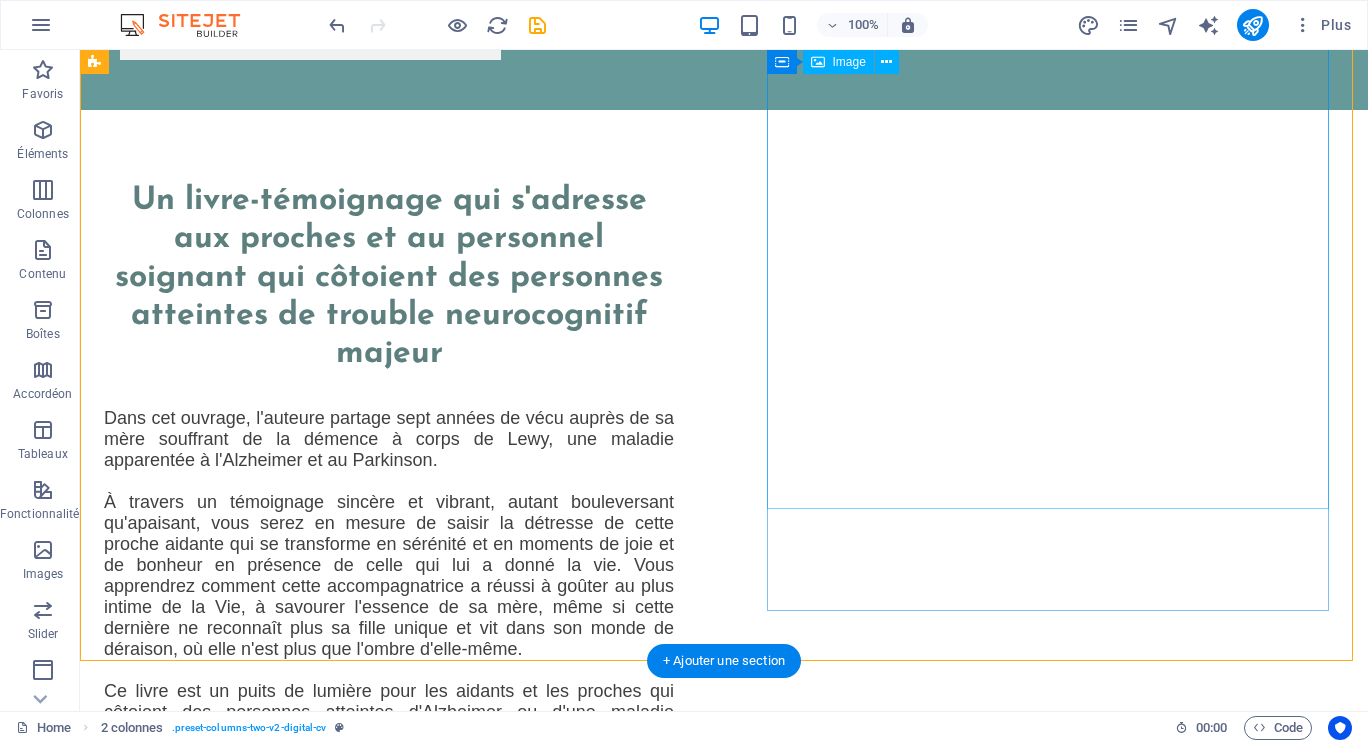scroll, scrollTop: 2121, scrollLeft: 0, axis: vertical 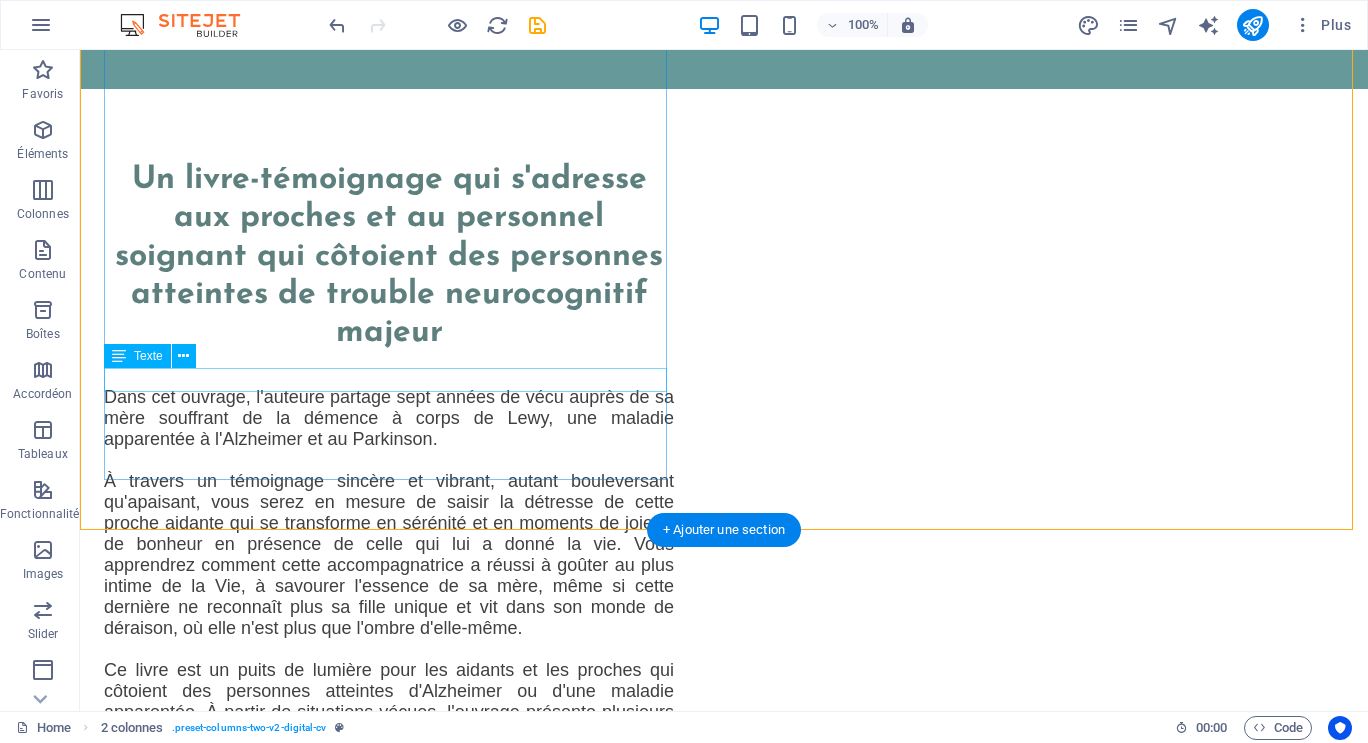 click on "Courriel: [EMAIL]" at bounding box center [389, 918] 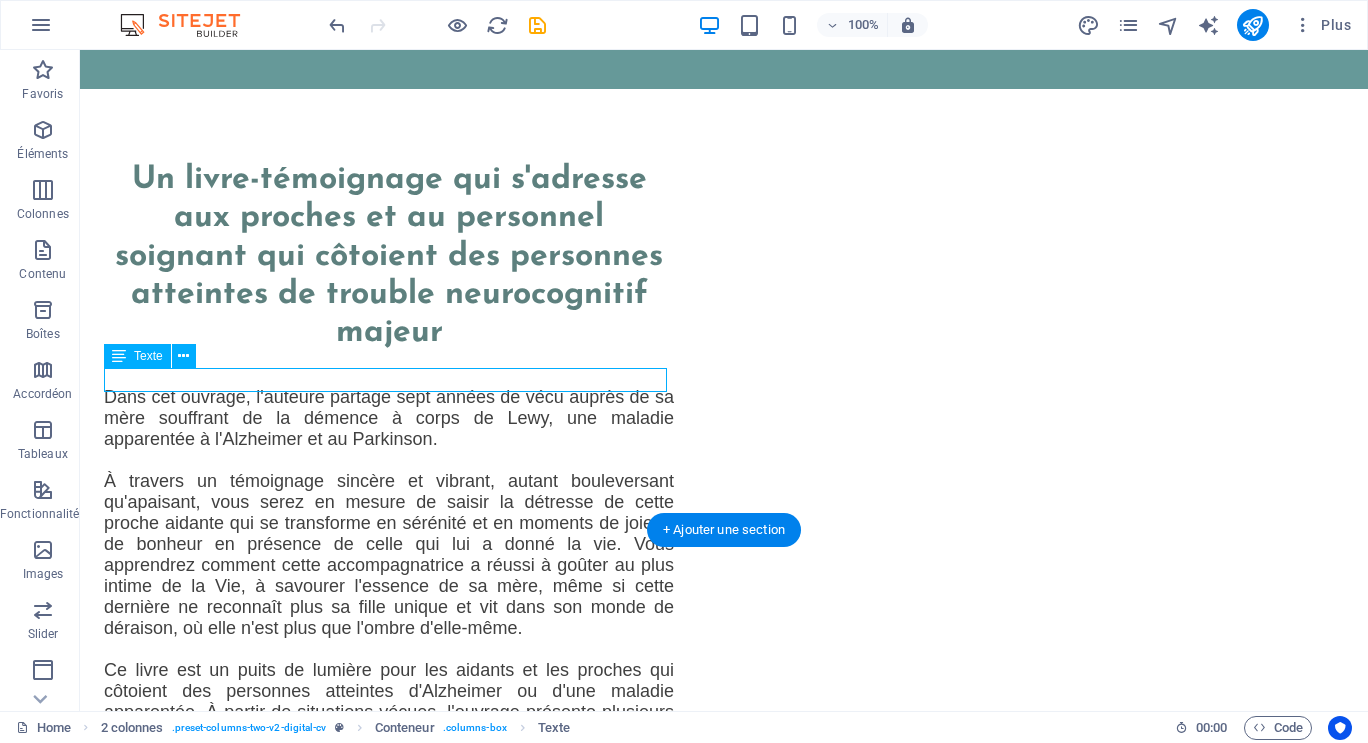 click on "Courriel: [EMAIL]" at bounding box center (389, 918) 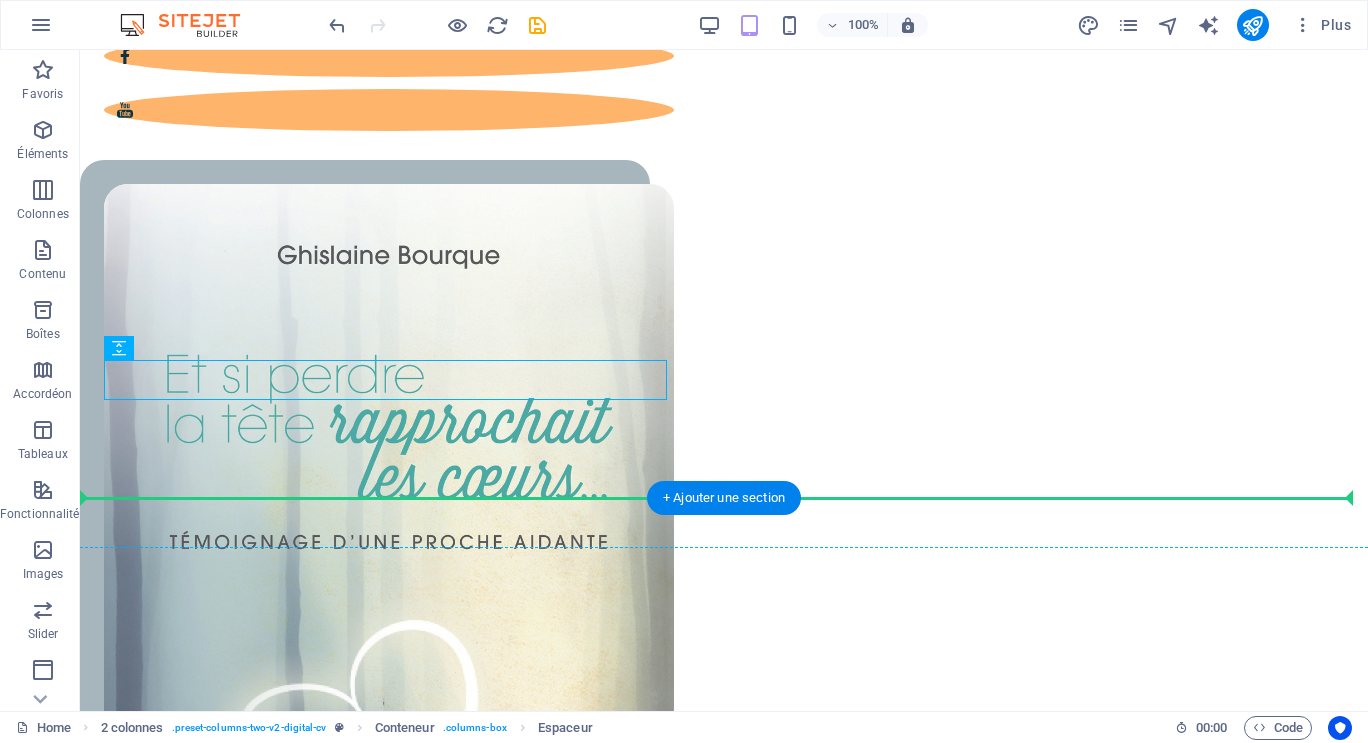 scroll, scrollTop: 2153, scrollLeft: 0, axis: vertical 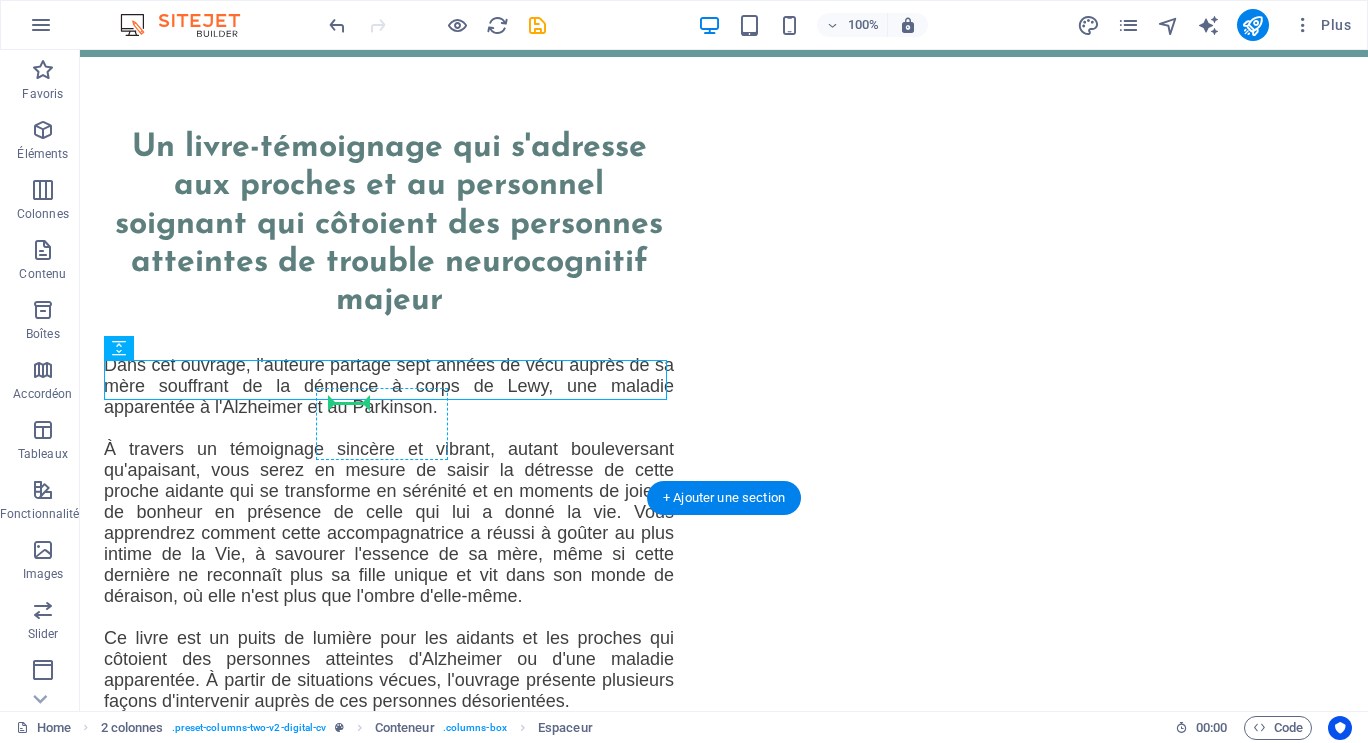 drag, startPoint x: 618, startPoint y: 442, endPoint x: 334, endPoint y: 405, distance: 286.40005 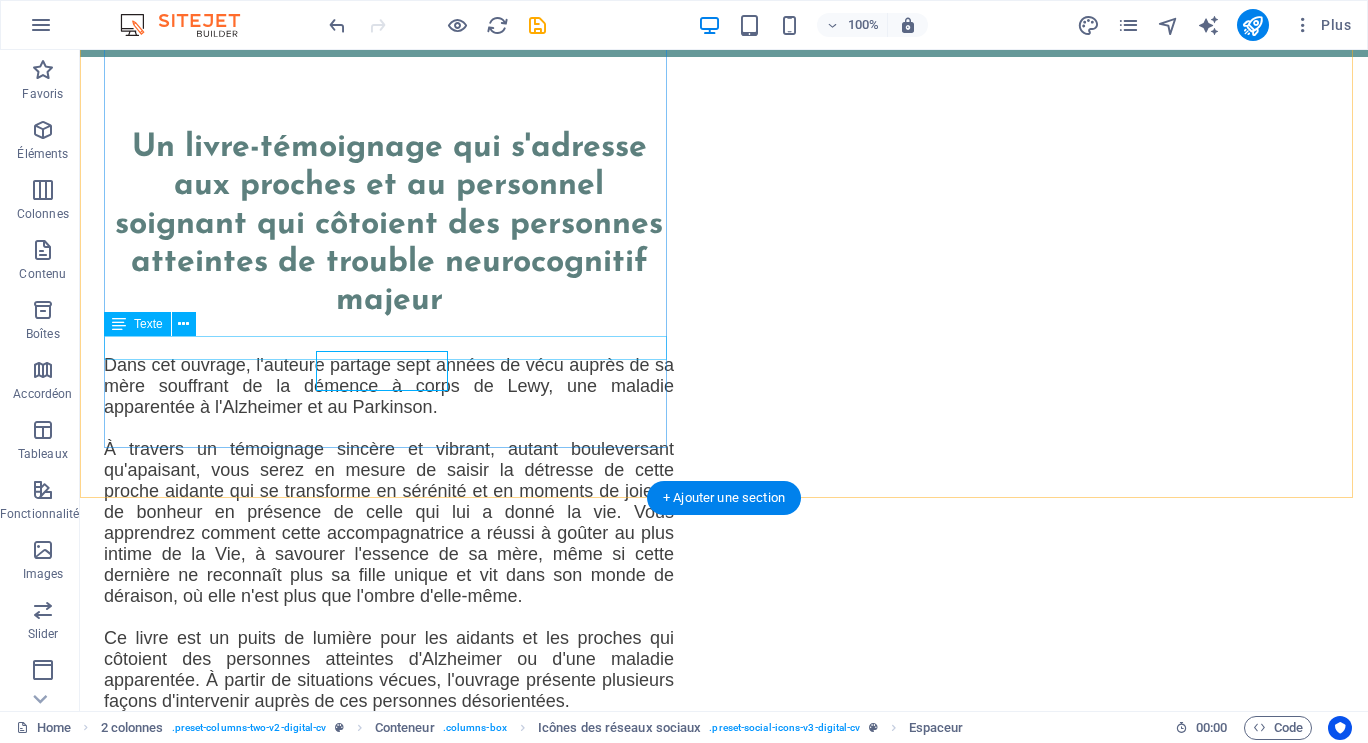 click on "Courriel: [EMAIL]" at bounding box center [389, 886] 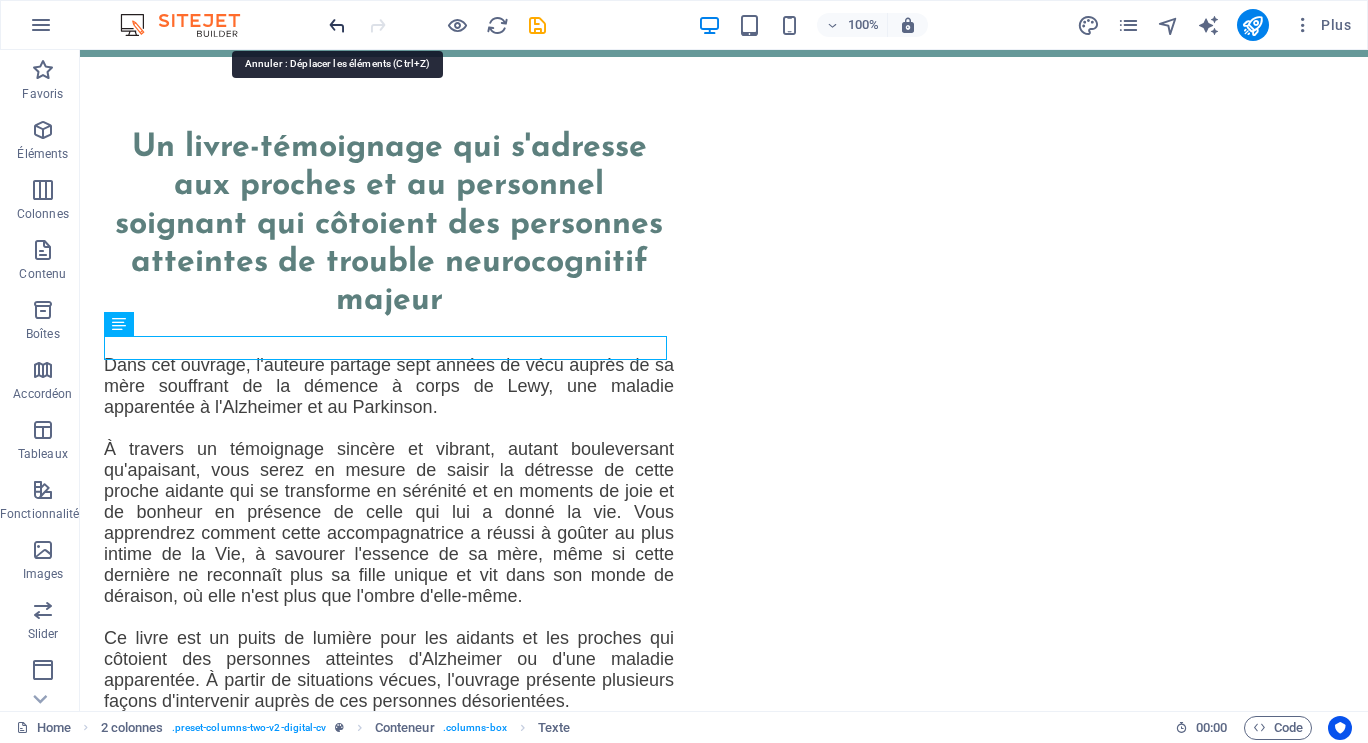click at bounding box center (337, 25) 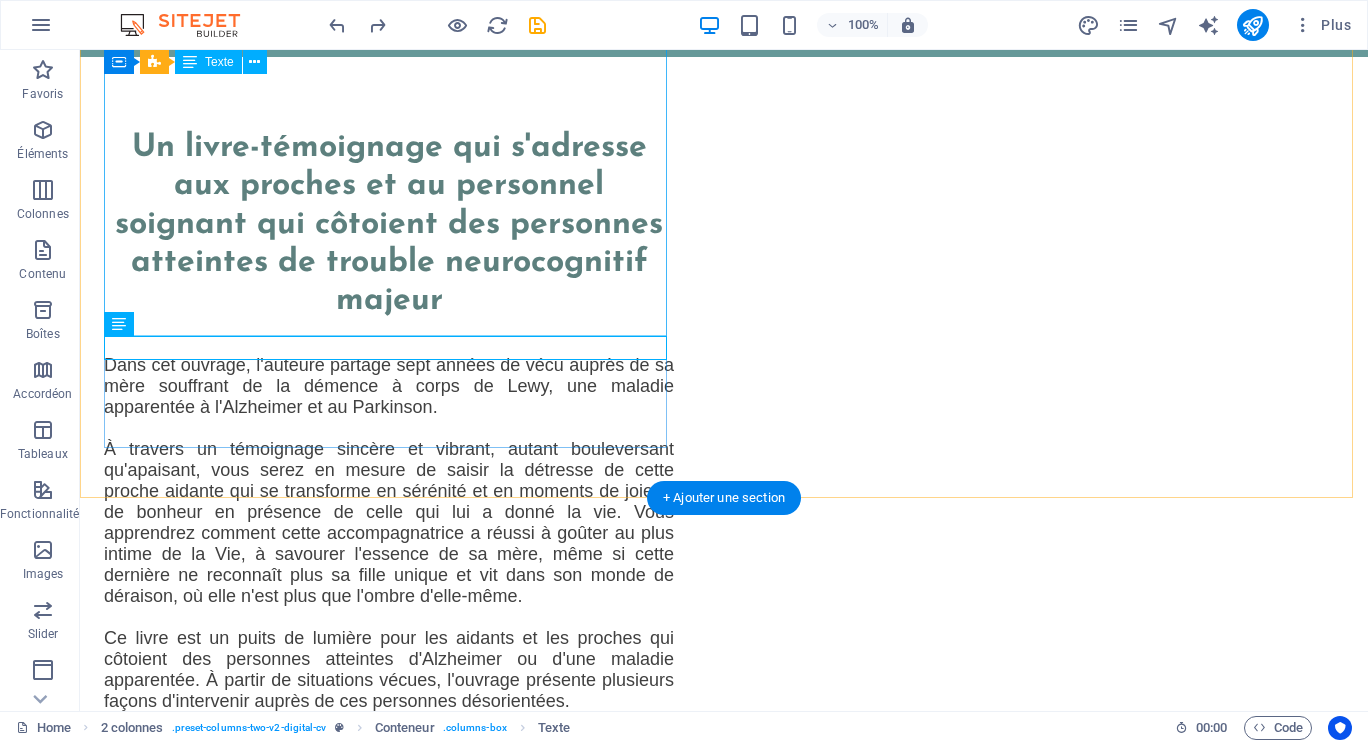 click on "Ce livre fait partie des ressources fiables répertoriées par  Biblio-Santé , dans le cahier thématique: Maladie d'Alzheimer" at bounding box center (389, 853) 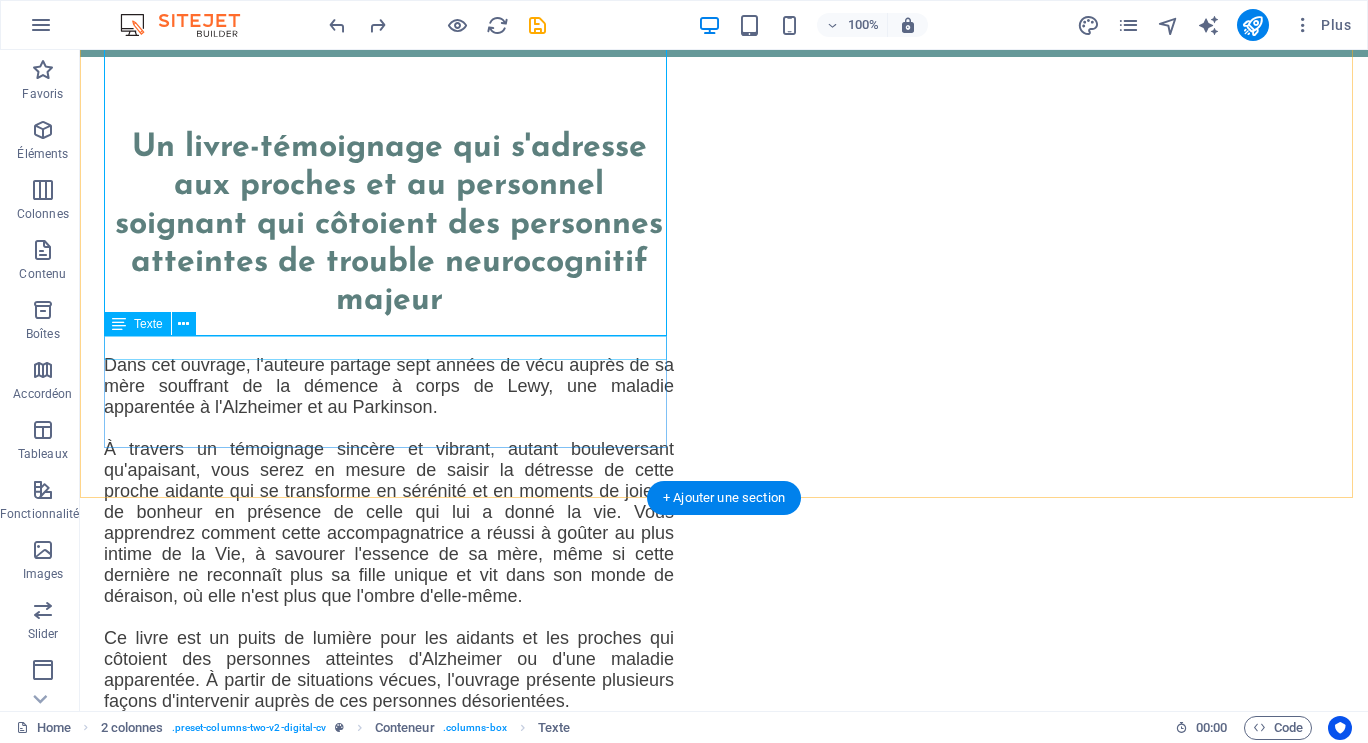 click on "Courriel: [EMAIL]" at bounding box center (389, 886) 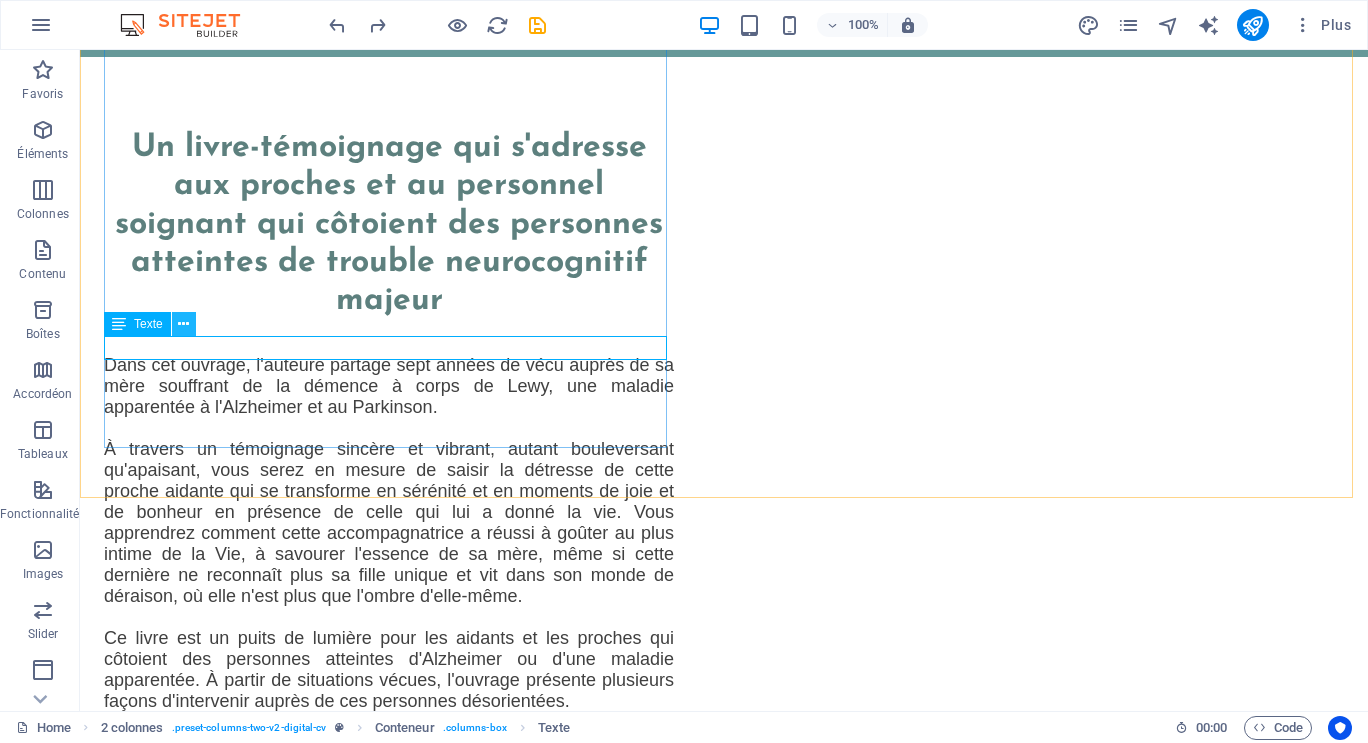 click at bounding box center [183, 324] 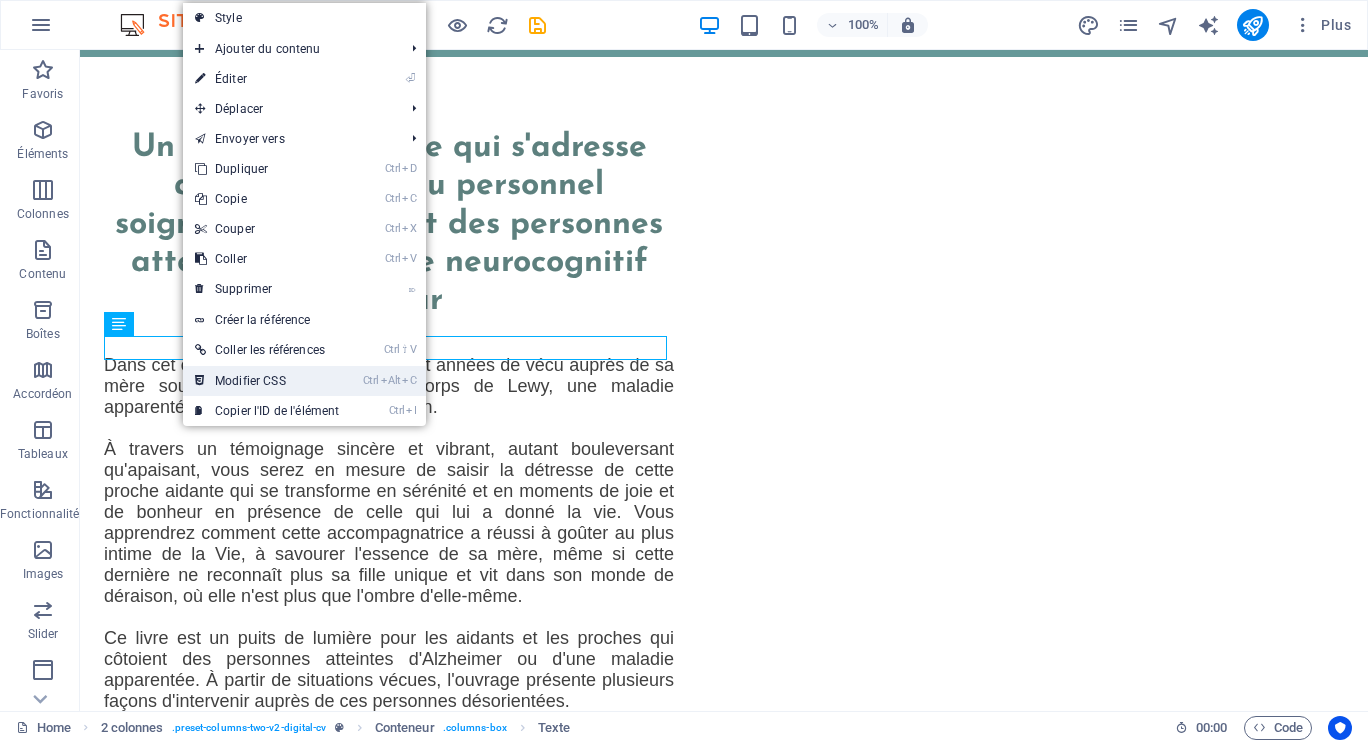 click on "Ctrl Alt C  Modifier CSS" at bounding box center [267, 381] 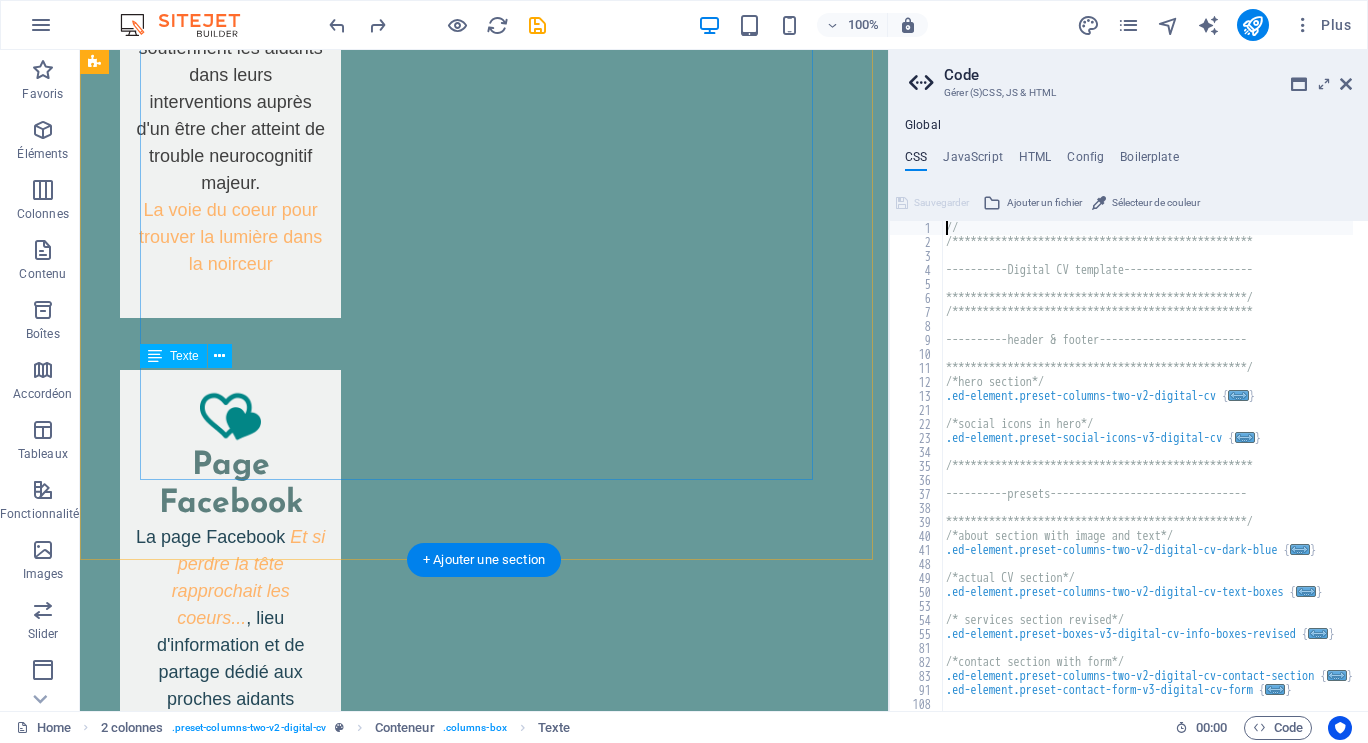 scroll, scrollTop: 3273, scrollLeft: 0, axis: vertical 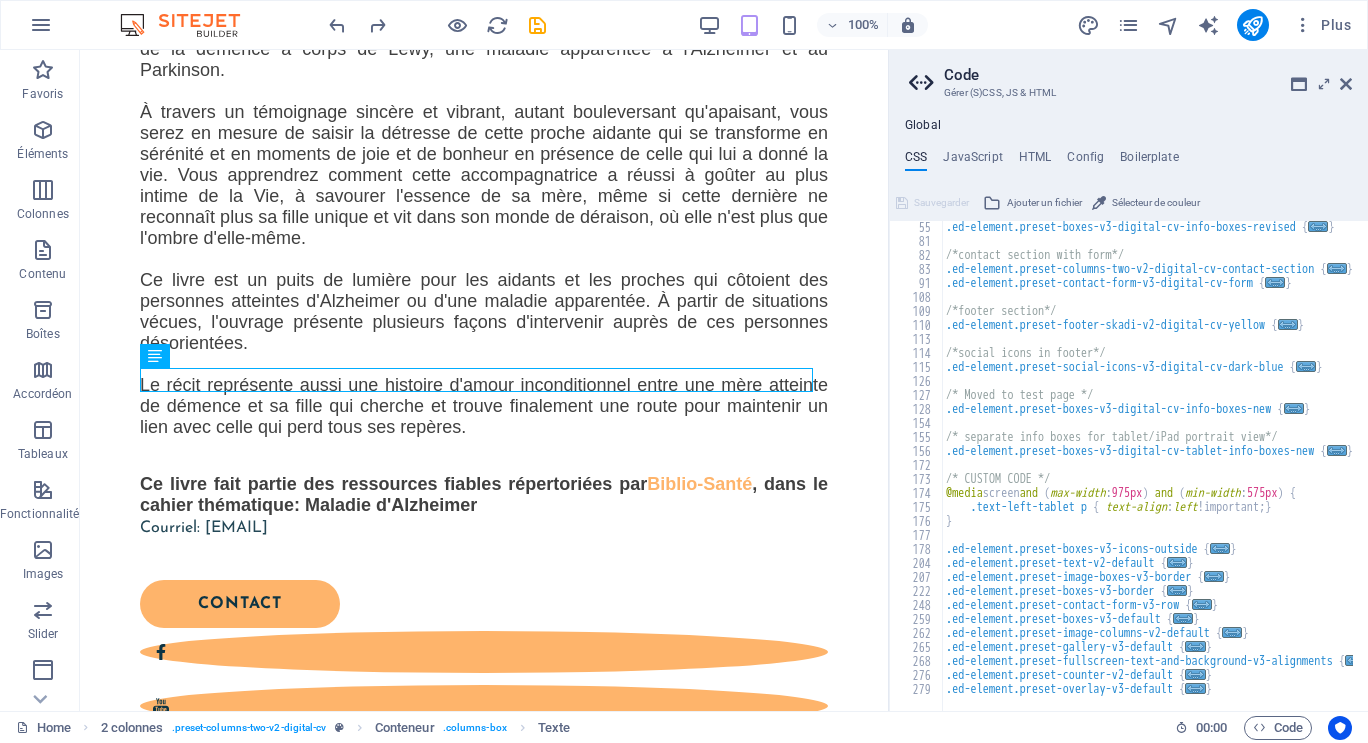 click on "Global CSS JavaScript HTML Config Boilerplate // 55 81 82 83 91 108 109 110 113 114 115 126 127 128 154 155 156 172 173 174 175 176 177 178 204 207 222 248 259 262 265 268 276 279 .ed-element.preset-boxes-v3-digital-cv-info-boxes-revised   { ... } /*contact section with form*/ .ed-element.preset-columns-two-v2-digital-cv-contact-section   { ... } .ed-element.preset-contact-form-v3-digital-cv-form   { ... } /*footer section*/ .ed-element.preset-footer-skadi-v2-digital-cv-yellow   { ... } /*social icons in footer*/ .ed-element.preset-social-icons-v3-digital-cv-dark-blue   { ... } /* Moved to test page */ .ed-element.preset-boxes-v3-digital-cv-info-boxes-new   { ... } /* separate info boxes for tablet/iPad portrait view*/ .ed-element.preset-boxes-v3-digital-cv-tablet-info-boxes-new   { ... } /* CUSTOM CODE */ @media  screen  and   ( max-width :  975px )   and   ( min-width :  575px )   {      .text-left-tablet   p   {   text-align :  left  !important;  } } .ed-element.preset-boxes-v3-icons-outside   { ... }" at bounding box center [1128, 414] 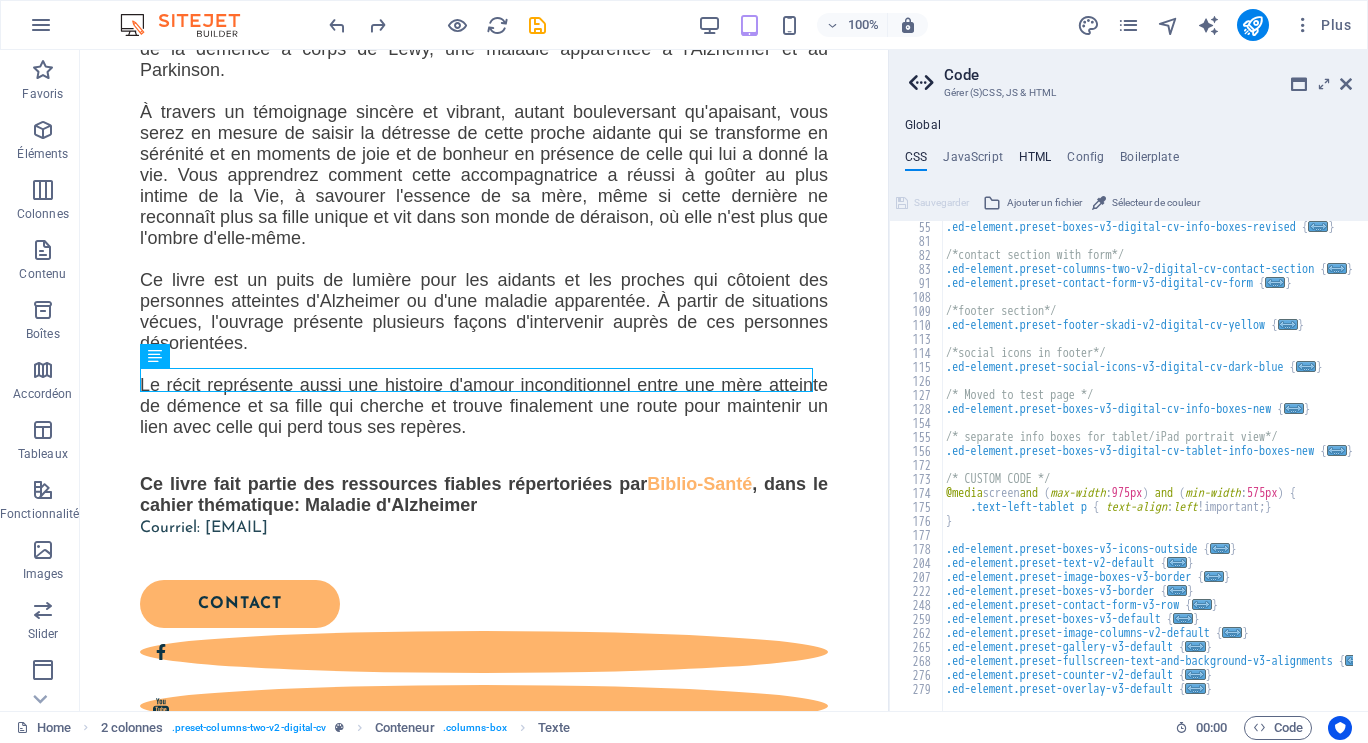 click on "HTML" at bounding box center [1035, 161] 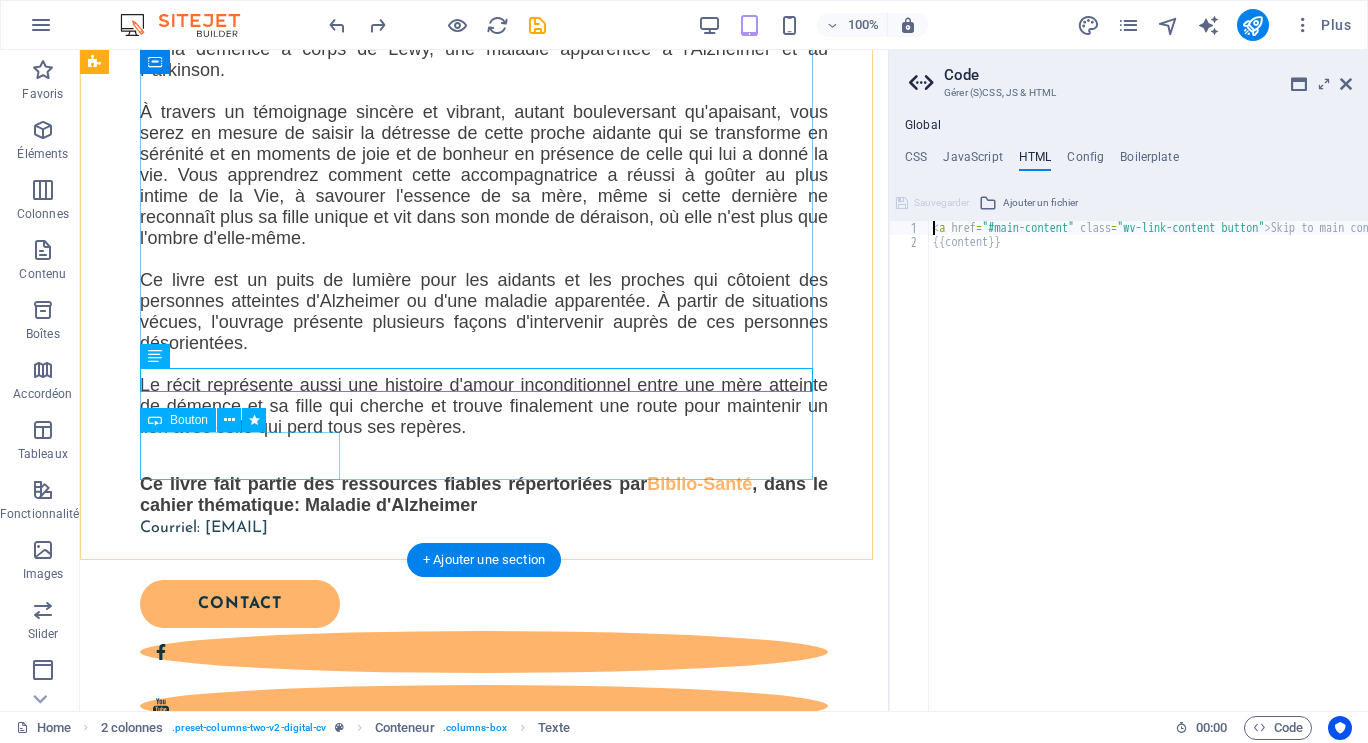 click on "contact" at bounding box center [472, 604] 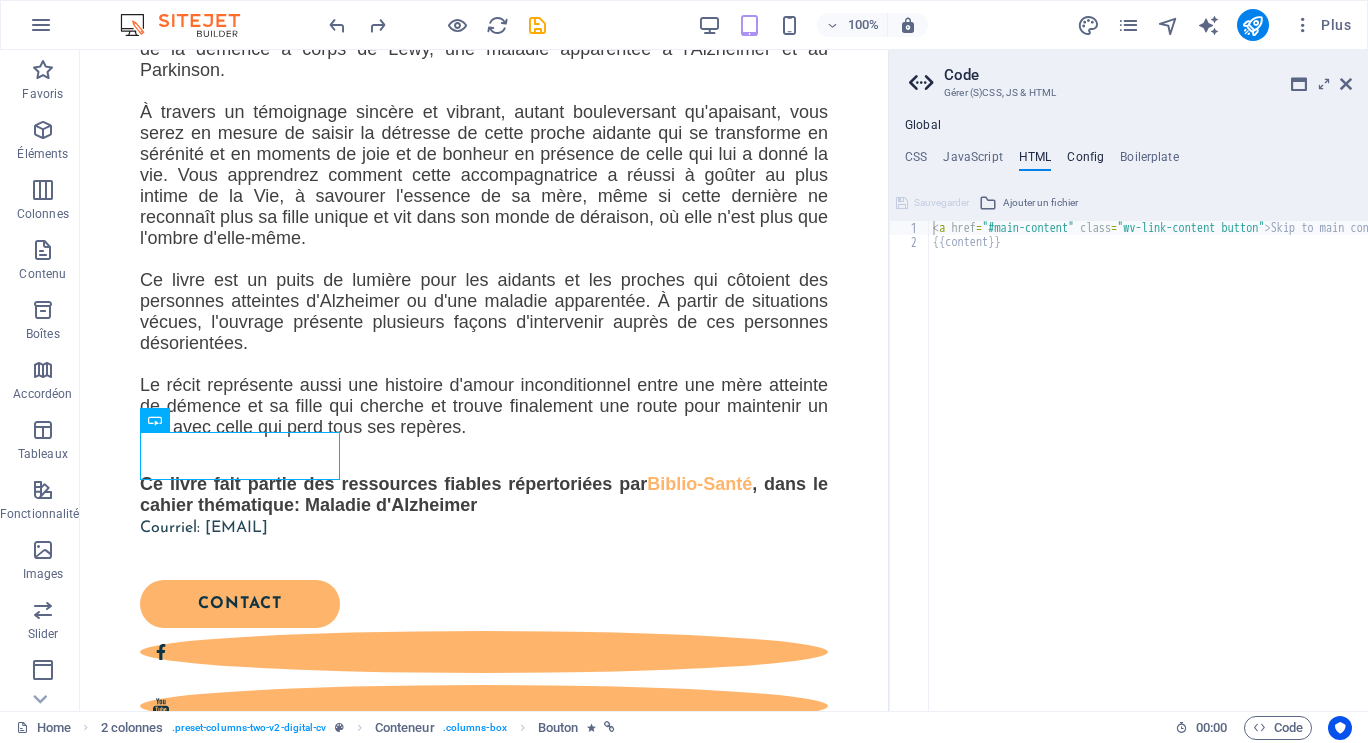 click on "Config" at bounding box center [1085, 161] 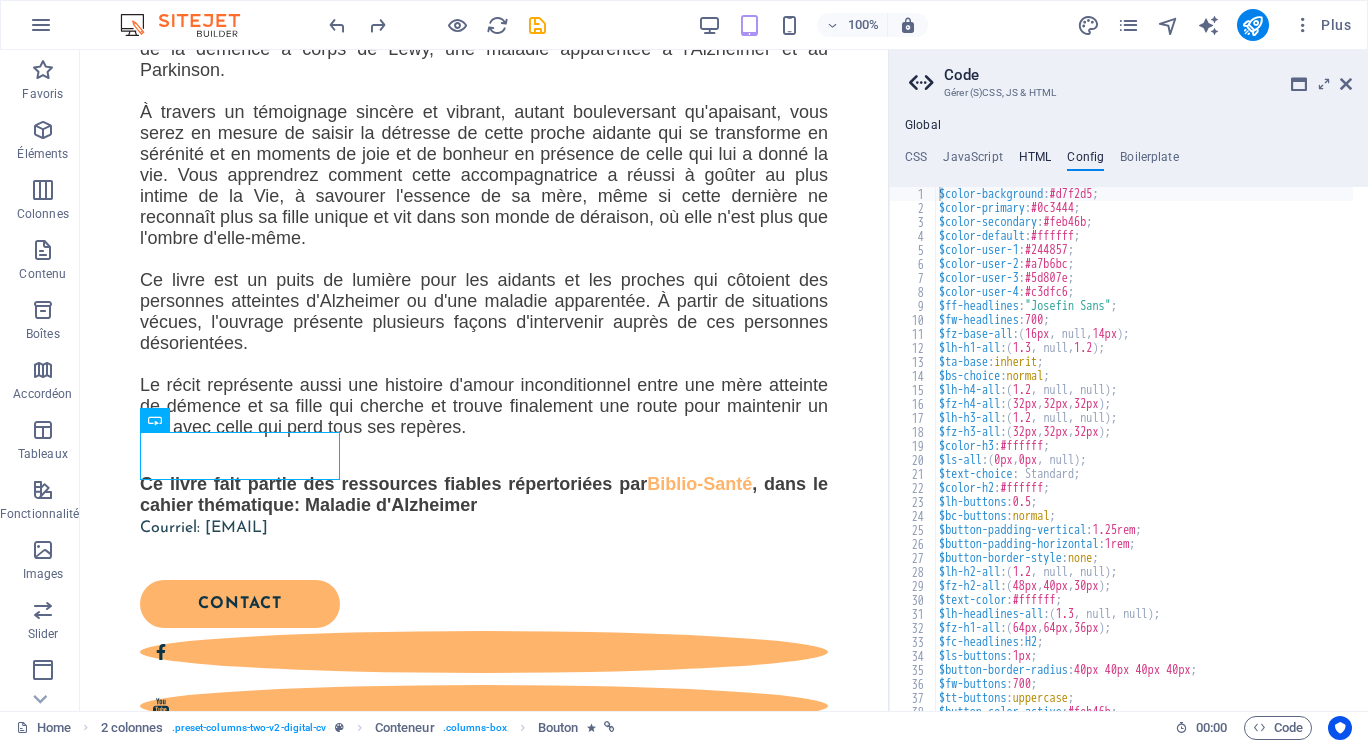 click on "HTML" at bounding box center [1035, 161] 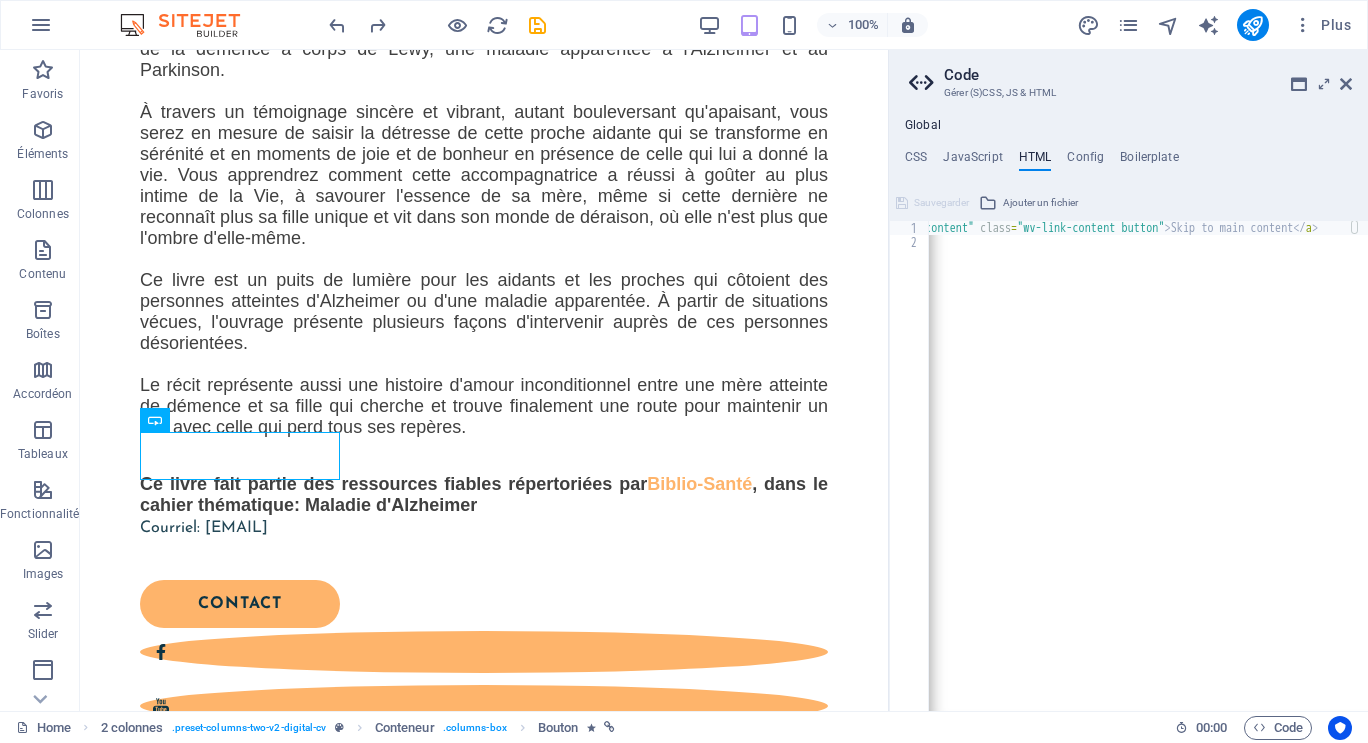 scroll, scrollTop: 0, scrollLeft: 0, axis: both 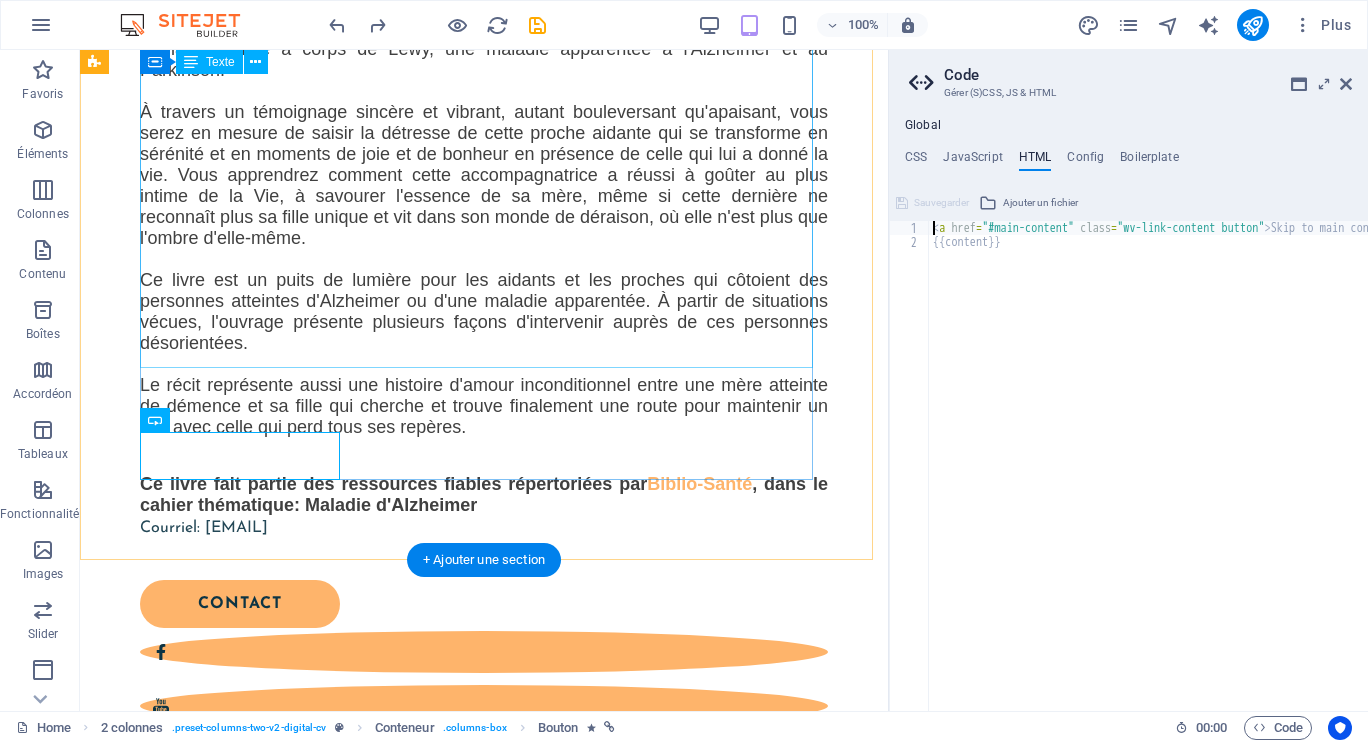 click on "Ce livre fait partie des ressources fiables répertoriées par  Biblio-Santé , dans le cahier thématique: Maladie d'Alzheimer" at bounding box center (484, 495) 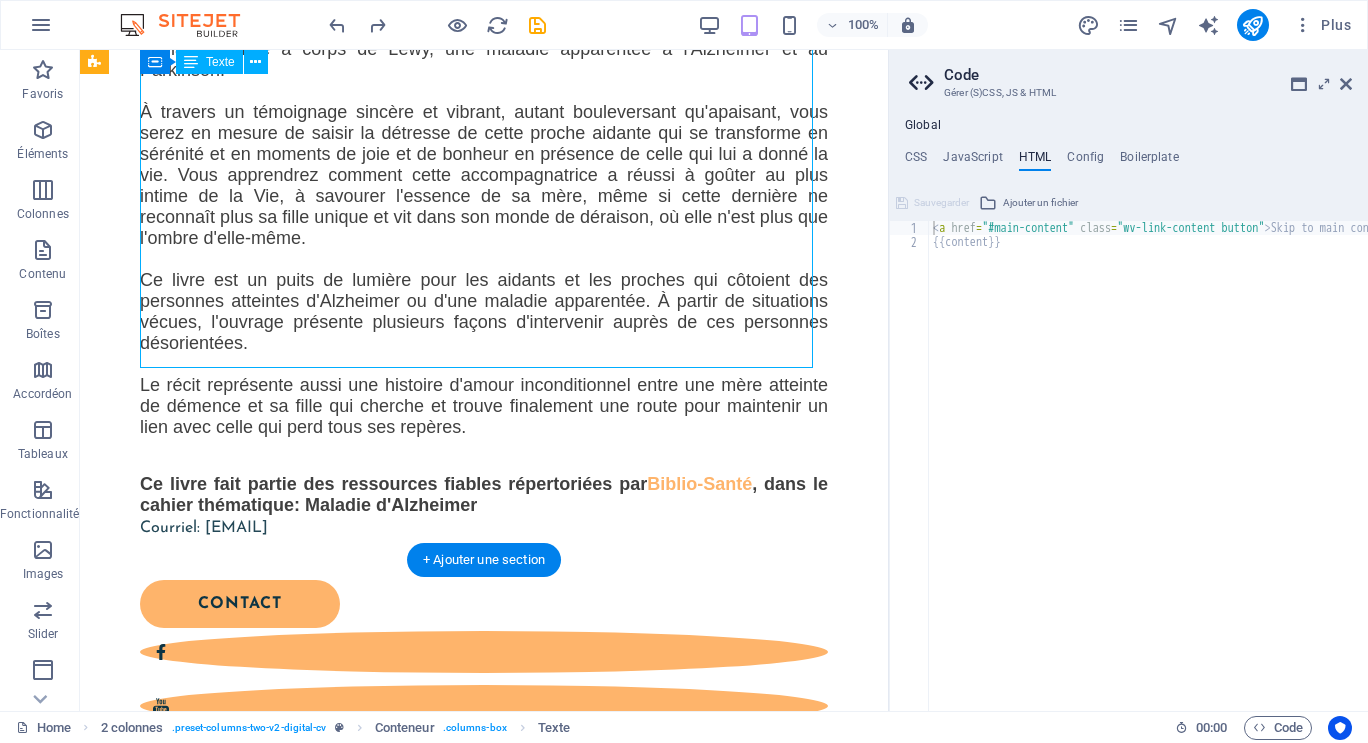 click on "Ce livre fait partie des ressources fiables répertoriées par  Biblio-Santé , dans le cahier thématique: Maladie d'Alzheimer" at bounding box center (484, 495) 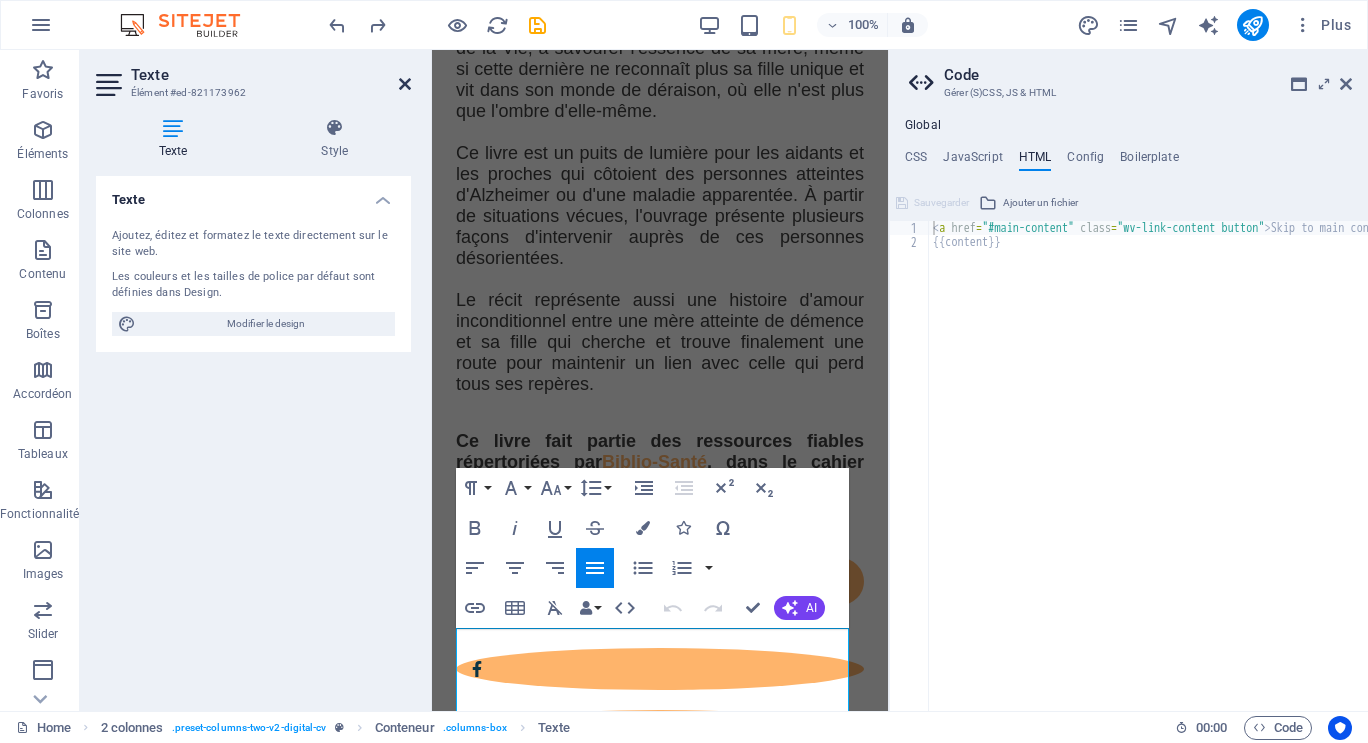 click at bounding box center (405, 84) 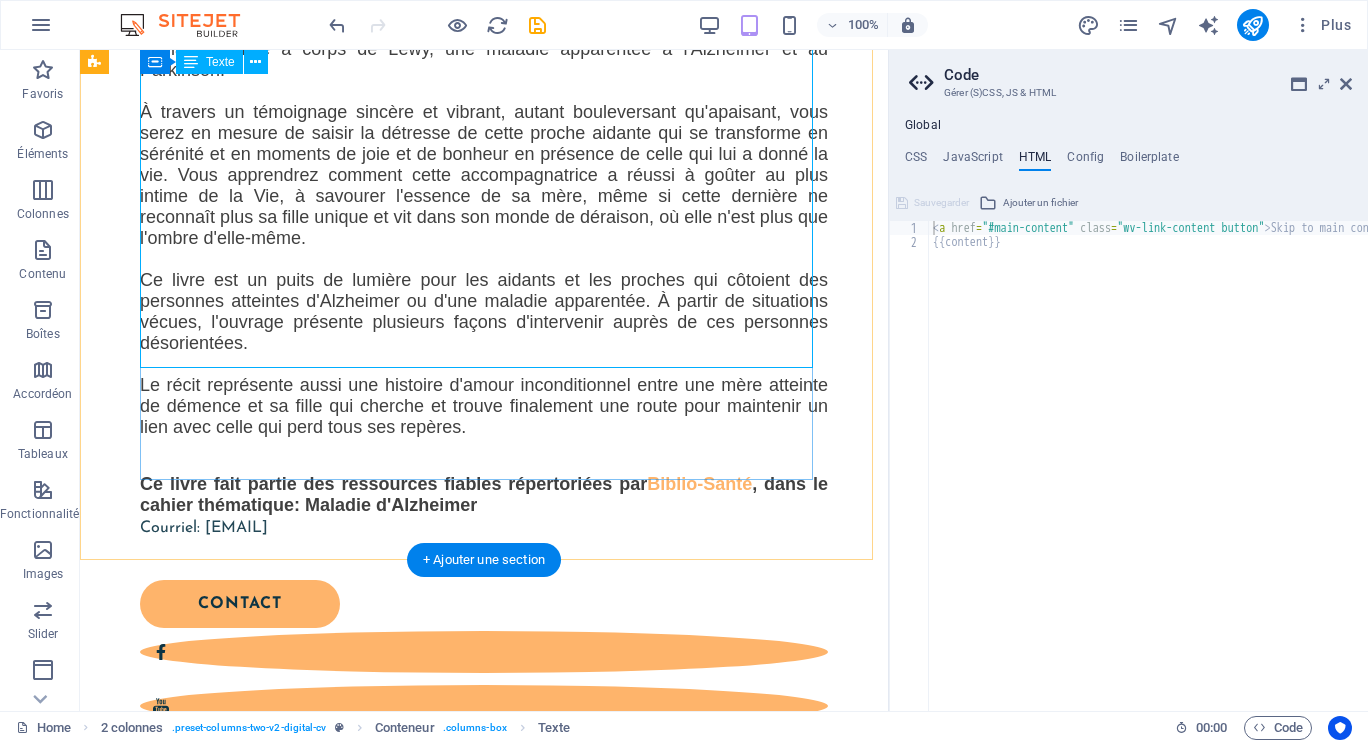 click on ", dans le cahier thématique: Maladie d'Alzheimer" at bounding box center [484, 494] 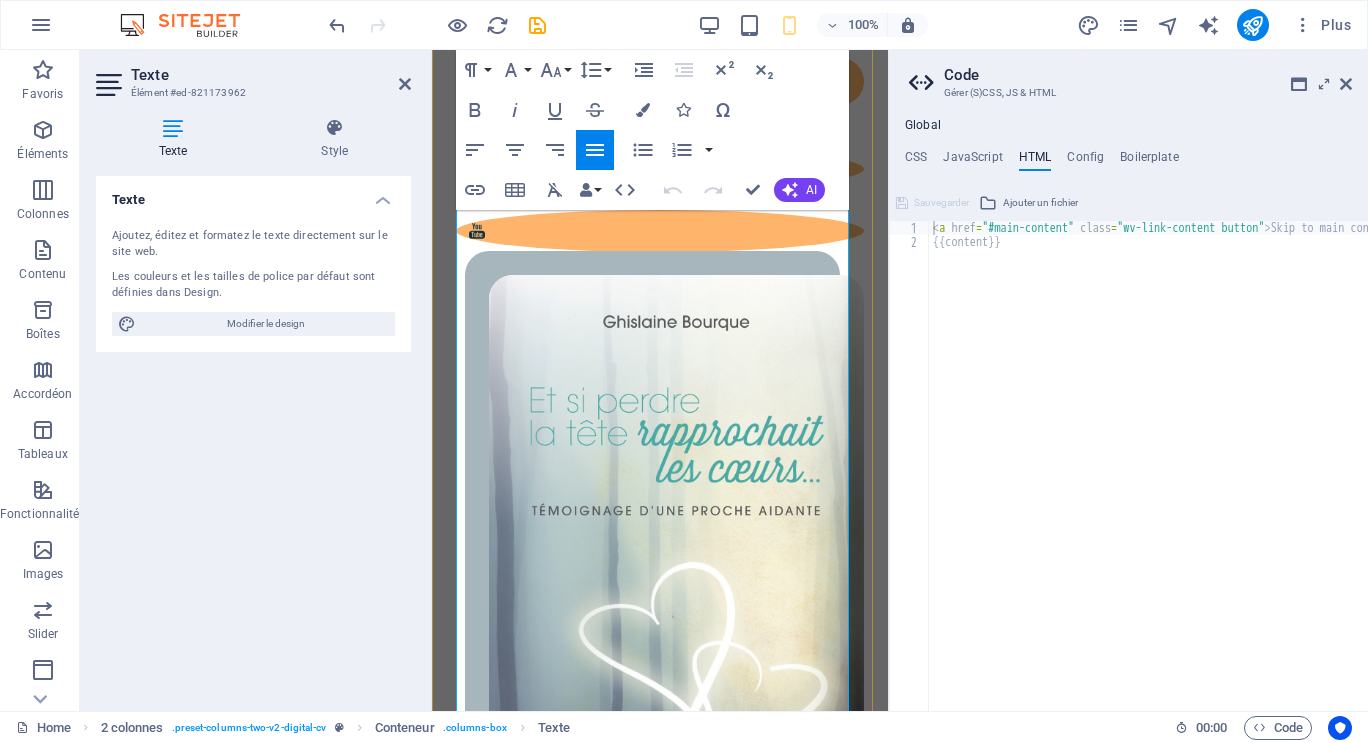scroll, scrollTop: 4173, scrollLeft: 0, axis: vertical 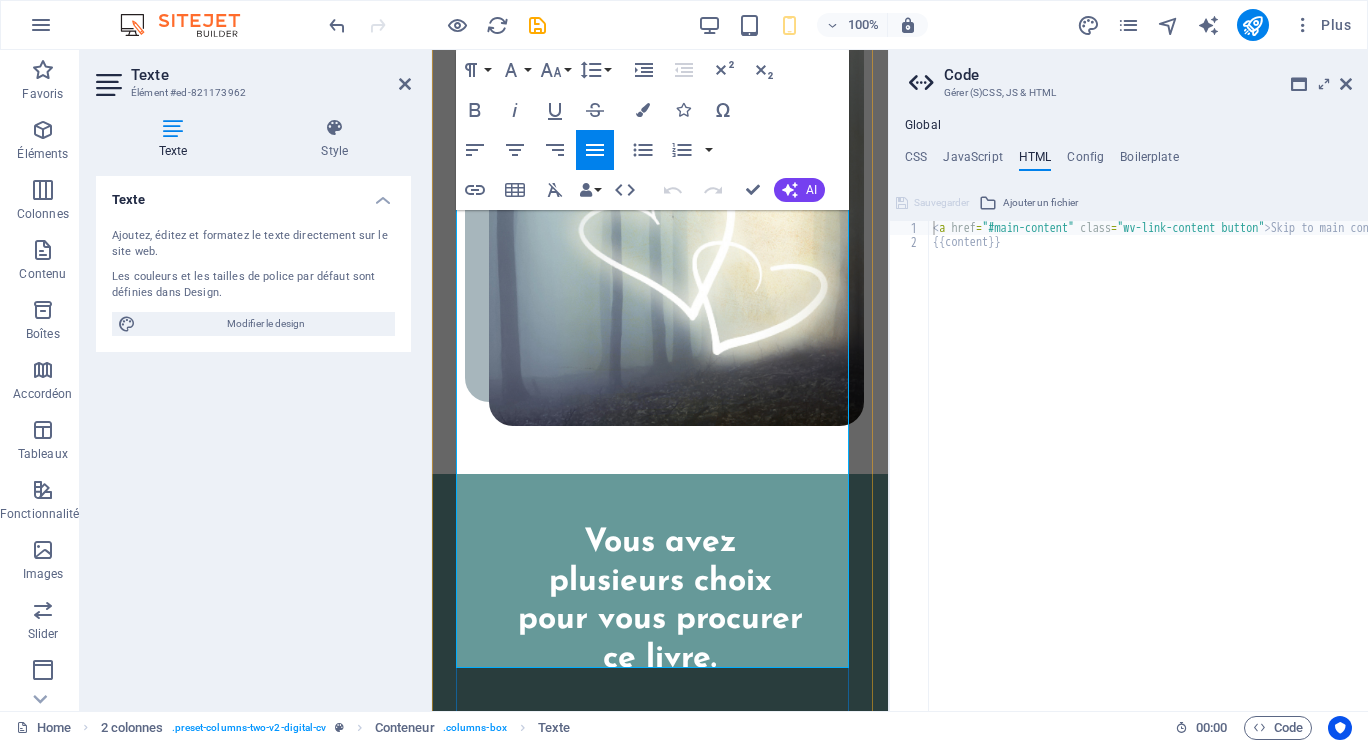 click on "Ce livre fait partie des ressources fiables répertoriées par  Biblio-Santé , dans le cahier thématique: Maladie d'Alzheimer" at bounding box center [660, -438] 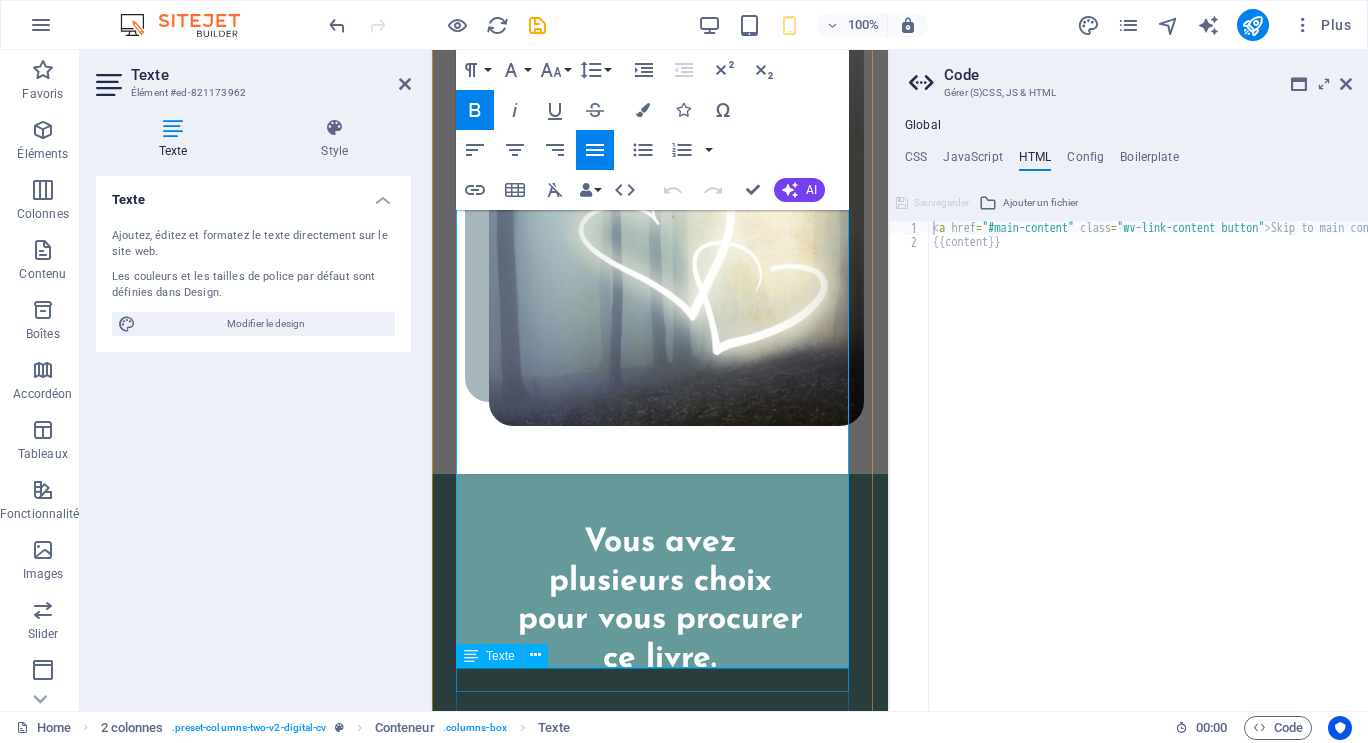 type 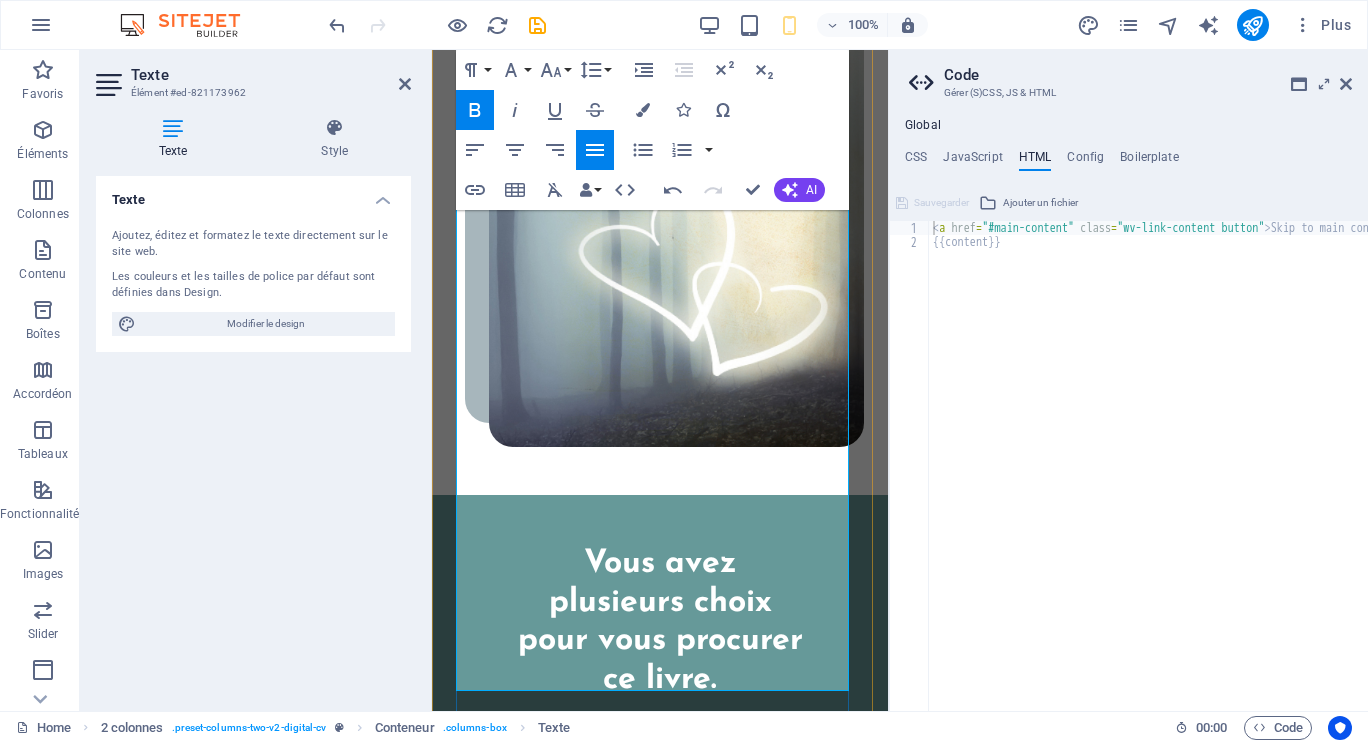 scroll, scrollTop: 4273, scrollLeft: 0, axis: vertical 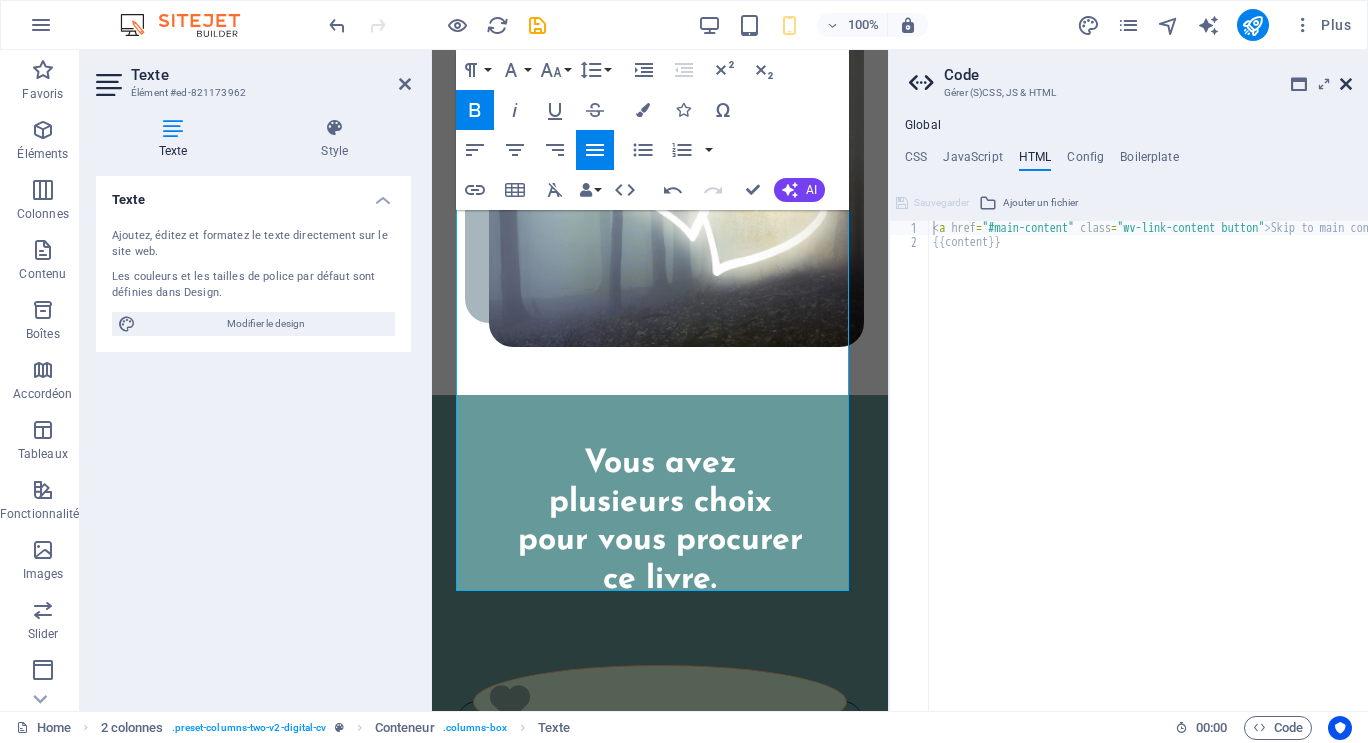 click at bounding box center (1346, 84) 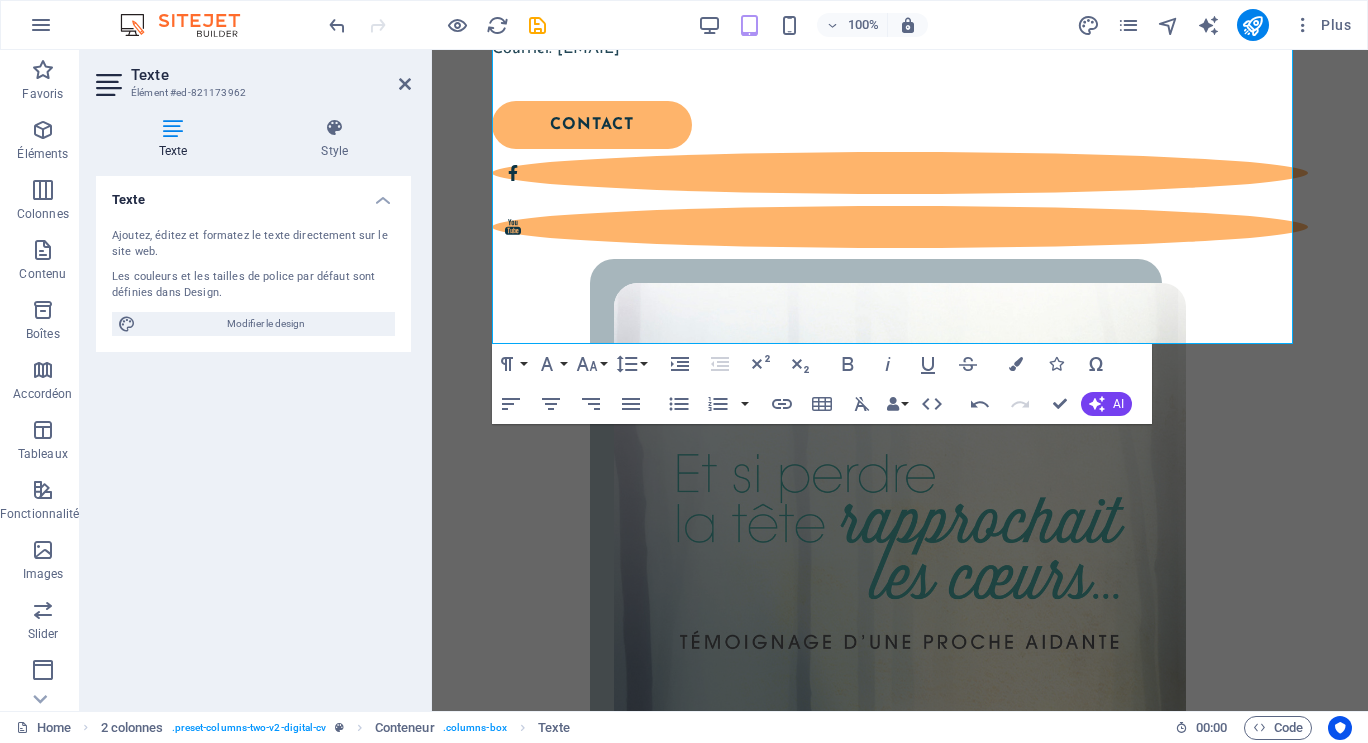 scroll, scrollTop: 3244, scrollLeft: 0, axis: vertical 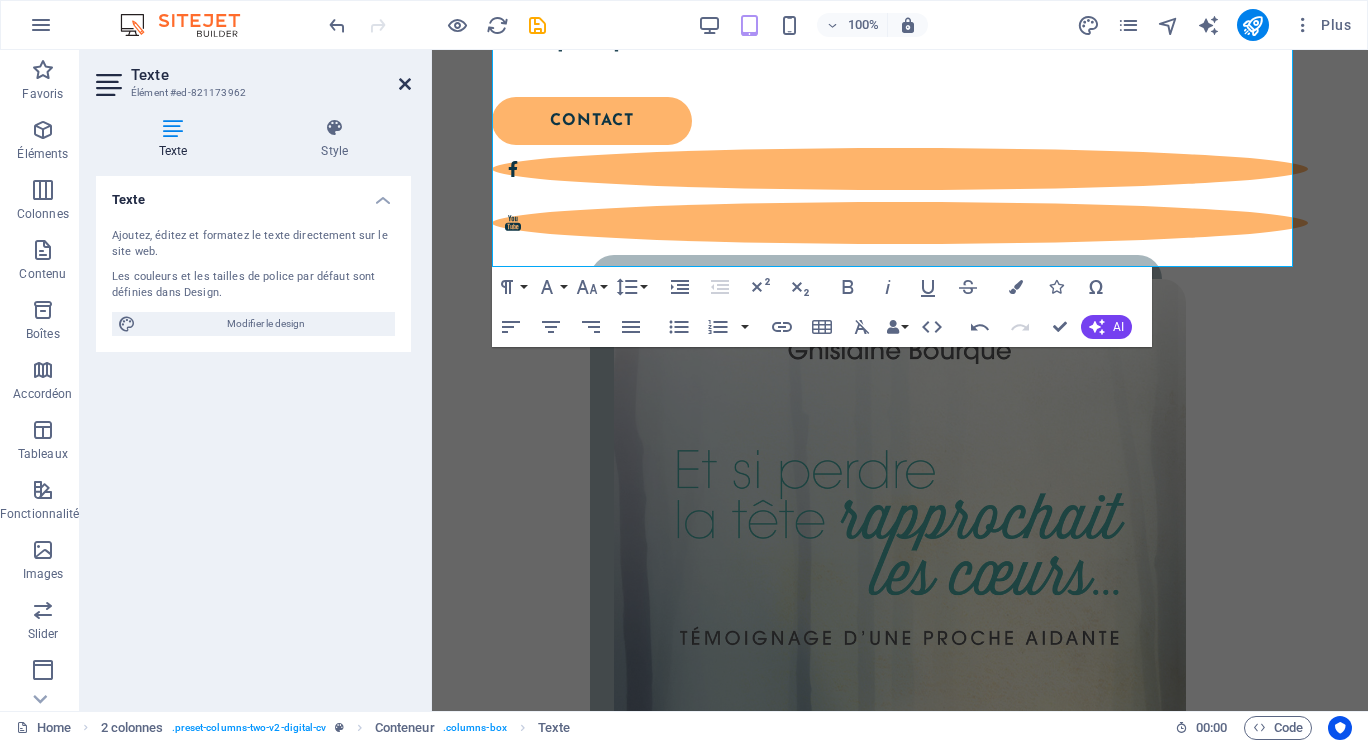 click at bounding box center (405, 84) 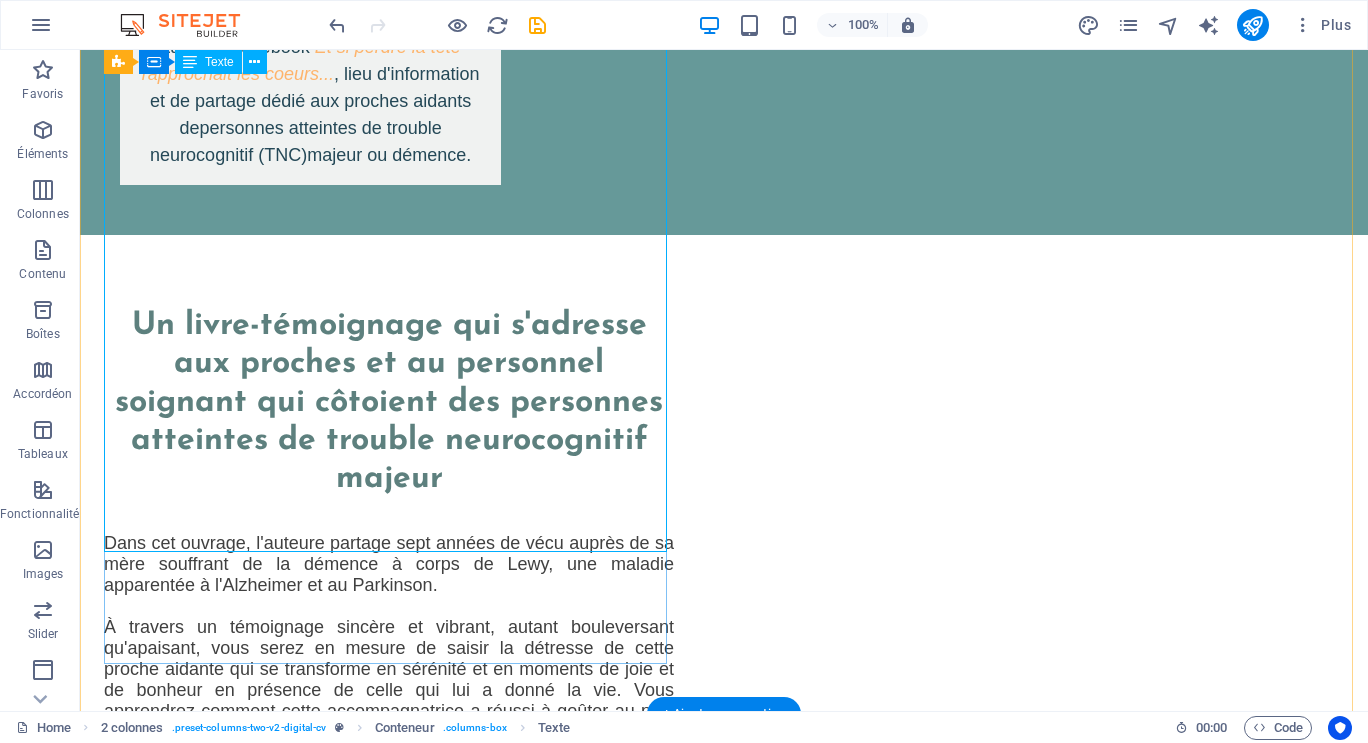 scroll, scrollTop: 1977, scrollLeft: 0, axis: vertical 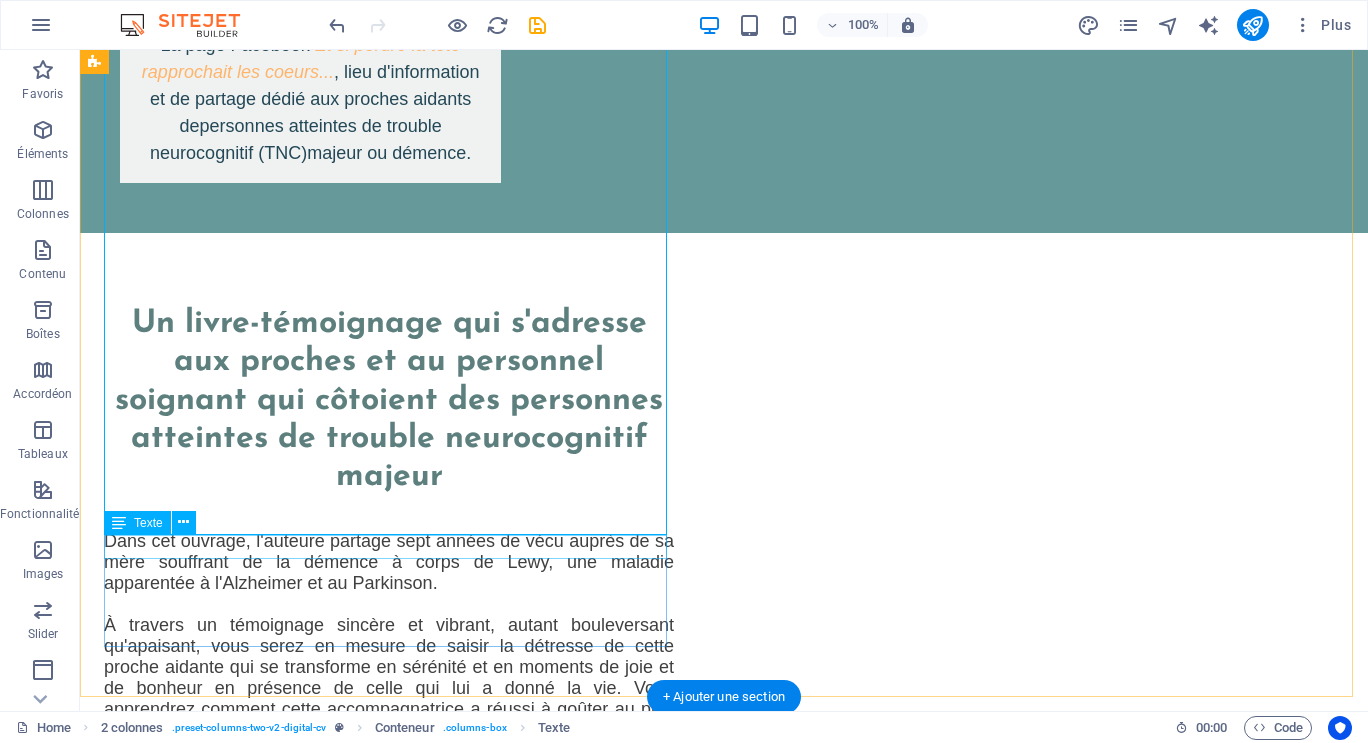 click on "Courriel: [EMAIL]" at bounding box center [389, 1080] 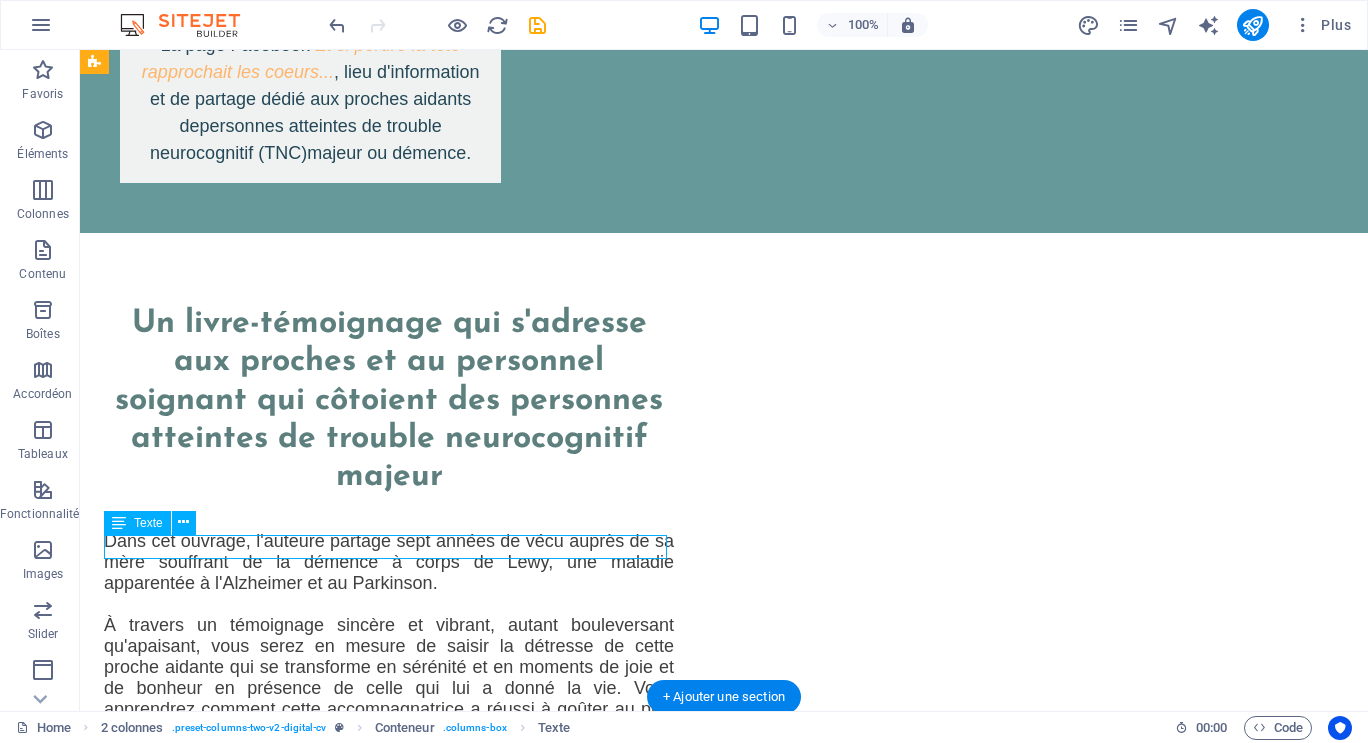click on "Courriel: [EMAIL]" at bounding box center (389, 1080) 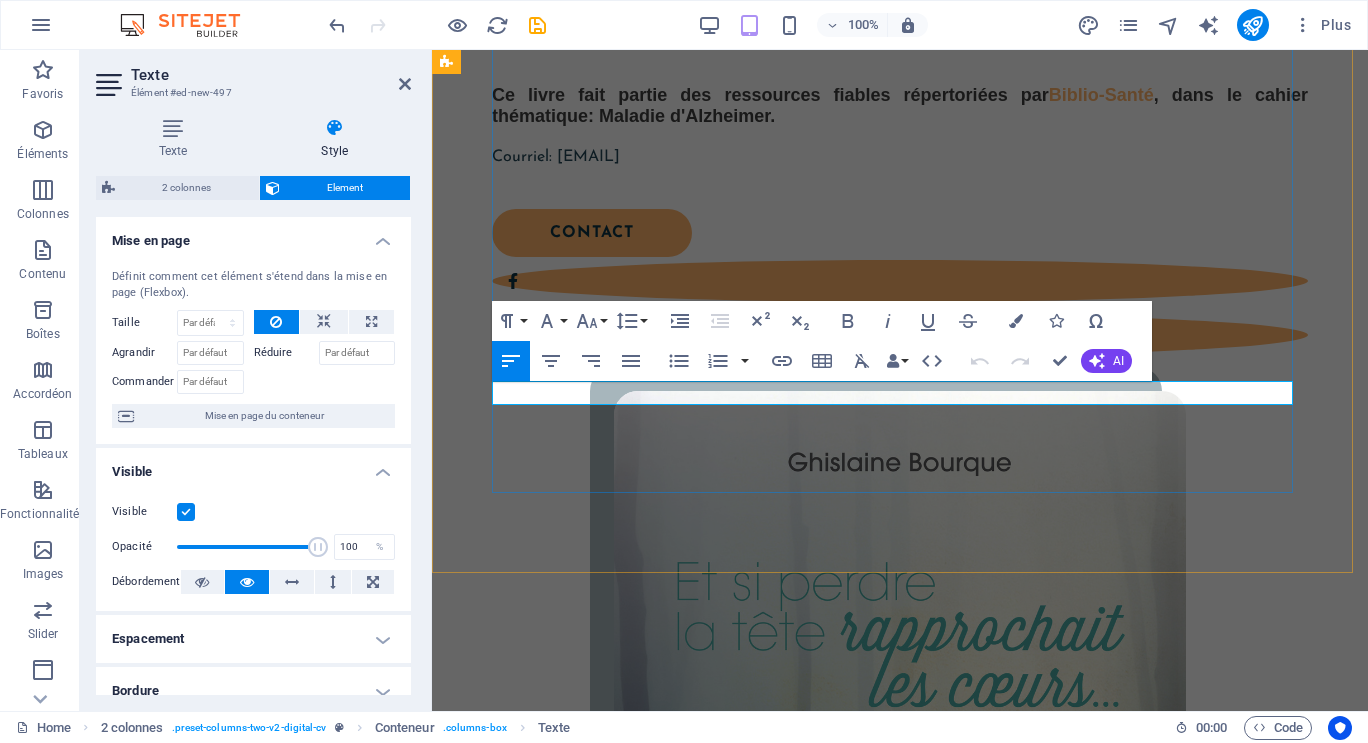 drag, startPoint x: 558, startPoint y: 395, endPoint x: 778, endPoint y: 391, distance: 220.03636 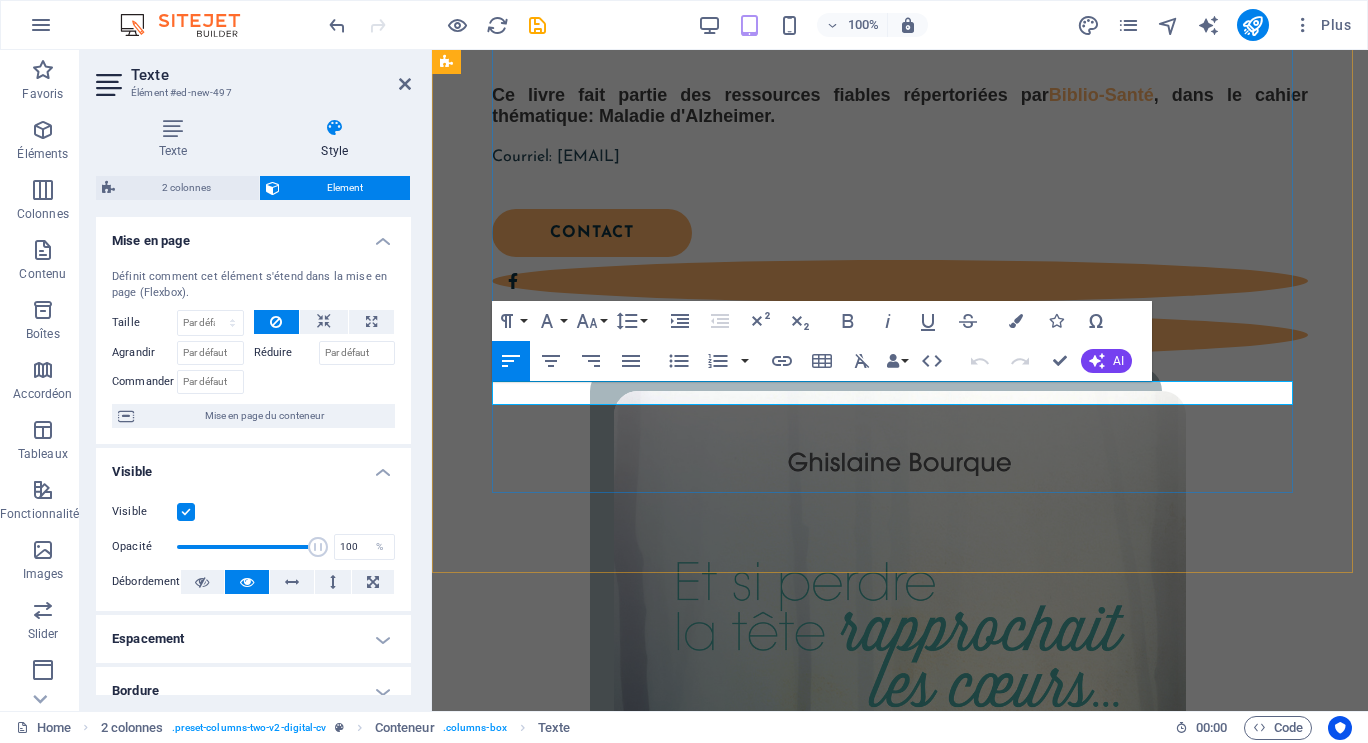 click on "Courriel: [EMAIL]" at bounding box center (900, 157) 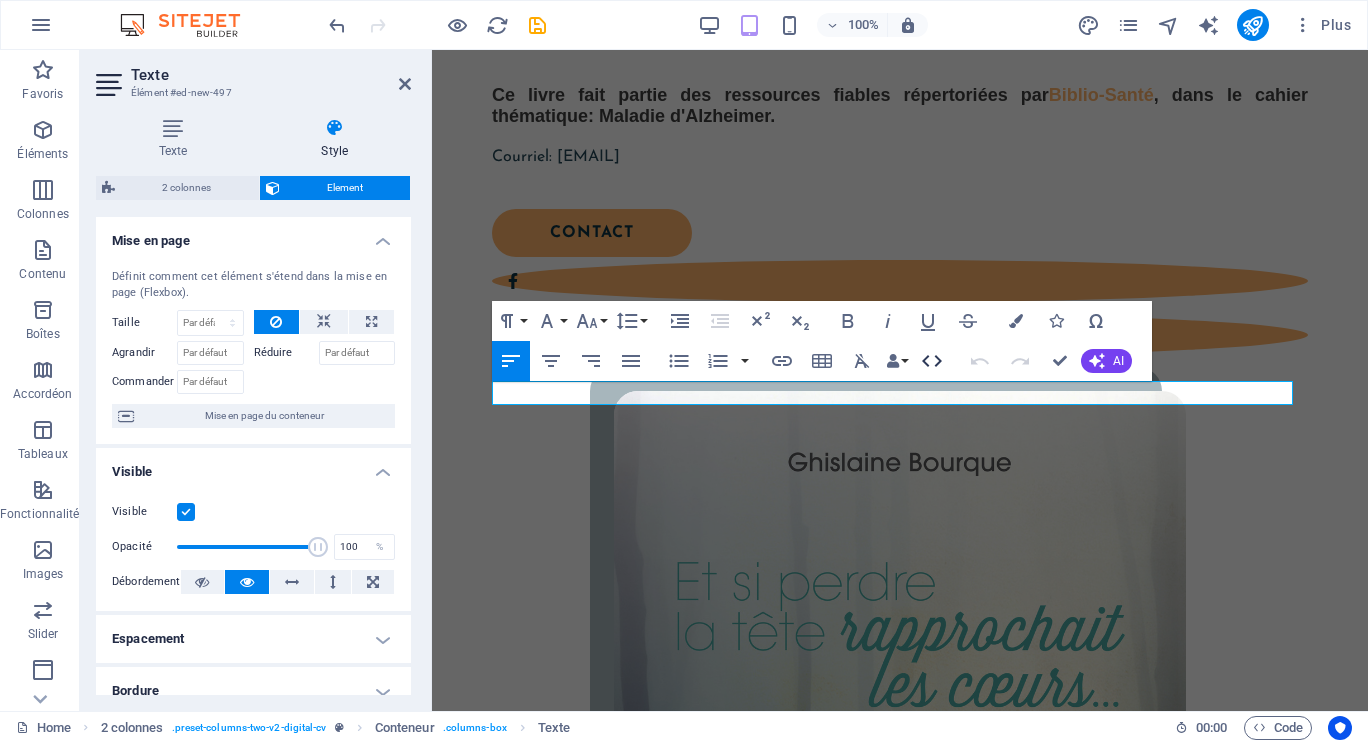 click 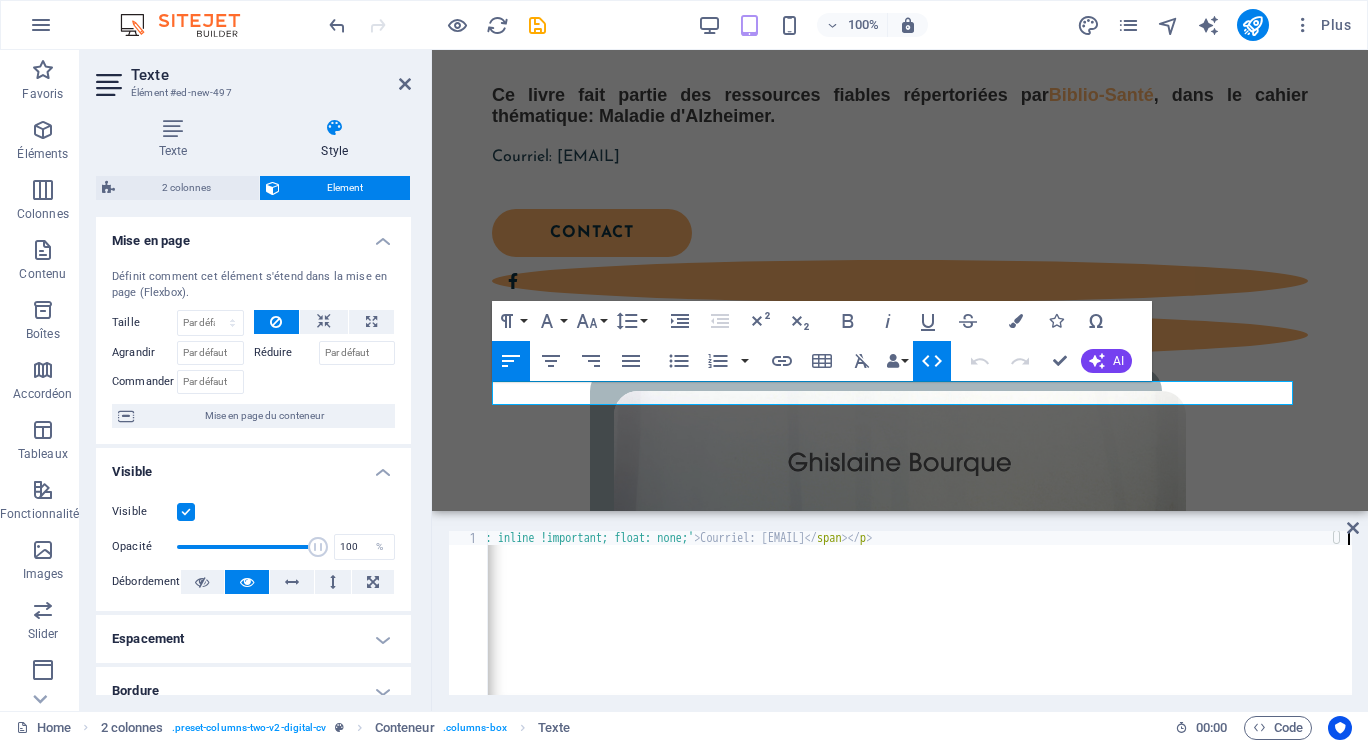 scroll, scrollTop: 0, scrollLeft: 3112, axis: horizontal 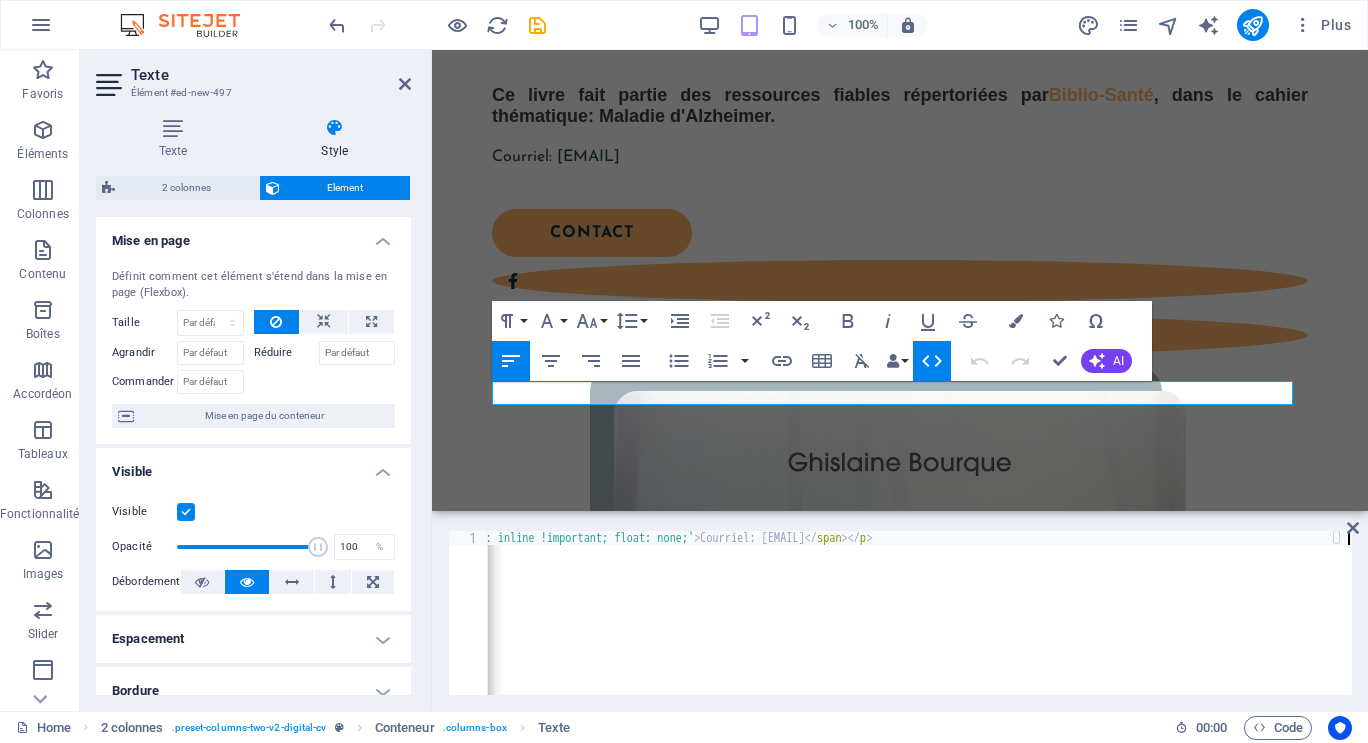 click on "Courriel: [EMAIL]" at bounding box center (-637, 625) 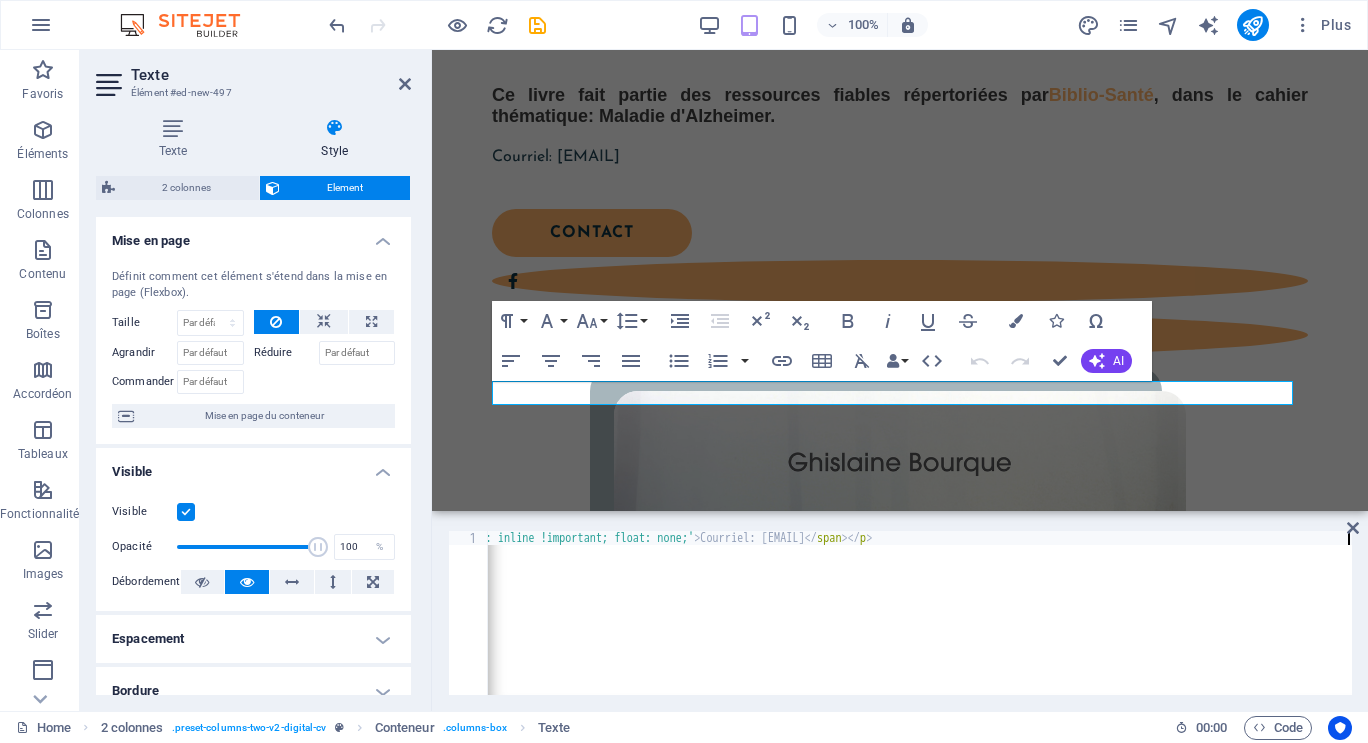 type on "<" 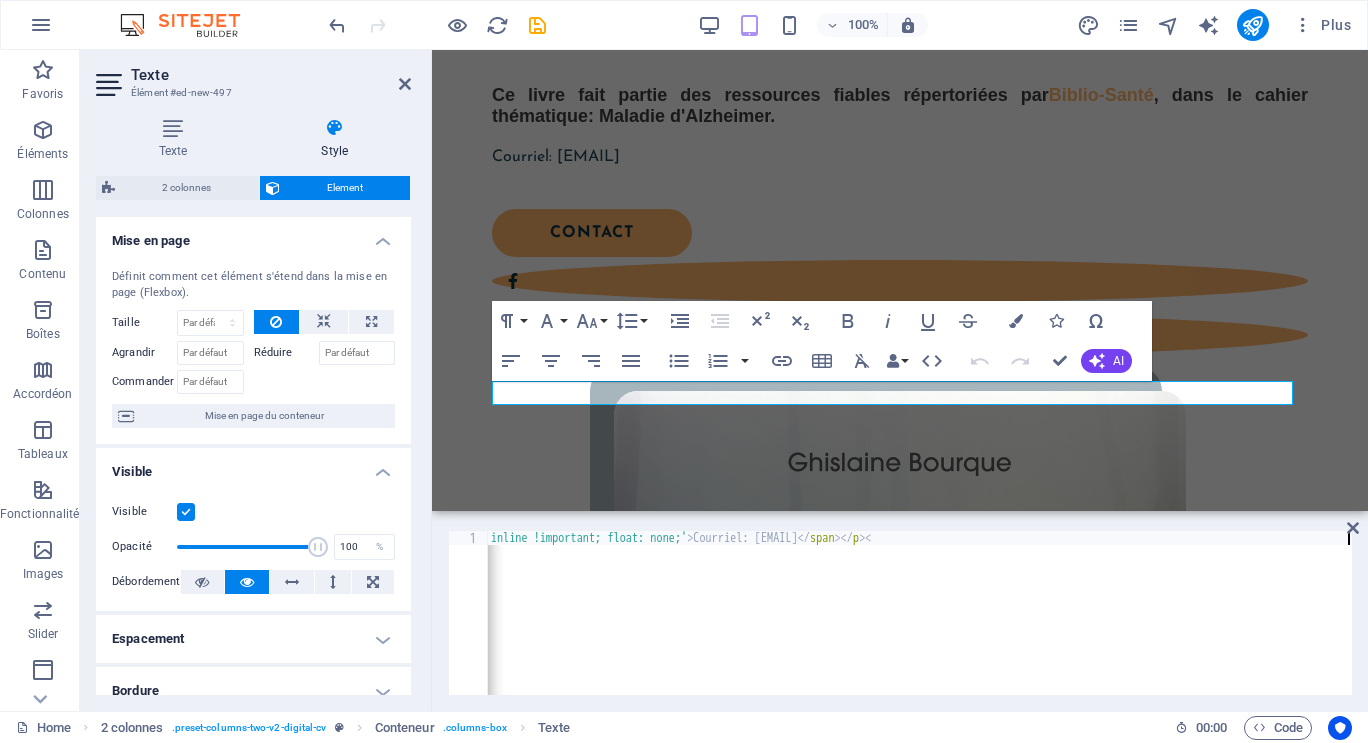 scroll, scrollTop: 0, scrollLeft: 3119, axis: horizontal 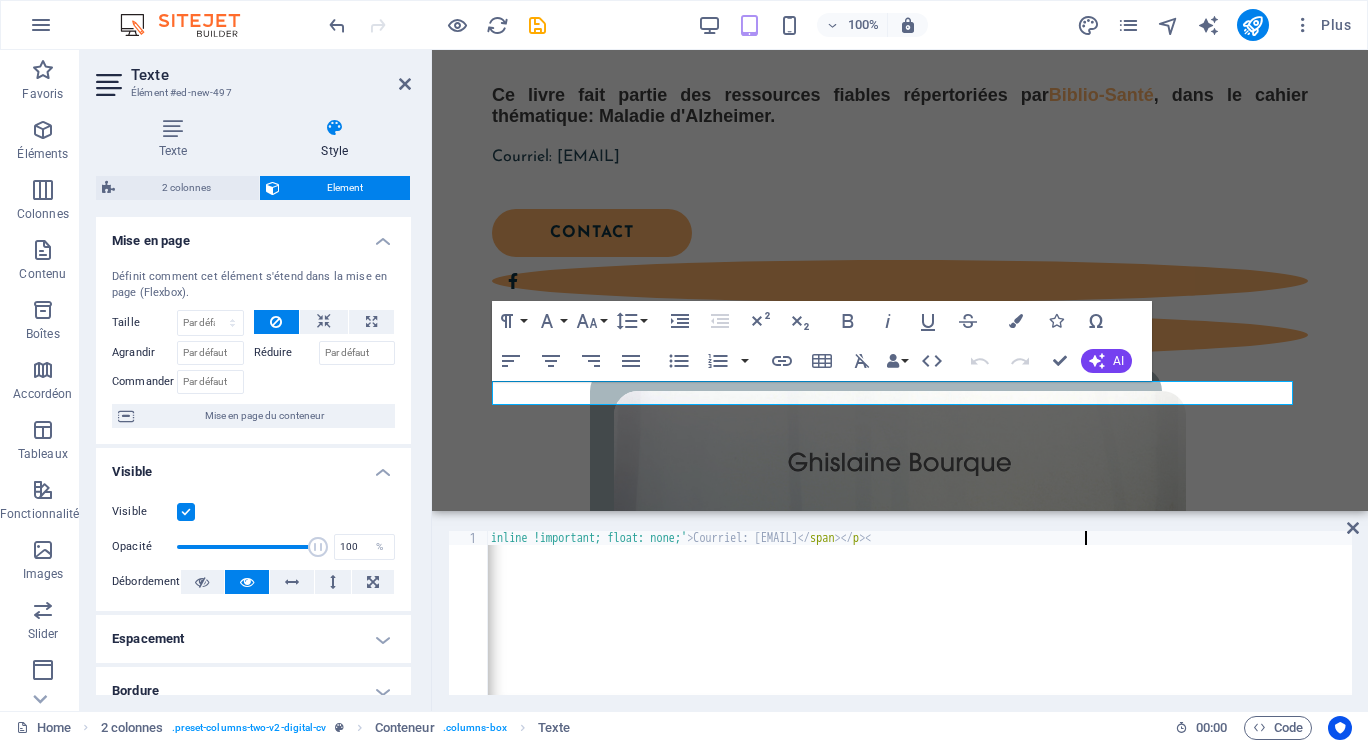 click on "Courriel: [EMAIL]" at bounding box center (-640, 625) 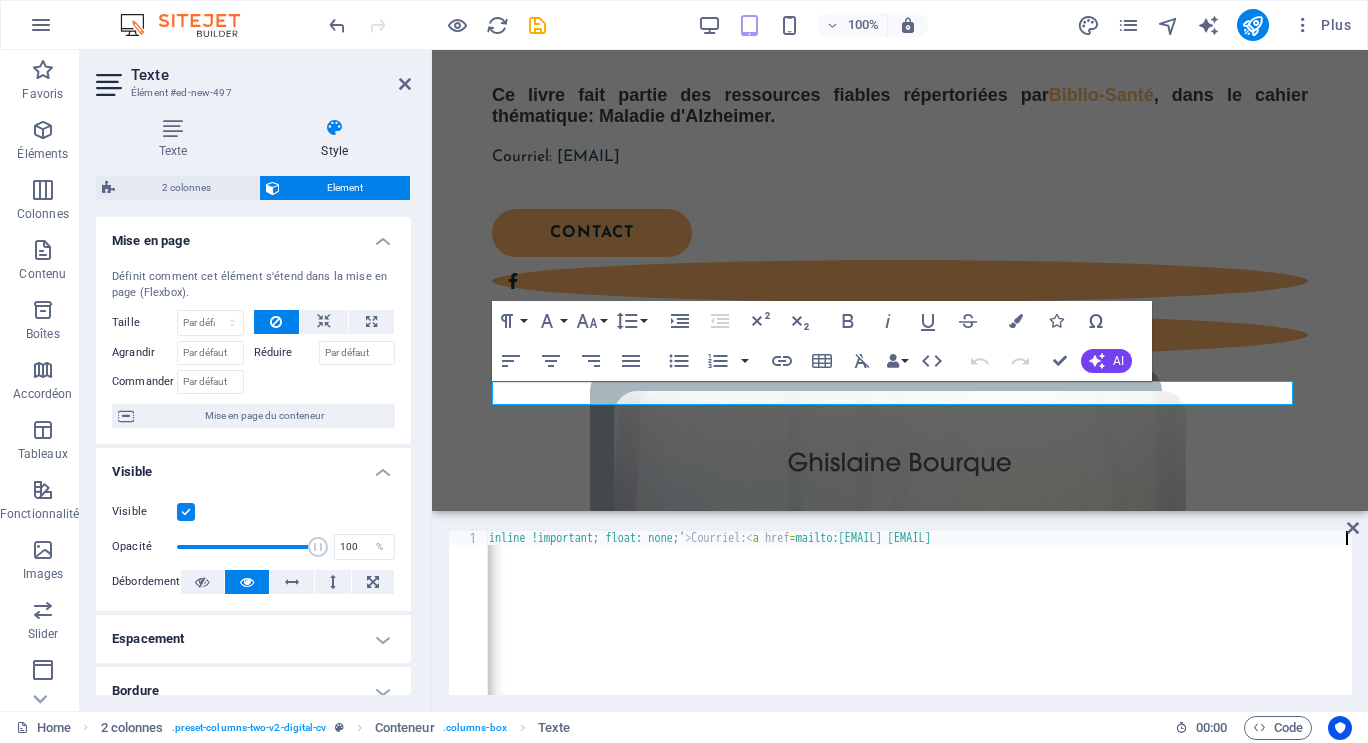 scroll, scrollTop: 0, scrollLeft: 20, axis: horizontal 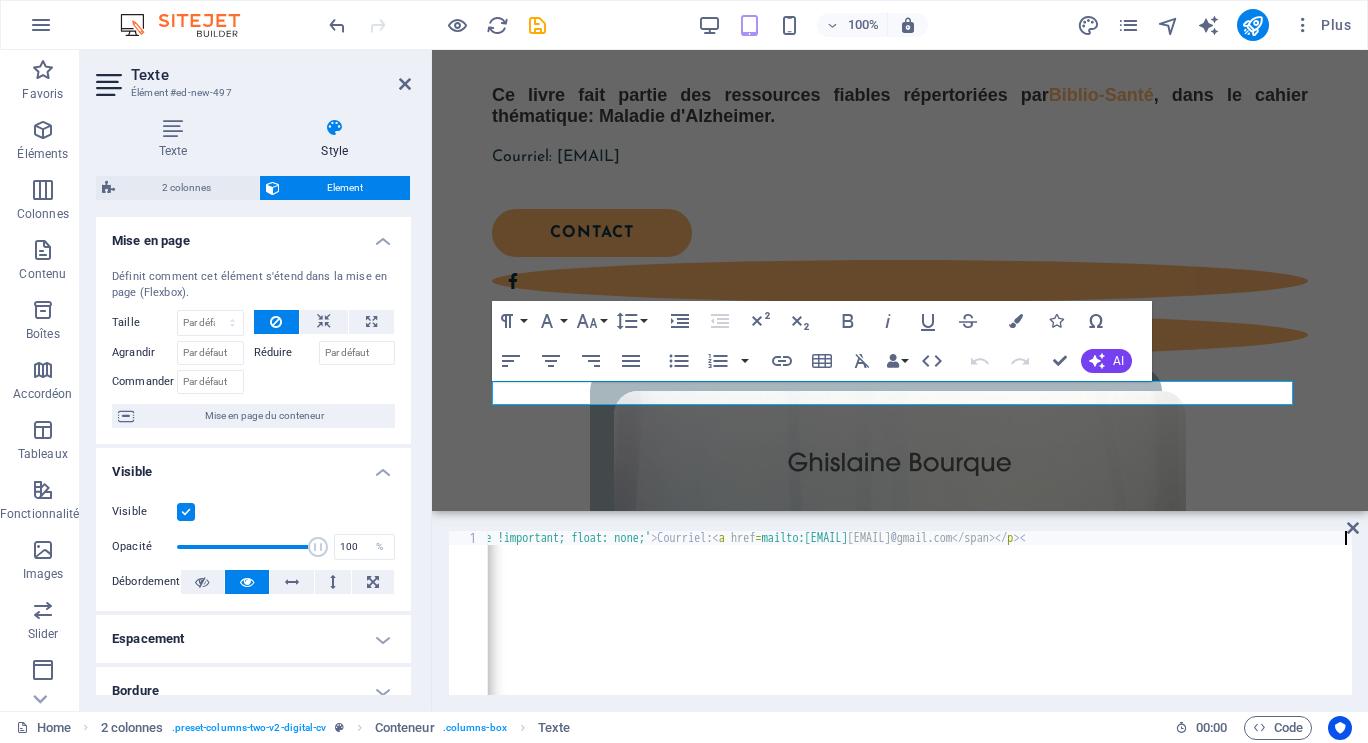 type on "mailto:[EMAIL]" 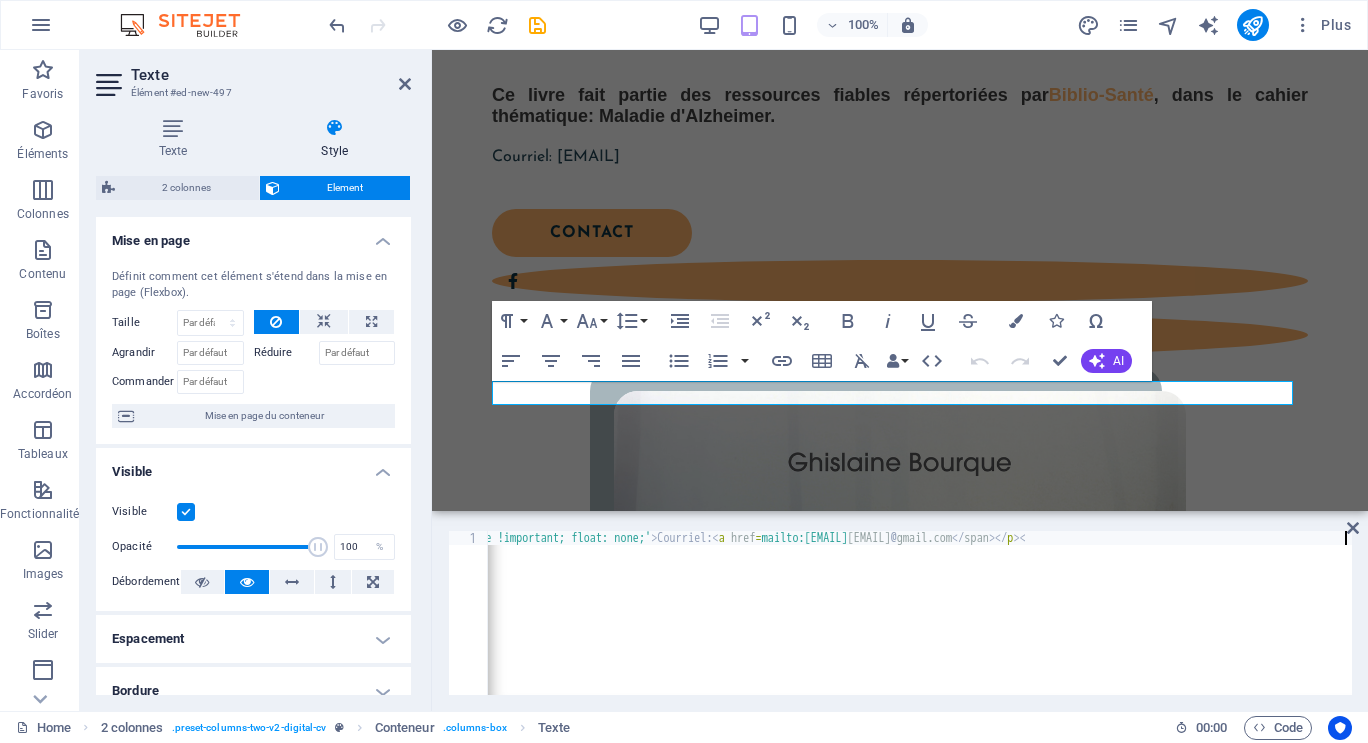 scroll, scrollTop: 0, scrollLeft: 23, axis: horizontal 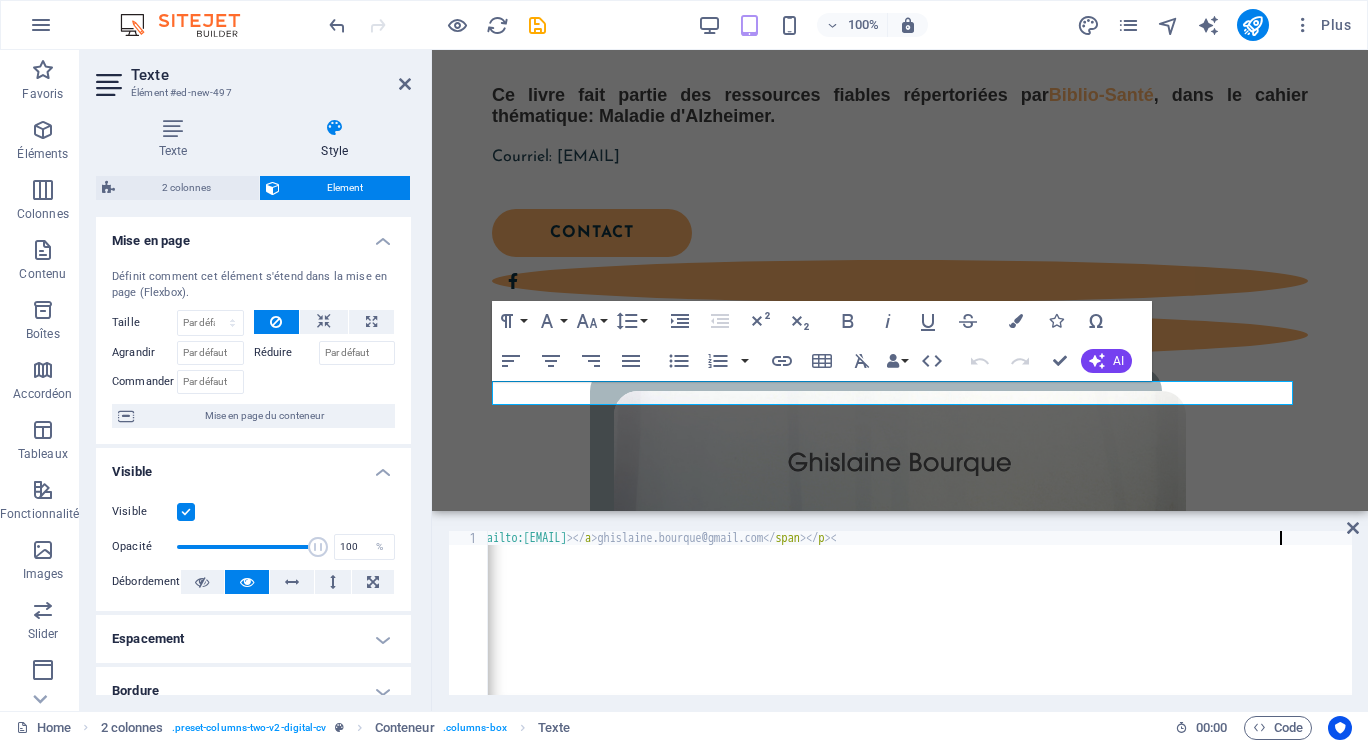 click on "Courriel: [EMAIL] [EMAIL]" at bounding box center (-792, 625) 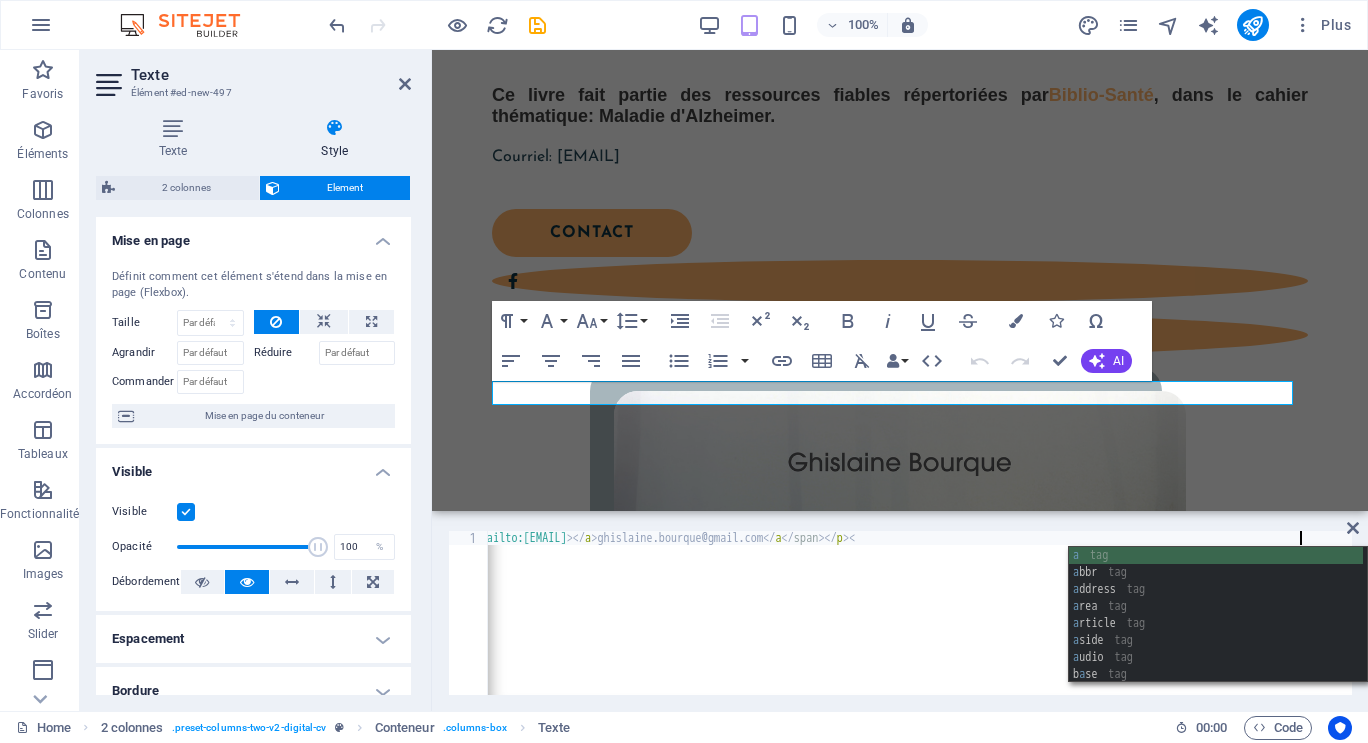 scroll, scrollTop: 0, scrollLeft: 0, axis: both 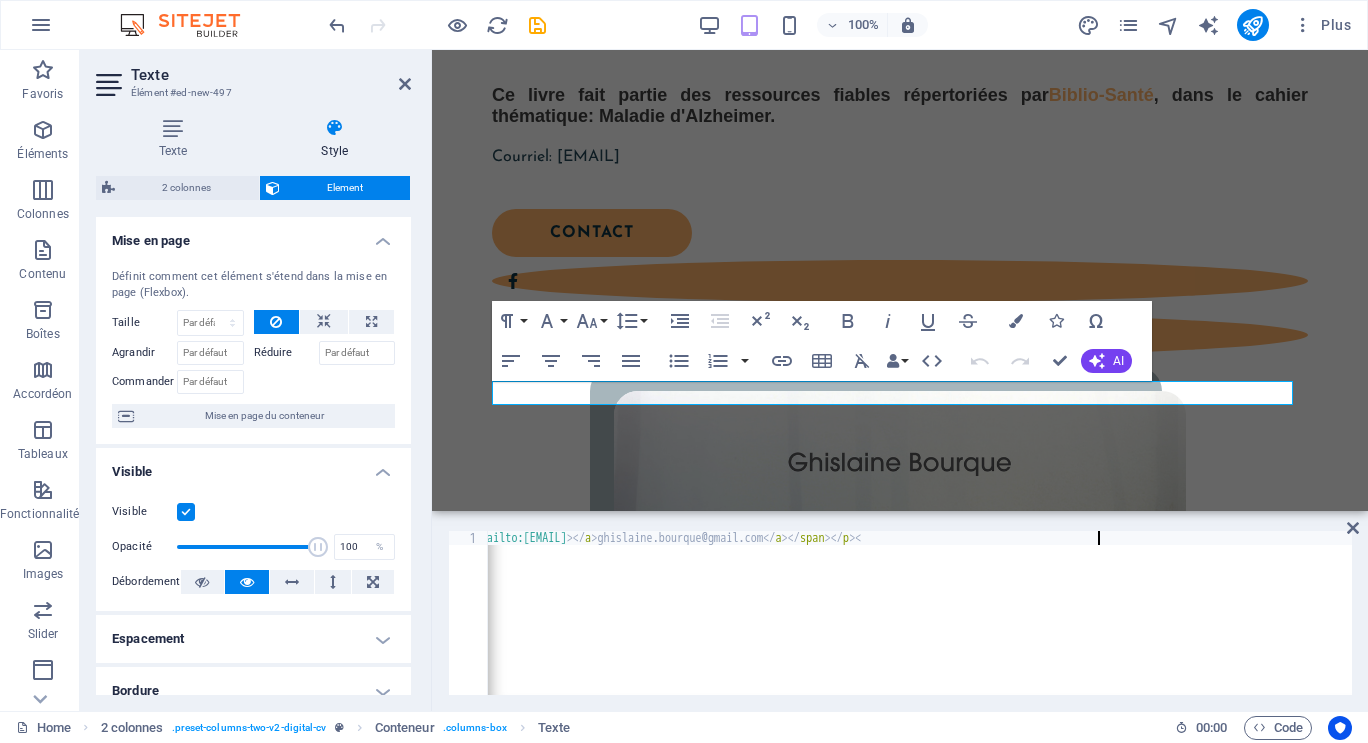 click on "Courriel: [EMAIL] [EMAIL]" at bounding box center [-779, 625] 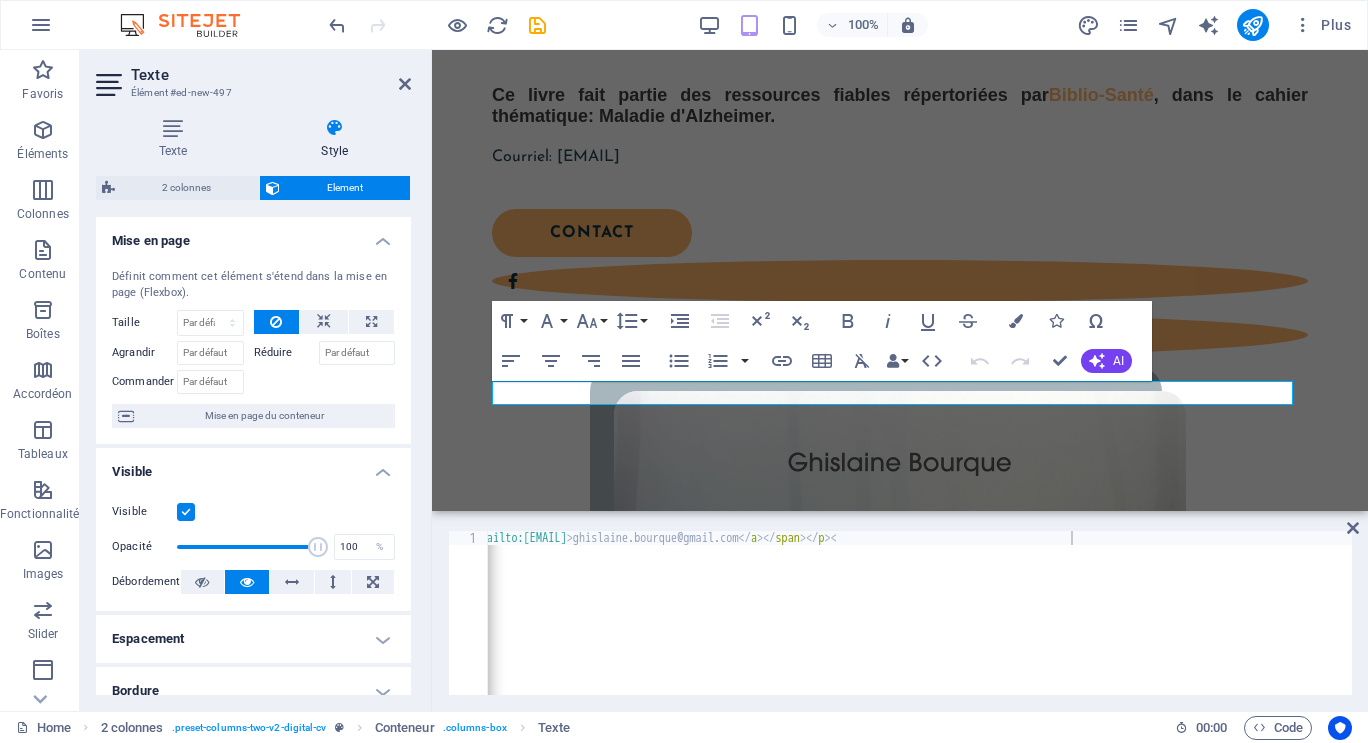 click on "mailto:[EMAIL] [EMAIL]" at bounding box center [900, 613] 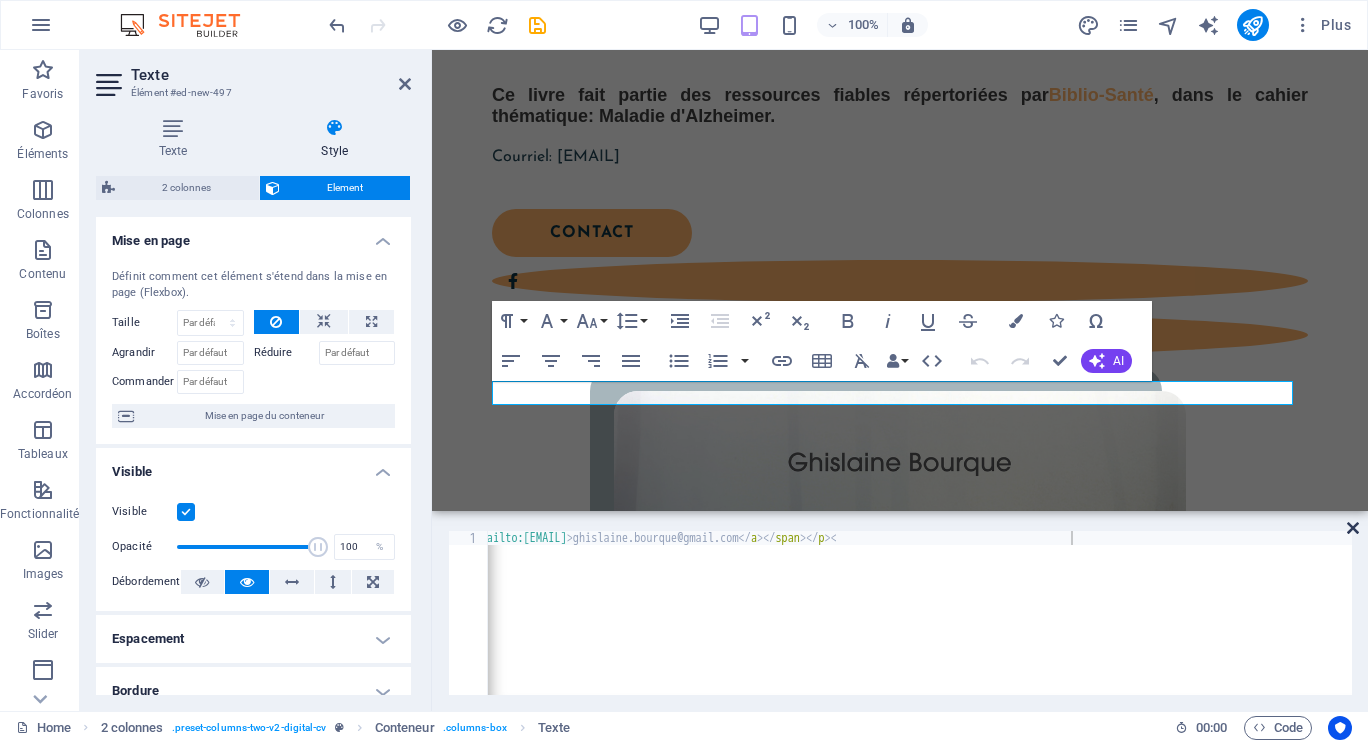 click at bounding box center (1353, 528) 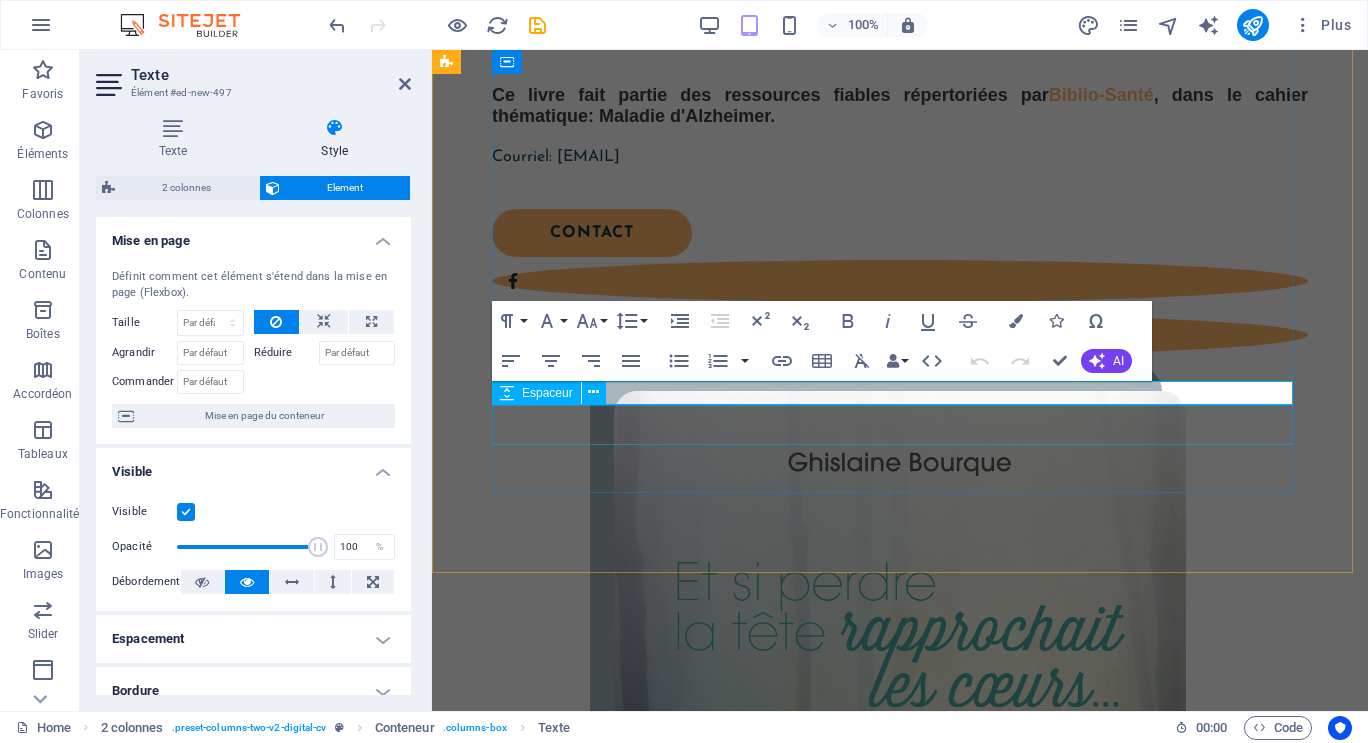 click at bounding box center [900, 189] 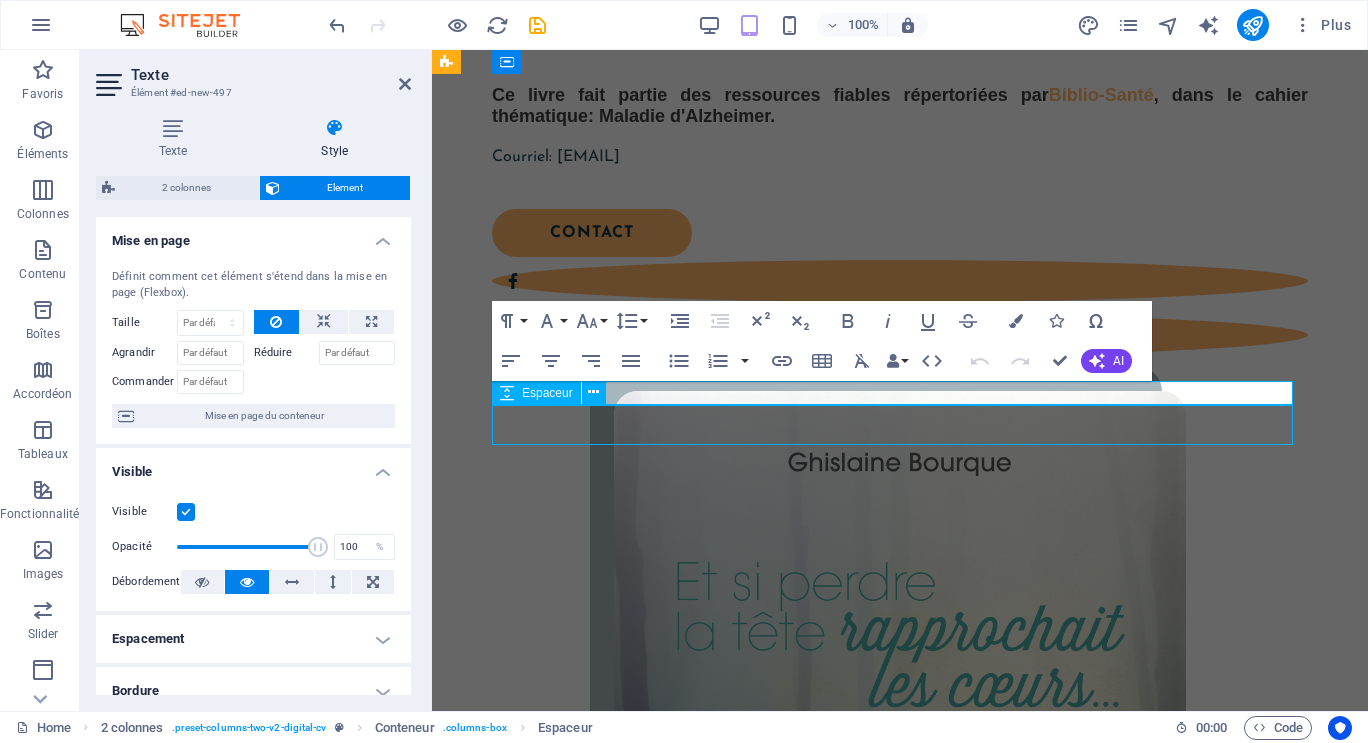 scroll, scrollTop: 2175, scrollLeft: 0, axis: vertical 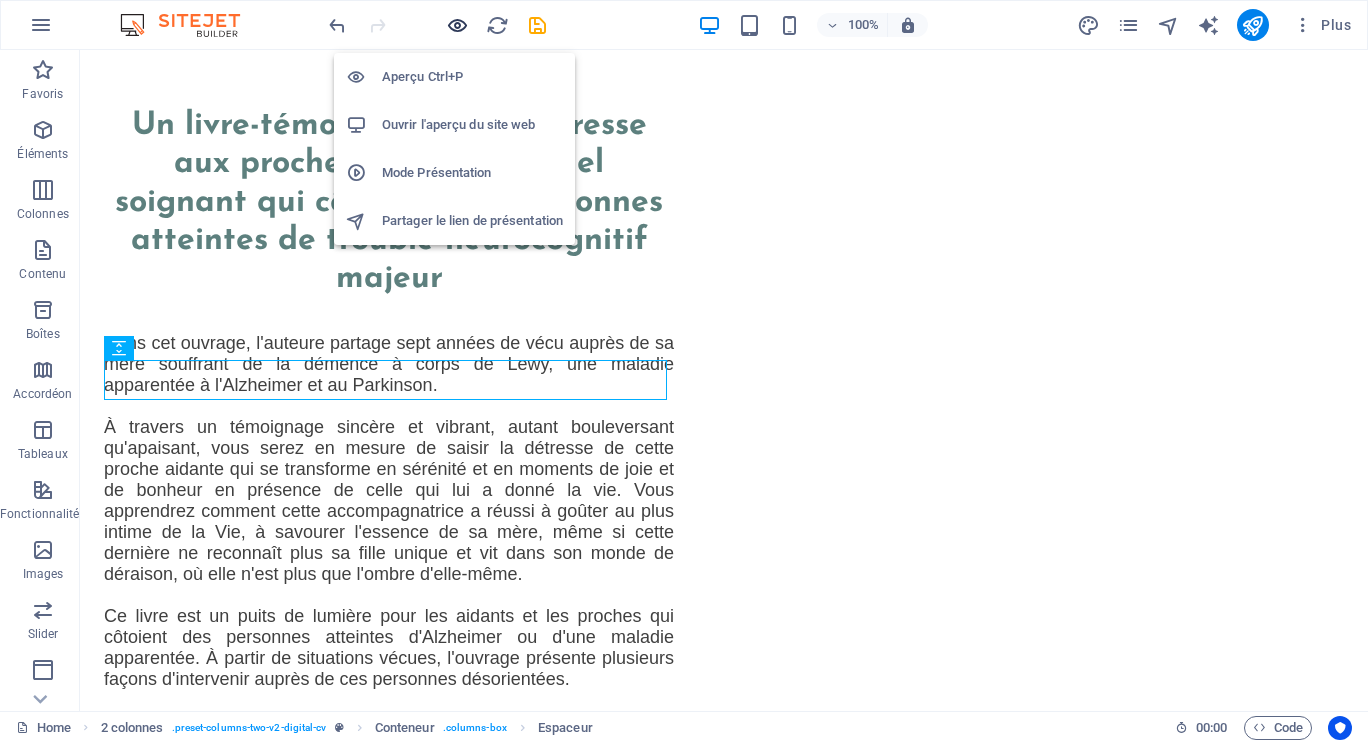 click at bounding box center [457, 25] 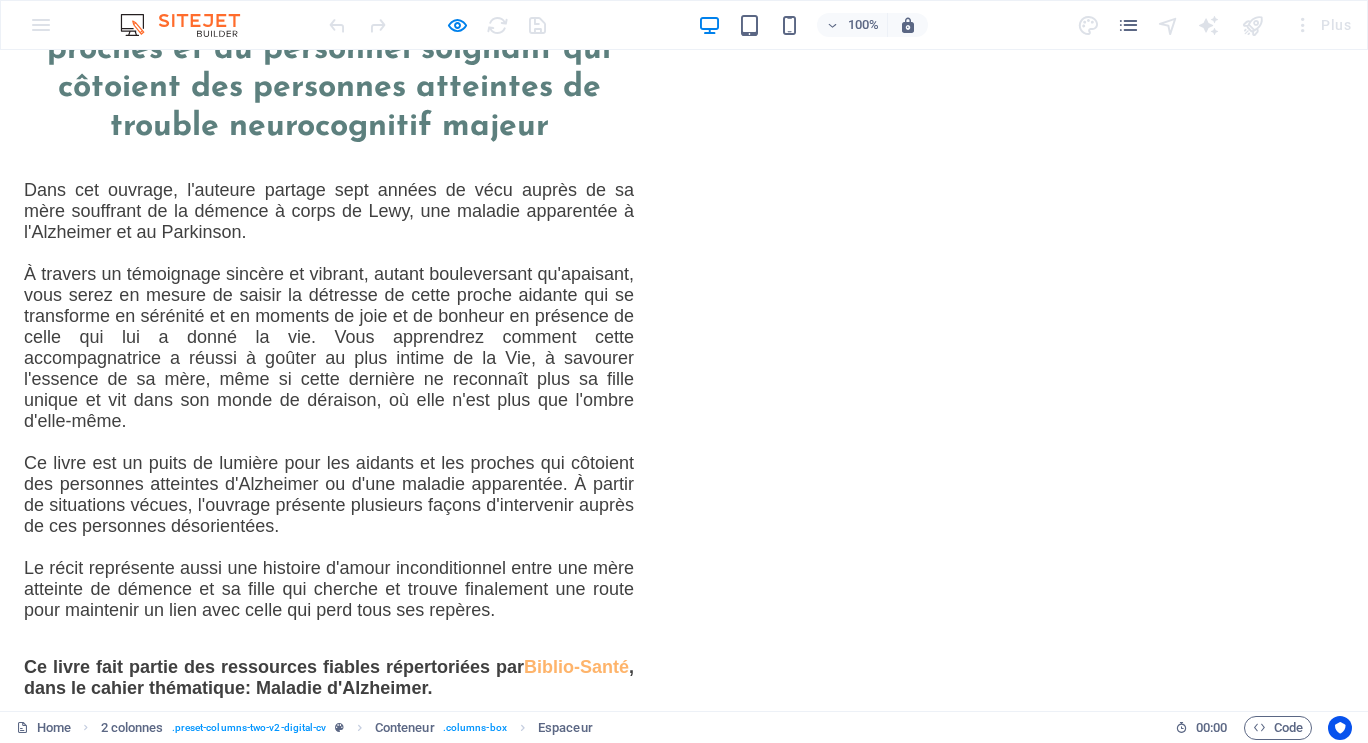 scroll, scrollTop: 2121, scrollLeft: 0, axis: vertical 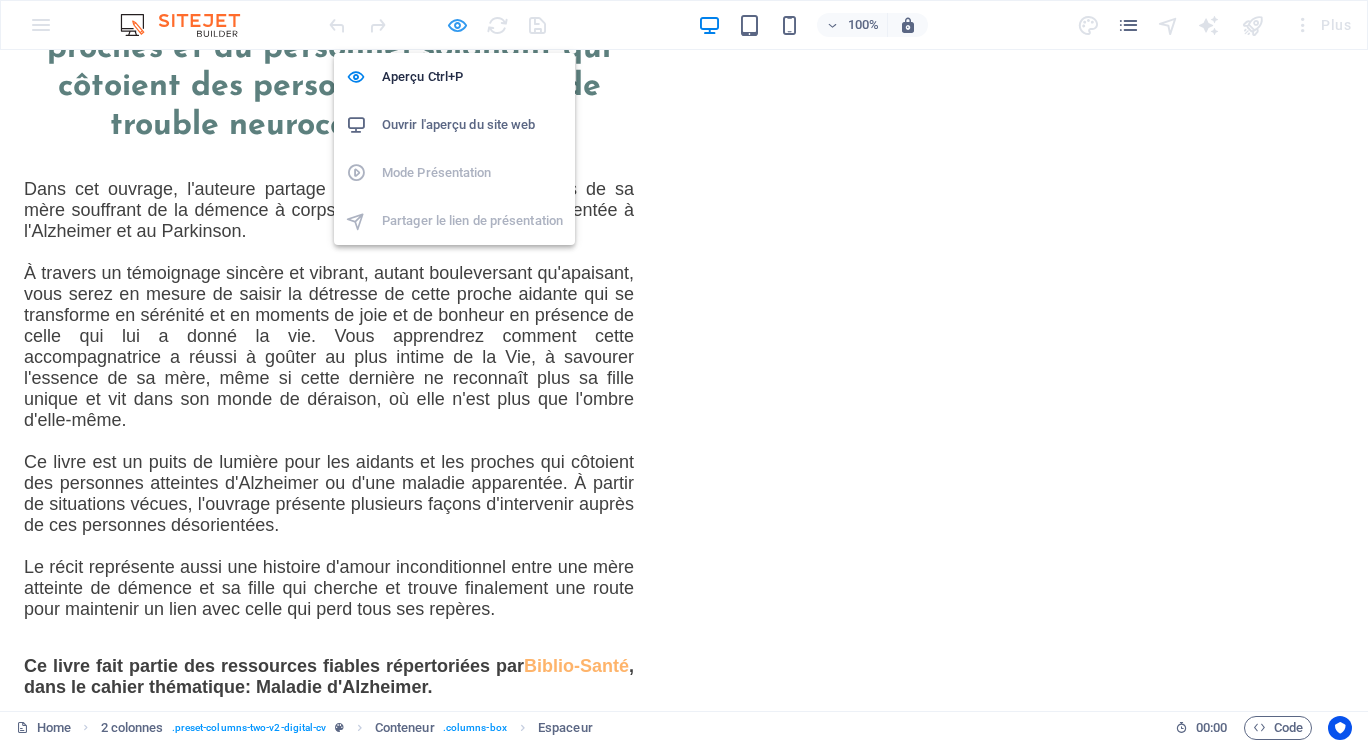 click at bounding box center [457, 25] 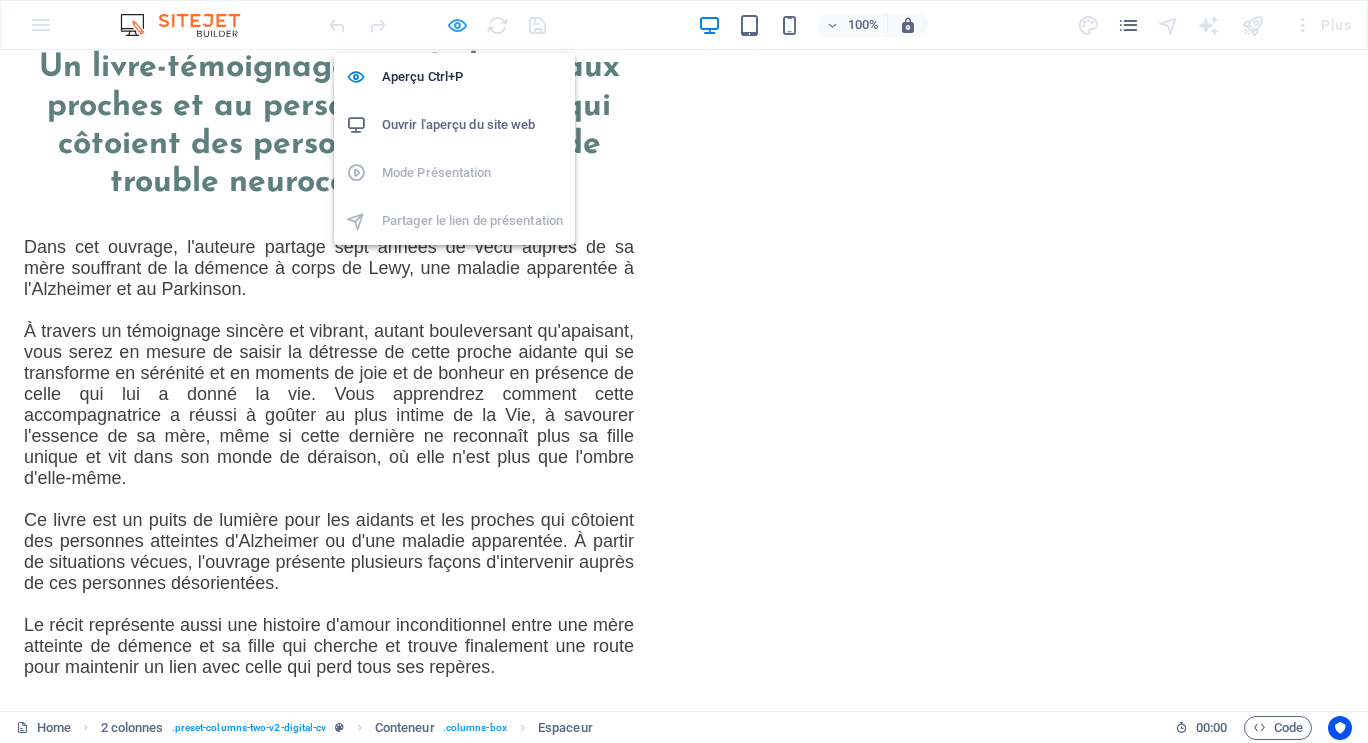 scroll, scrollTop: 2275, scrollLeft: 0, axis: vertical 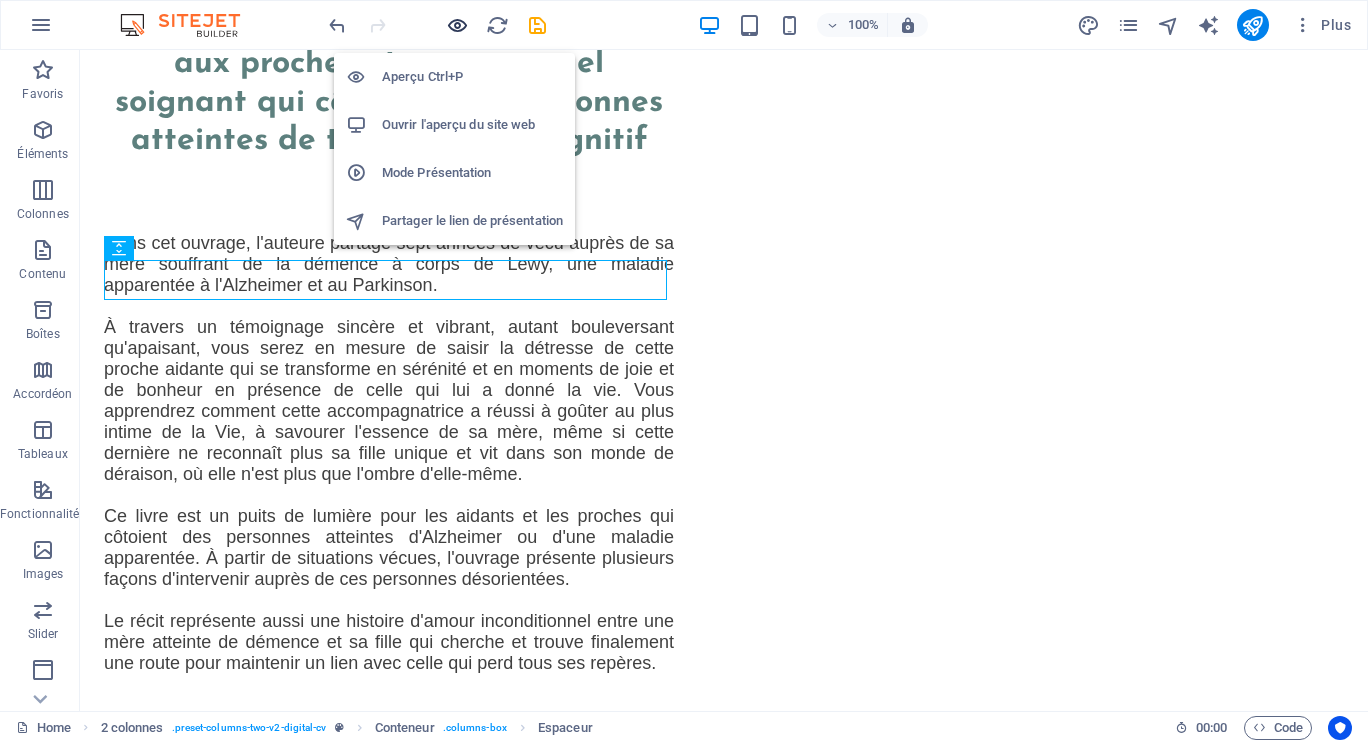 click at bounding box center (457, 25) 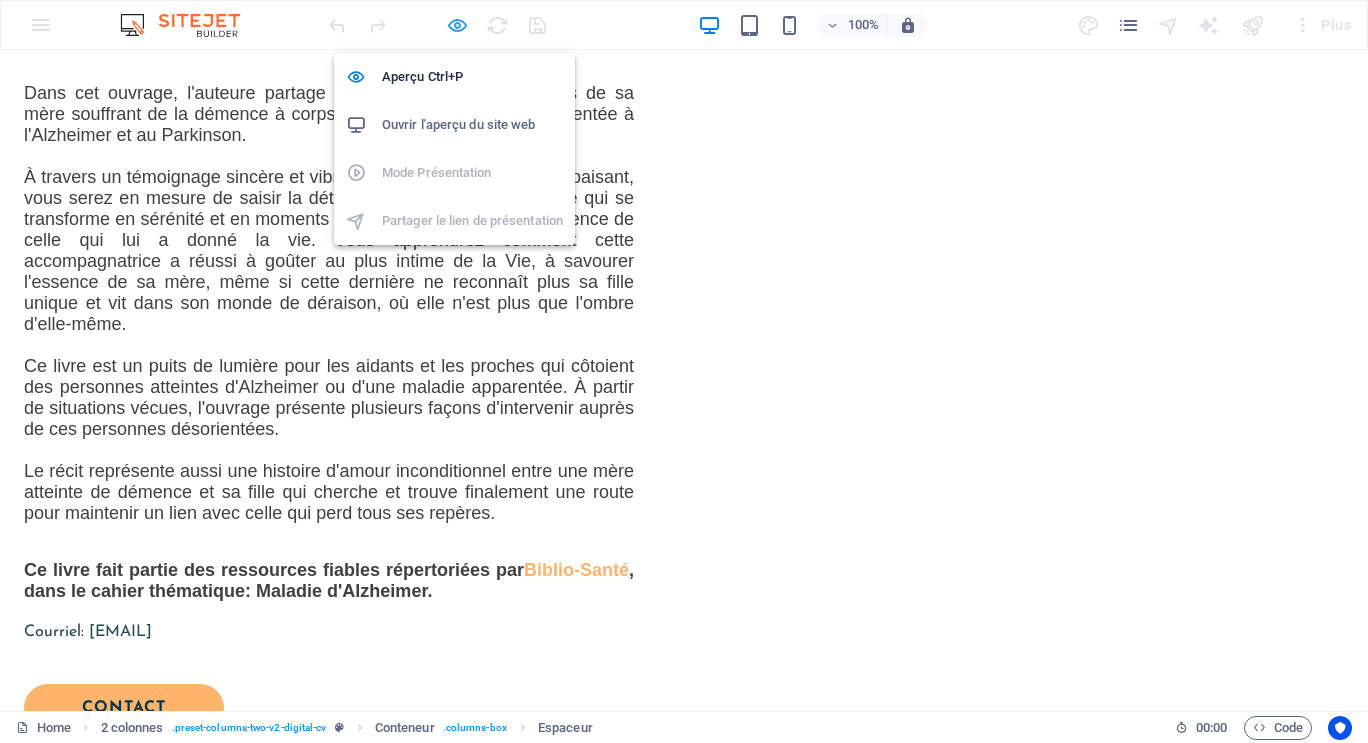 scroll, scrollTop: 2121, scrollLeft: 0, axis: vertical 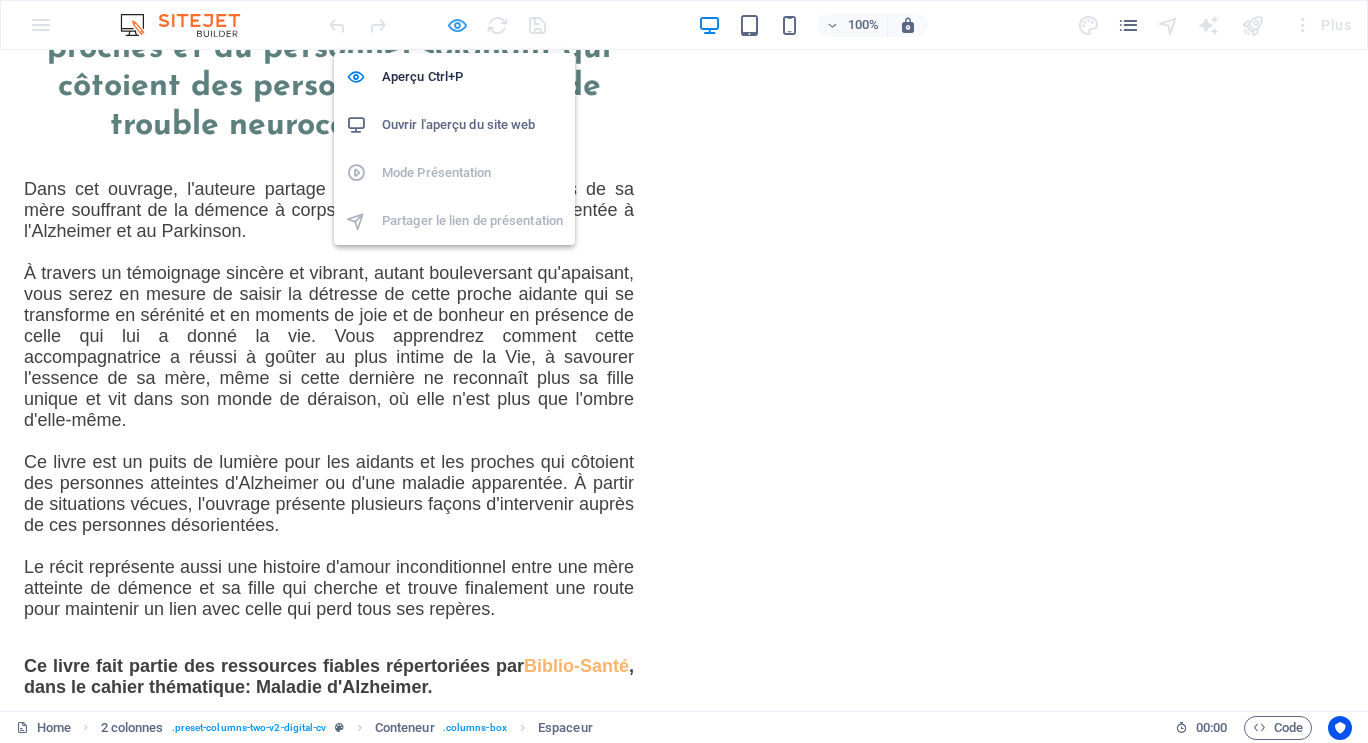 click at bounding box center (457, 25) 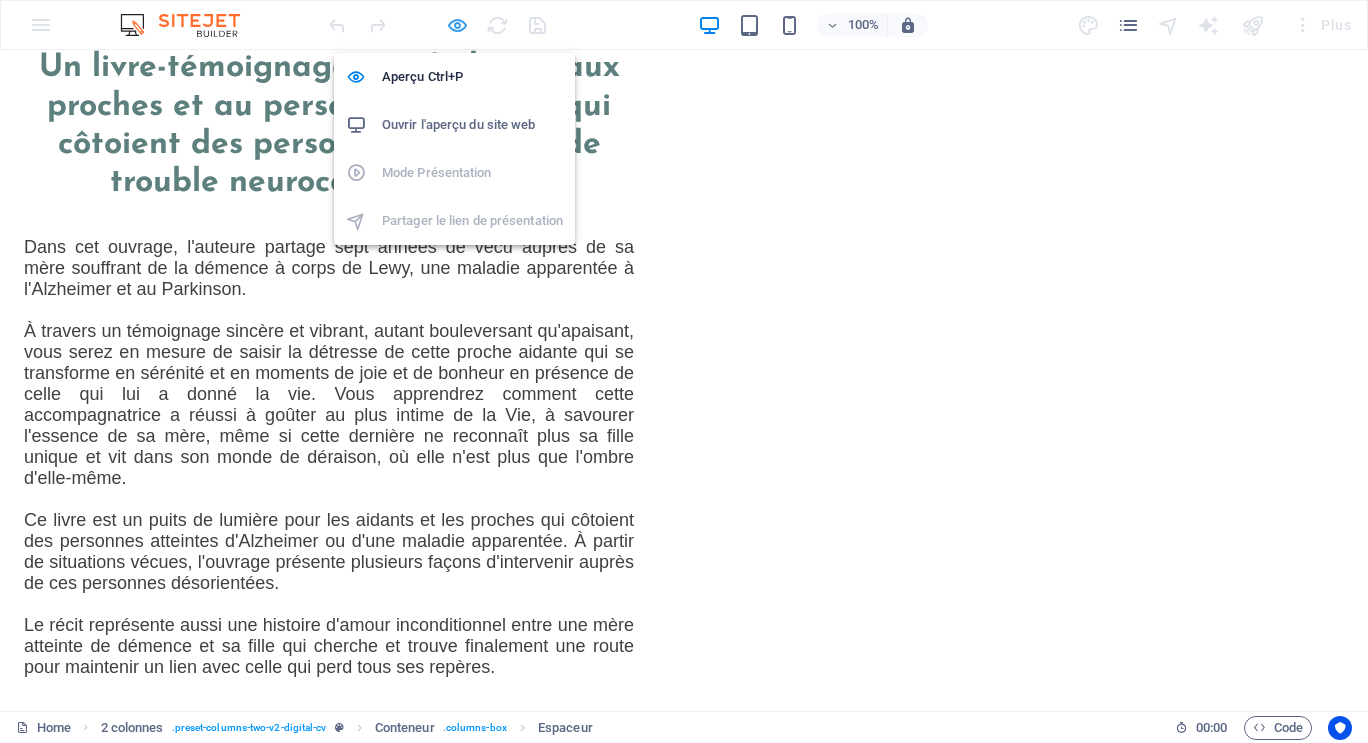 scroll, scrollTop: 2275, scrollLeft: 0, axis: vertical 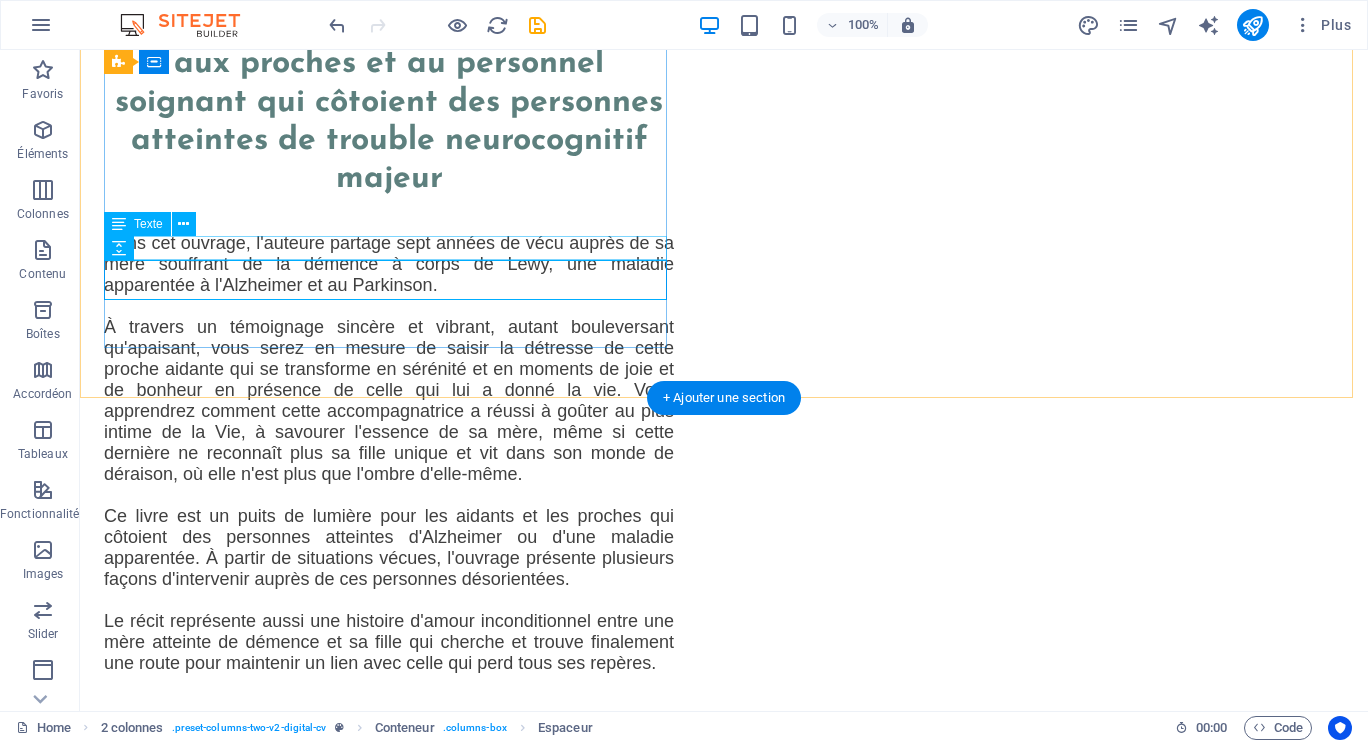 click on "Courriel: [EMAIL]" at bounding box center [389, 782] 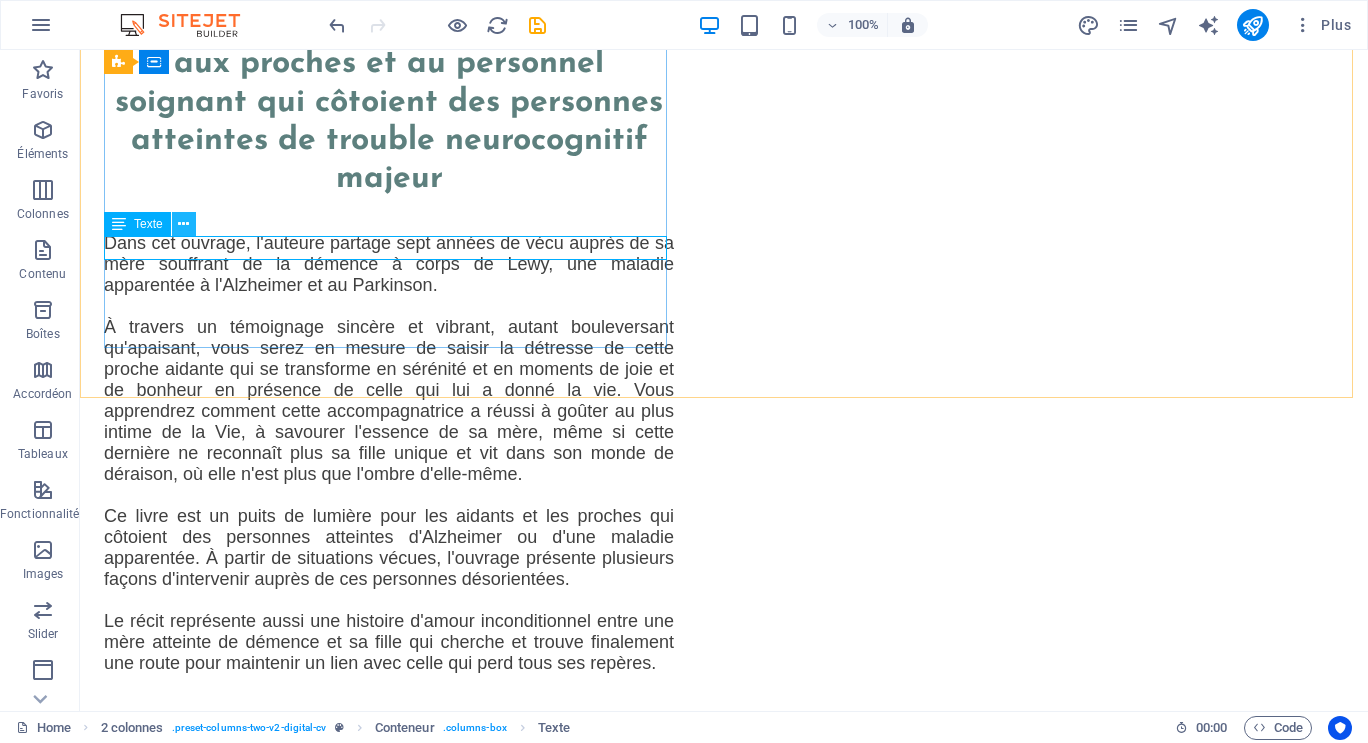 click at bounding box center [183, 224] 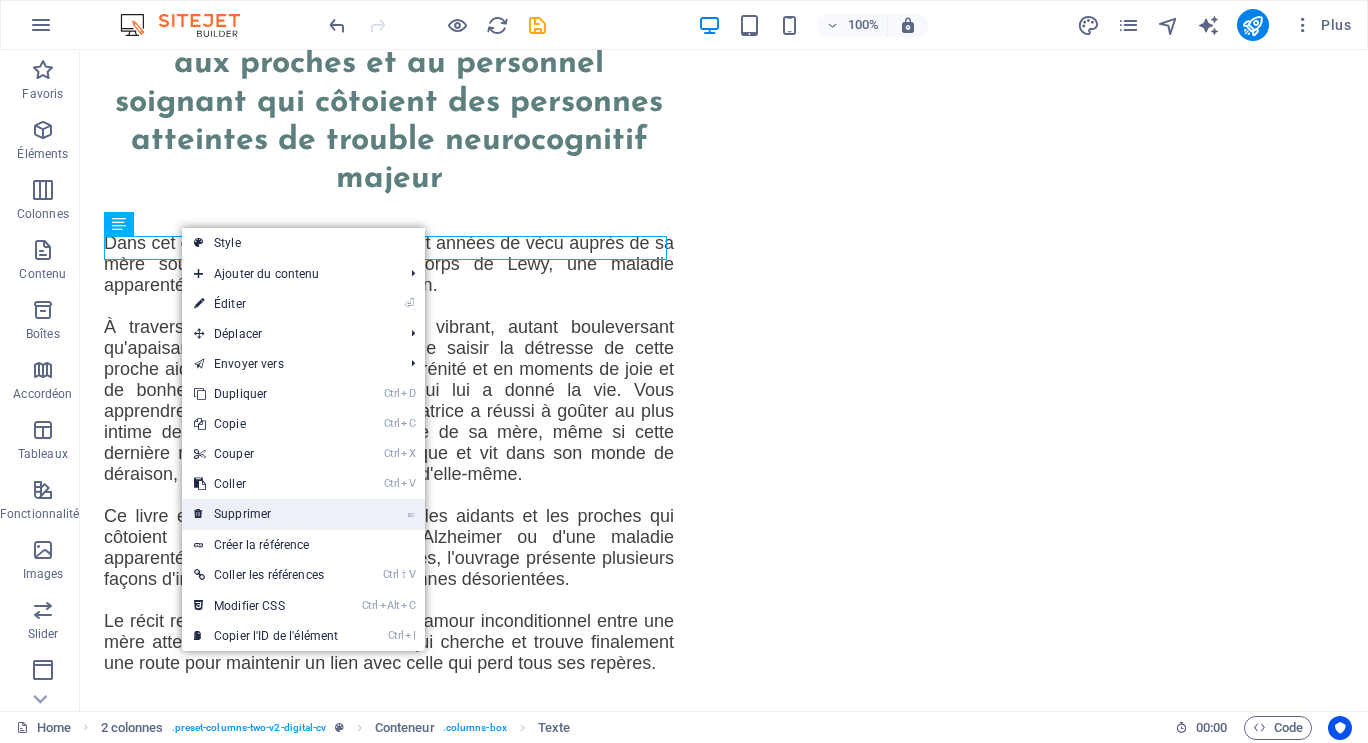 click on "⌦  Supprimer" at bounding box center [266, 514] 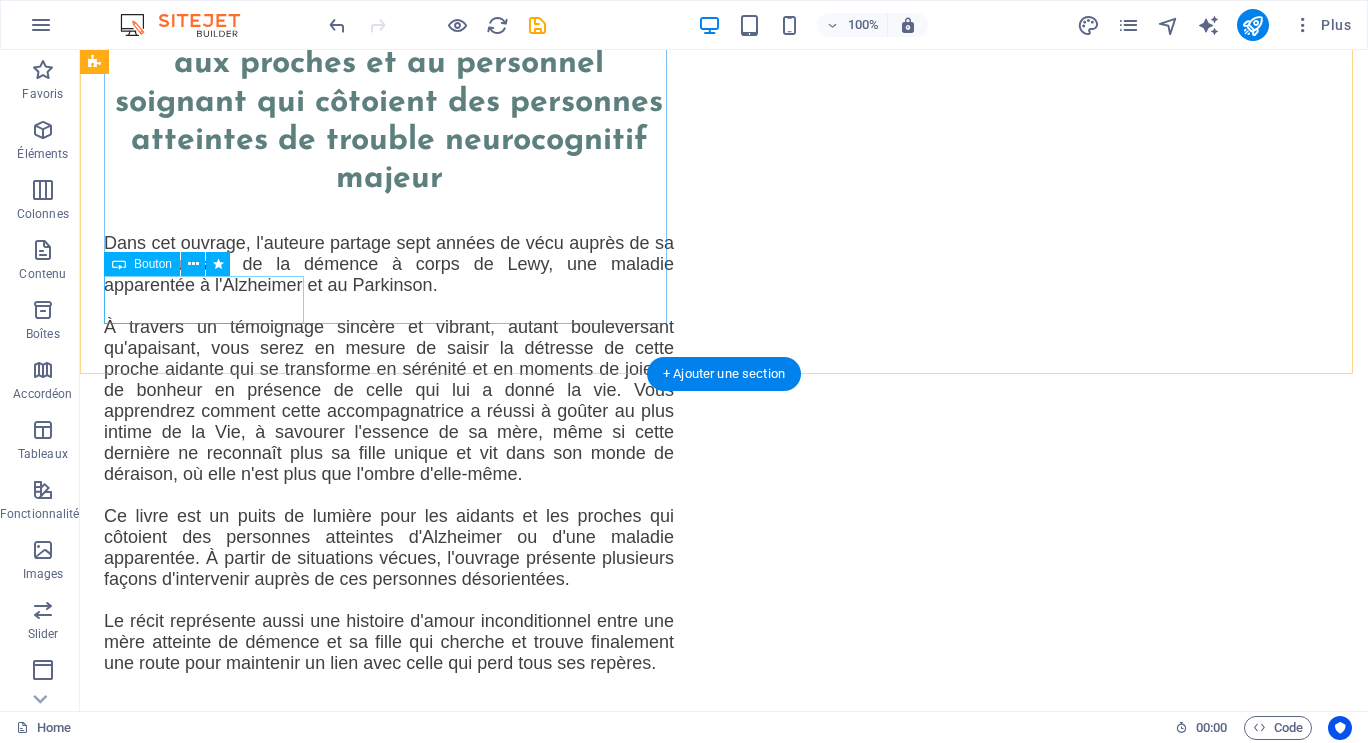 click on "contact" at bounding box center [377, 834] 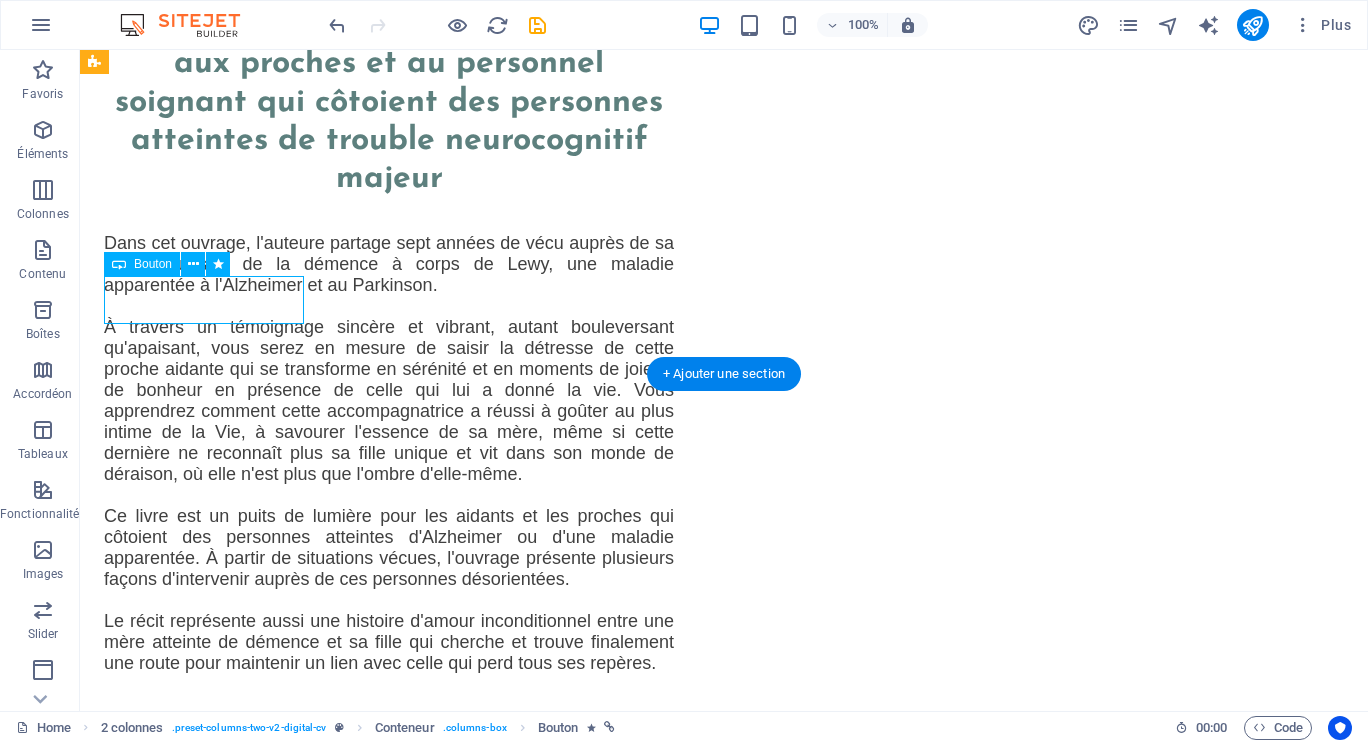 click on "contact" at bounding box center [377, 834] 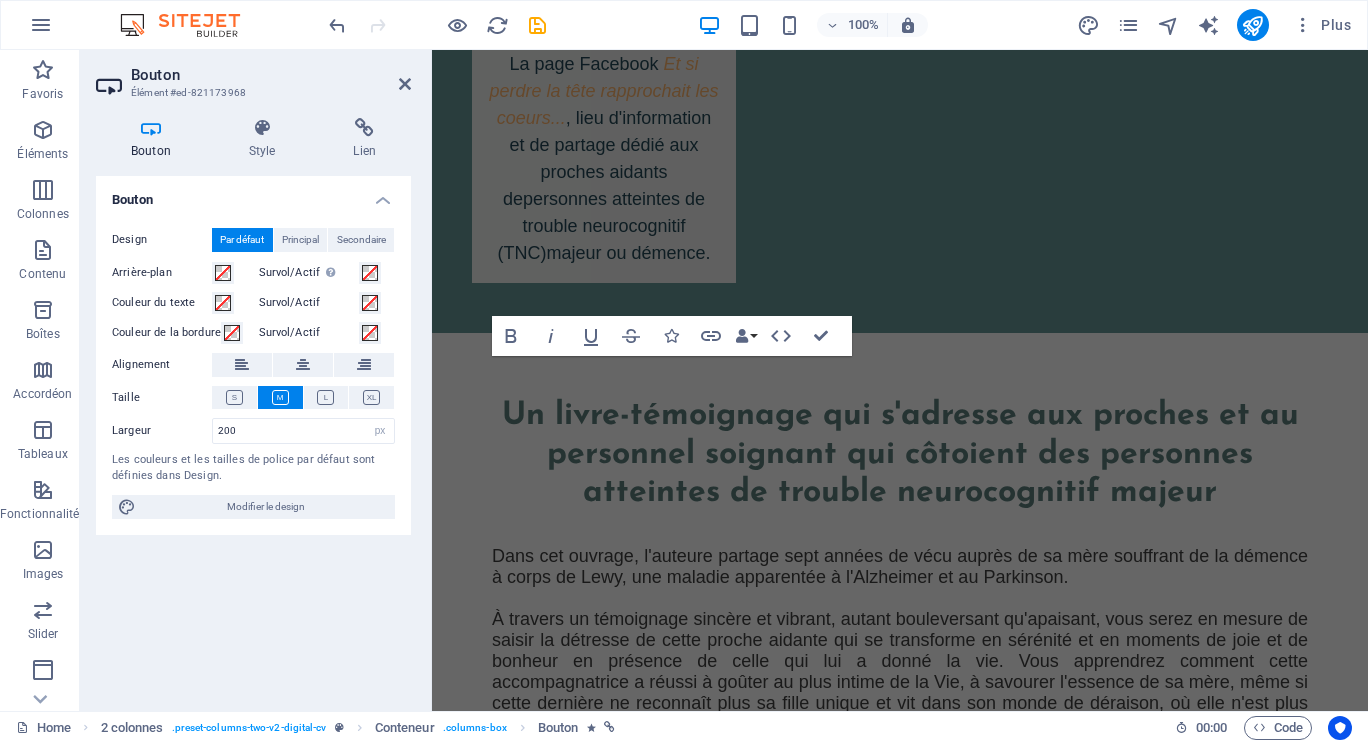 scroll, scrollTop: 3193, scrollLeft: 0, axis: vertical 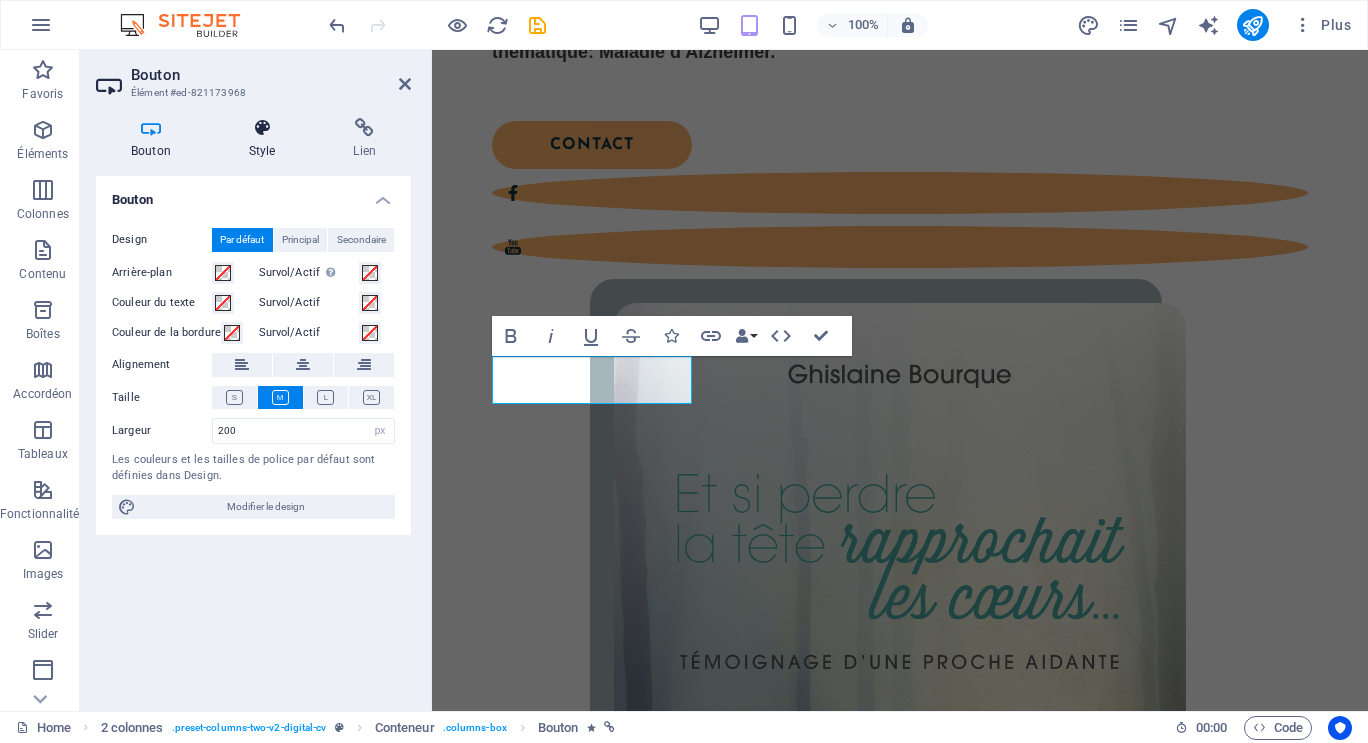 click at bounding box center (262, 128) 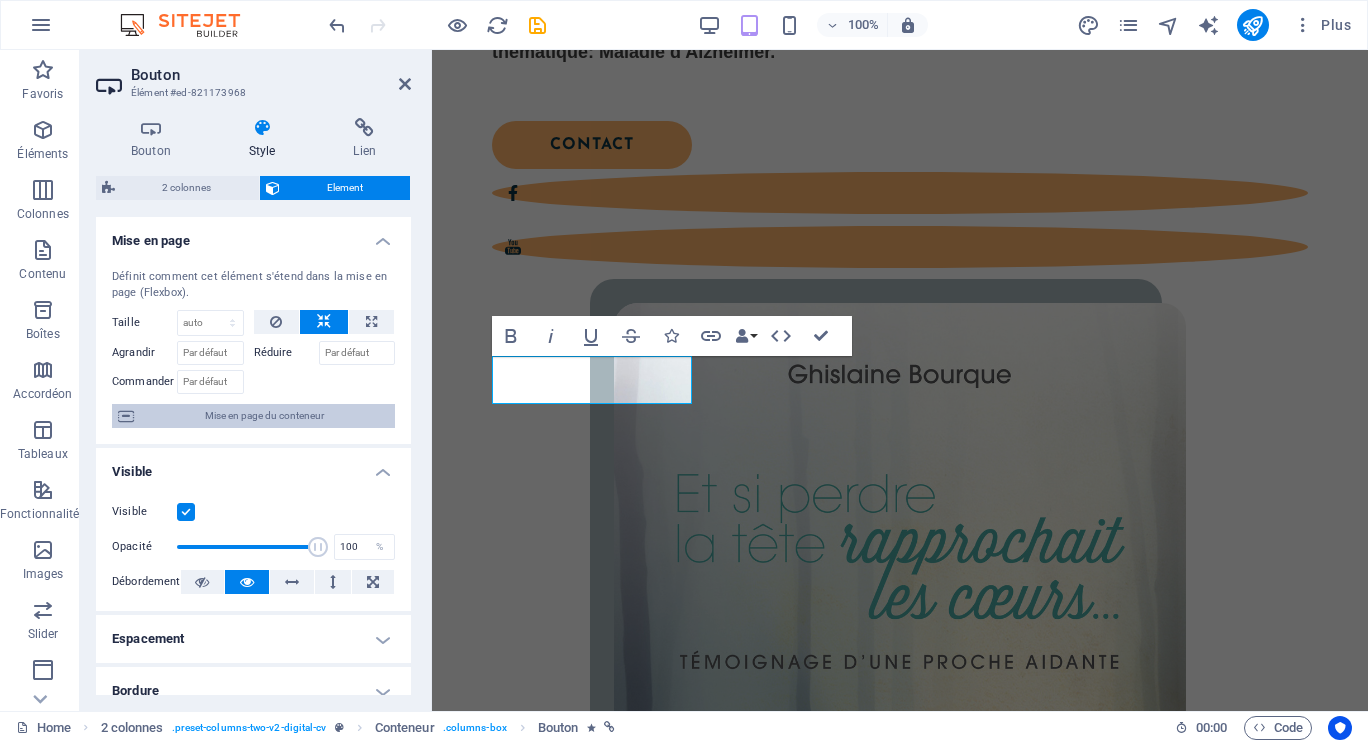 click on "Mise en page du conteneur" at bounding box center [264, 416] 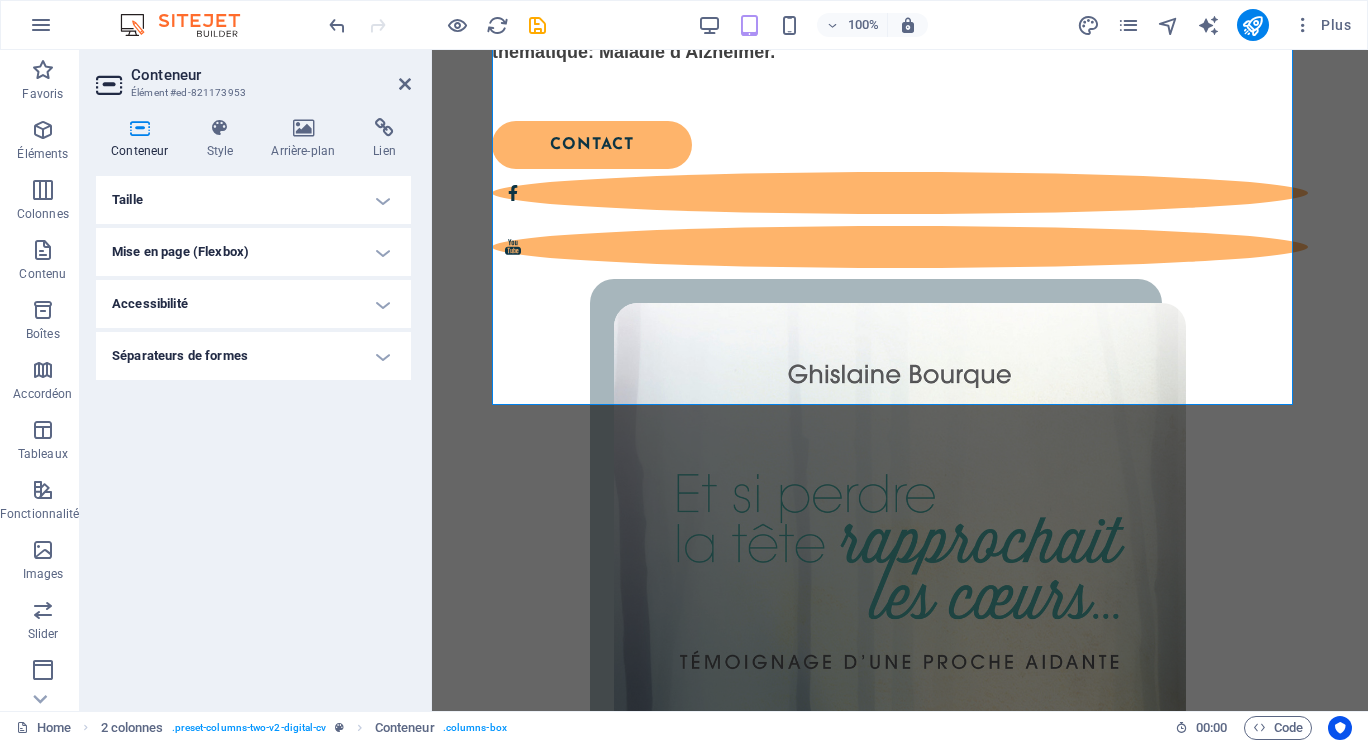 click on "Taille" at bounding box center [253, 200] 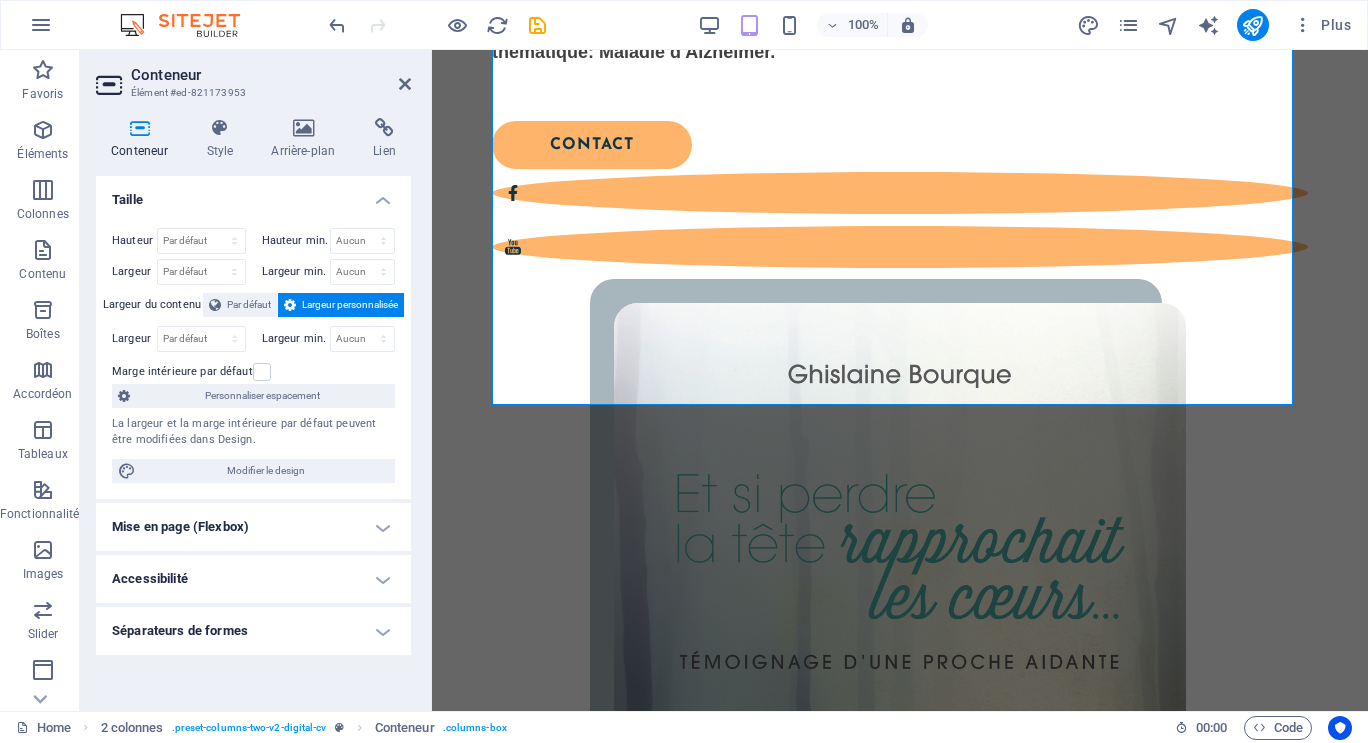 click on "Largeur personnalisée" at bounding box center [350, 305] 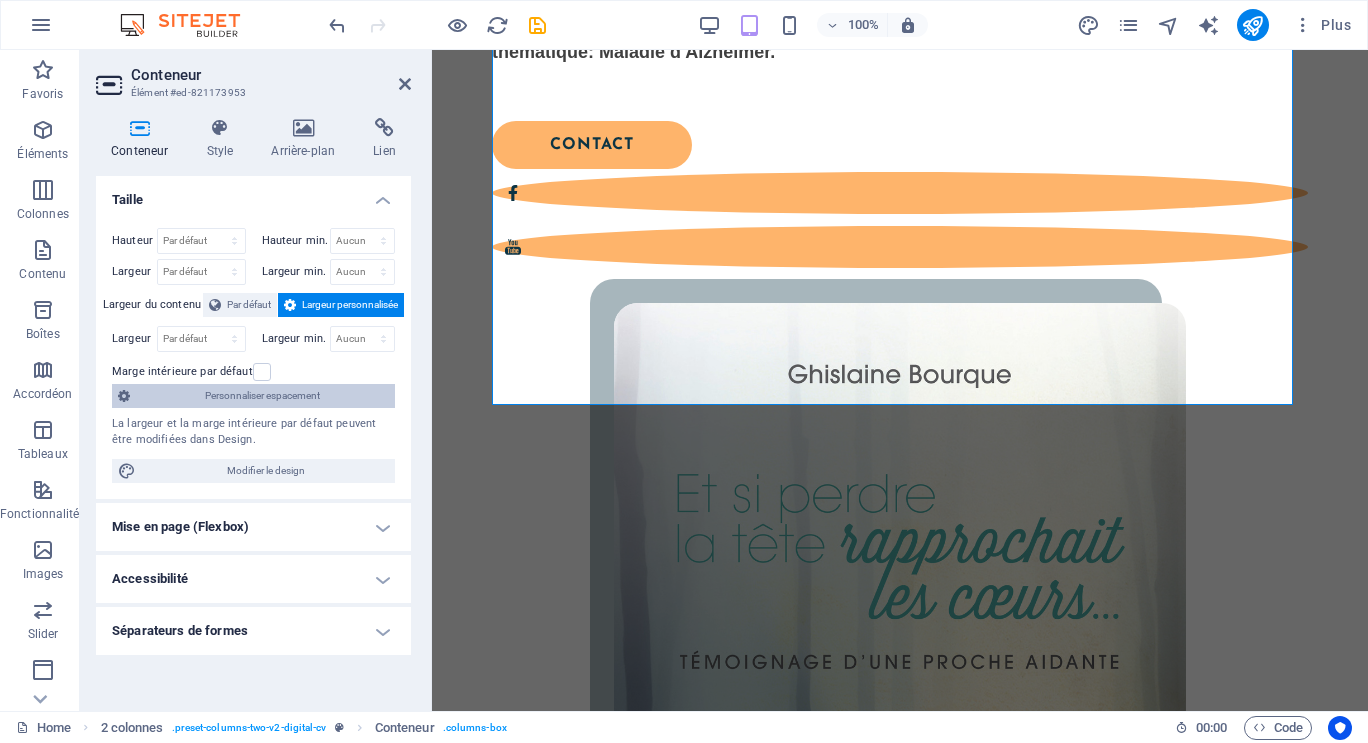 click on "Personnaliser espacement" at bounding box center (262, 396) 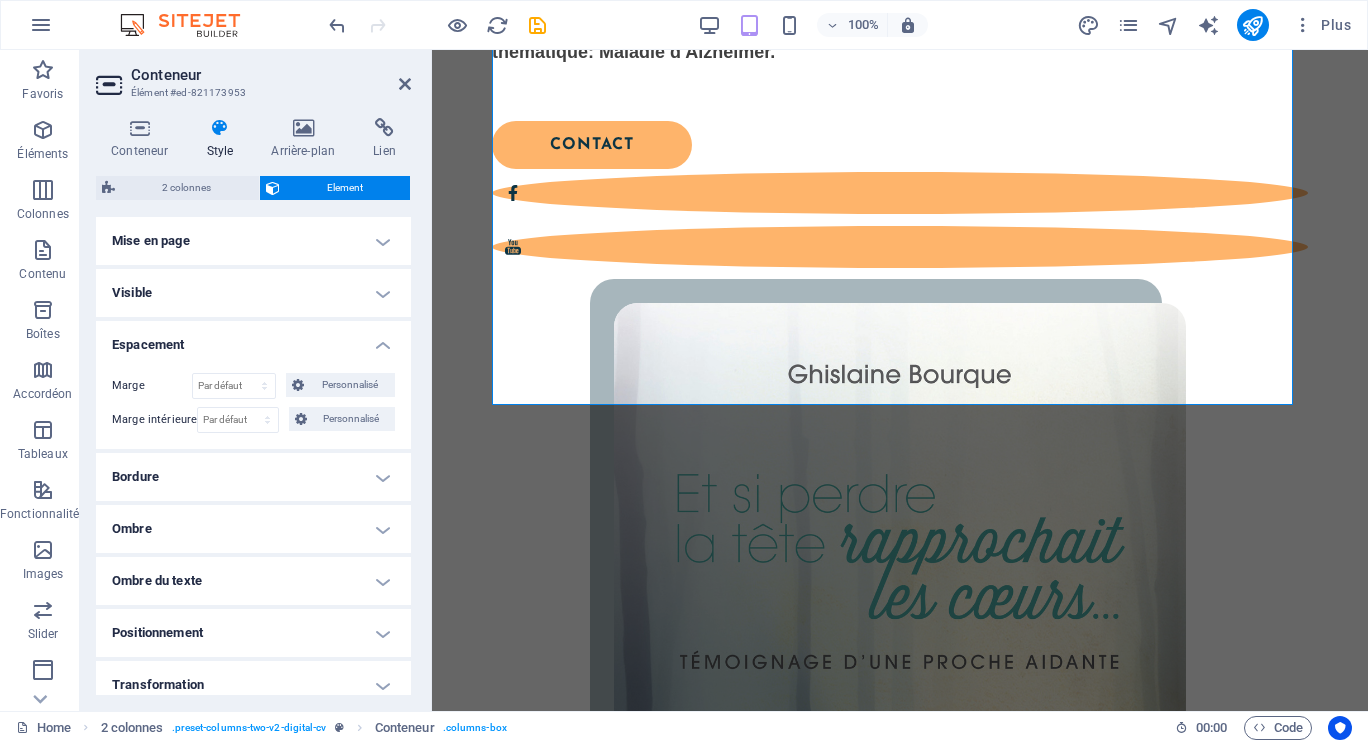 click on "Mise en page" at bounding box center [253, 241] 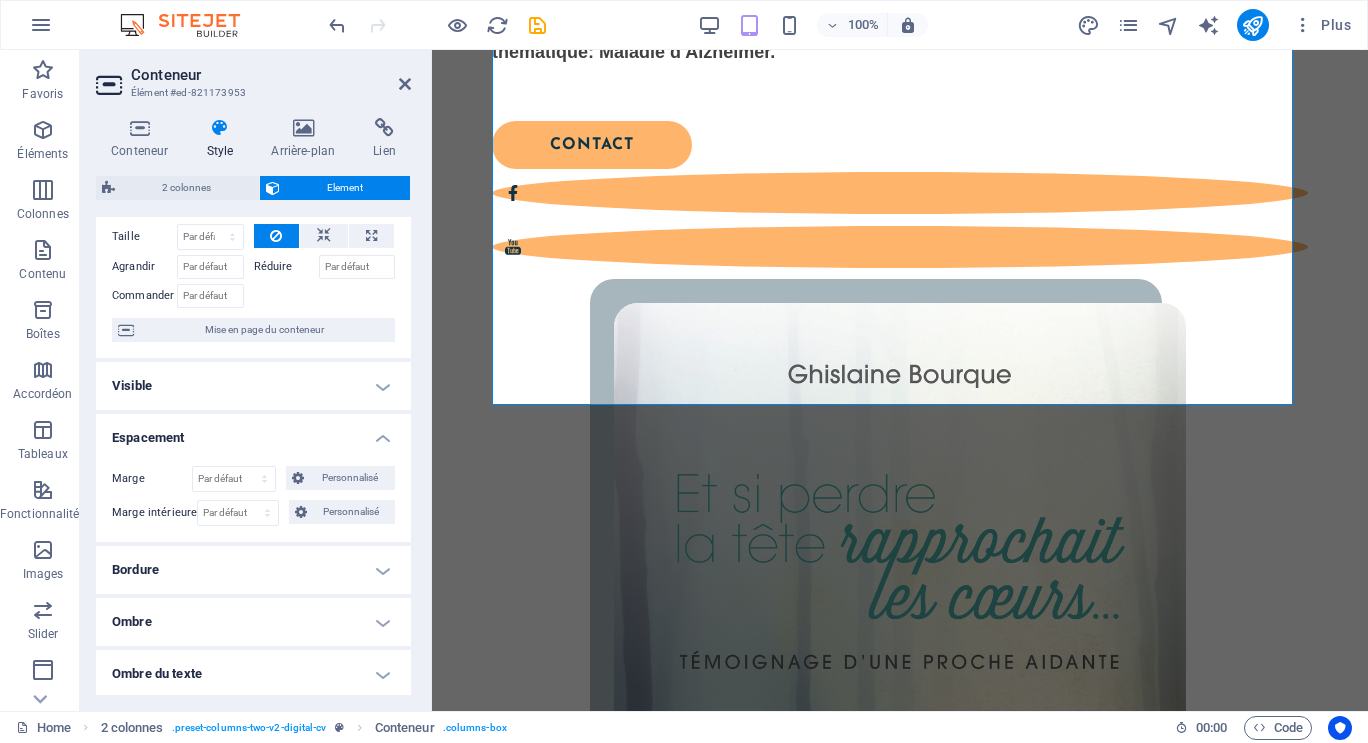scroll, scrollTop: 100, scrollLeft: 0, axis: vertical 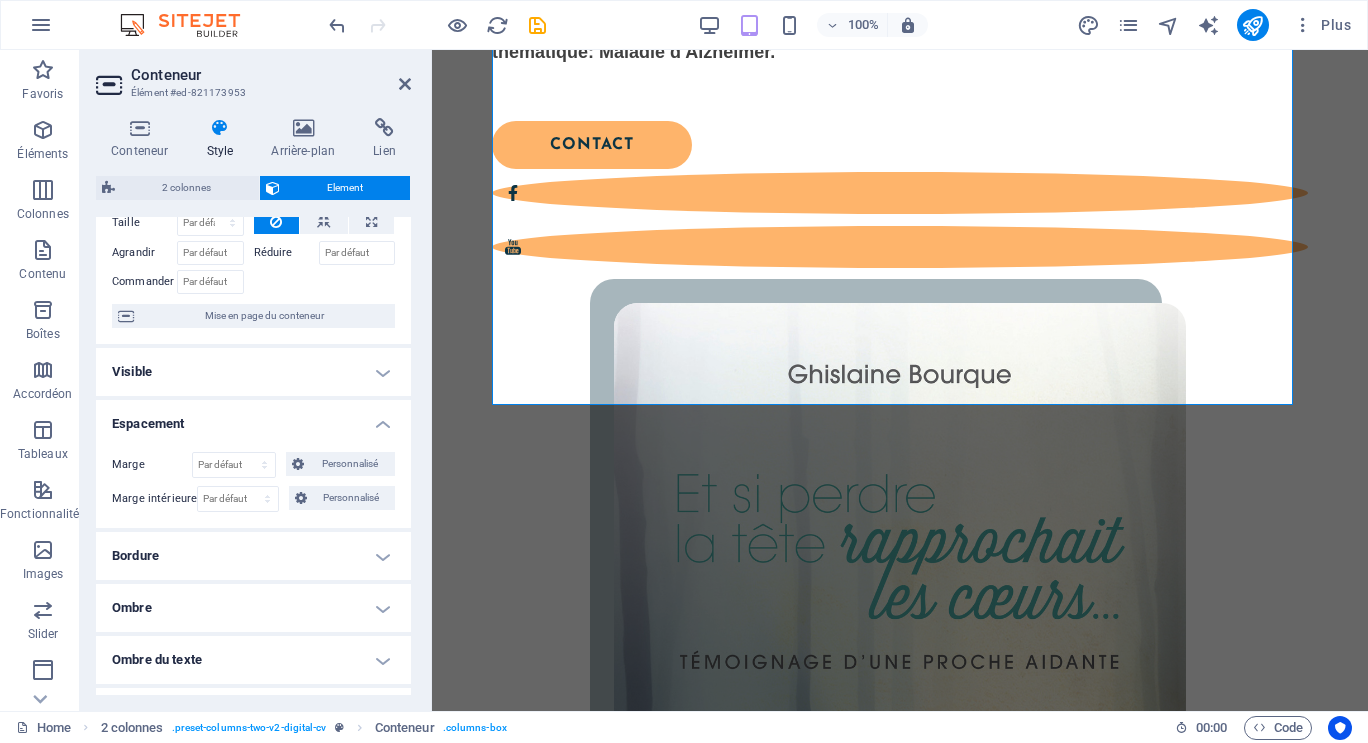 click at bounding box center (219, 128) 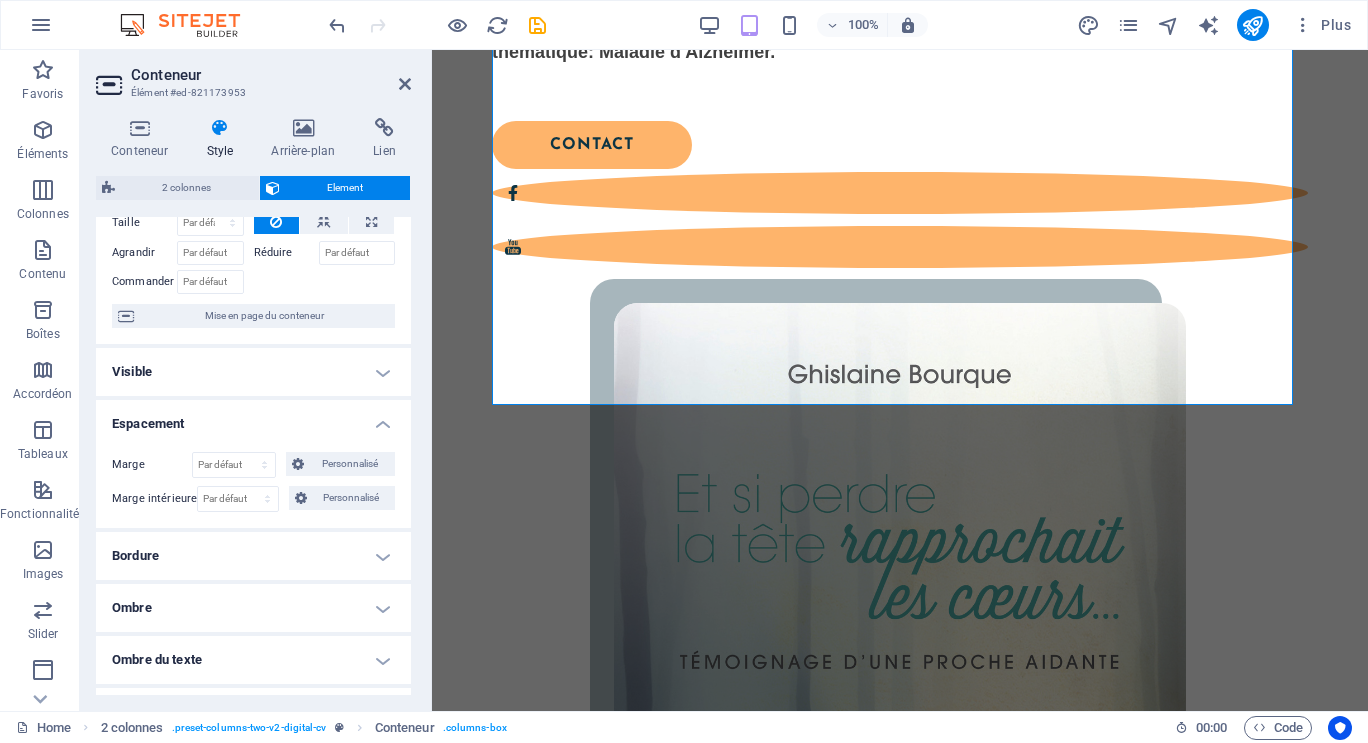 click at bounding box center (219, 128) 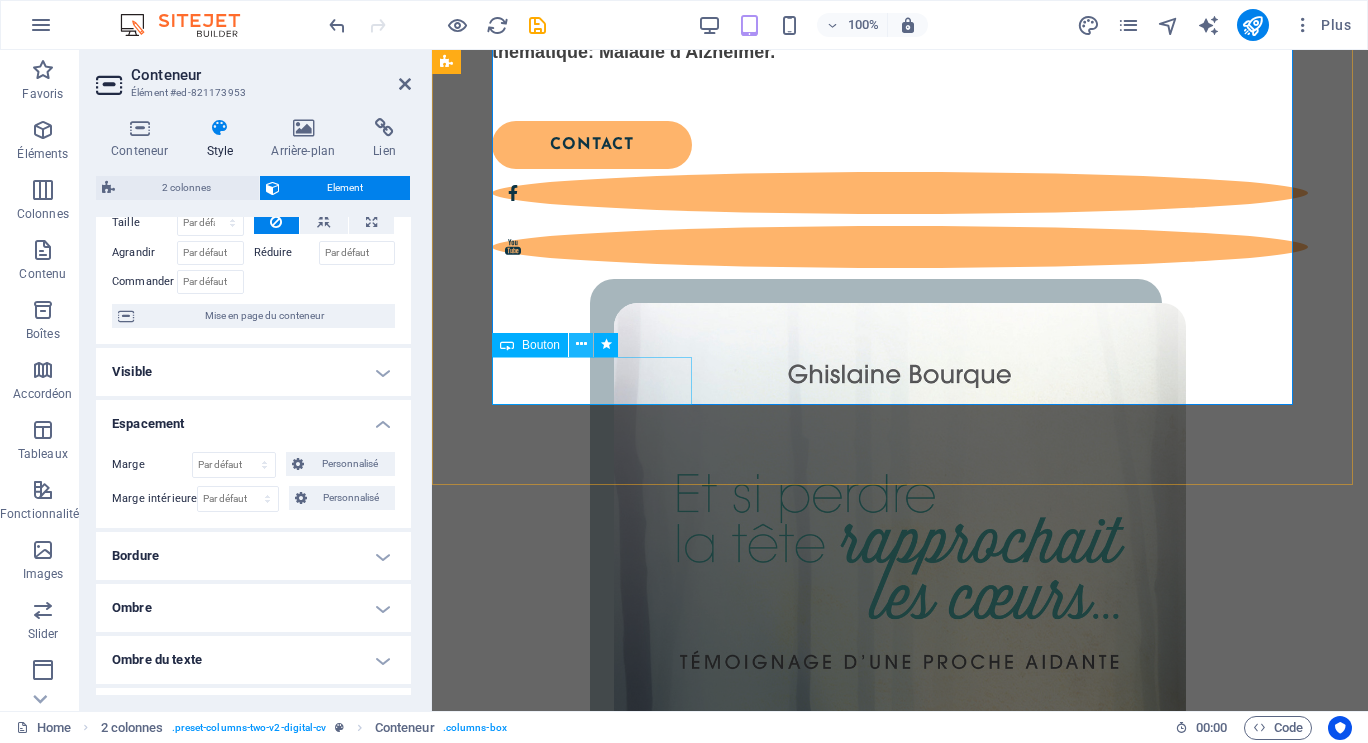 click at bounding box center [581, 344] 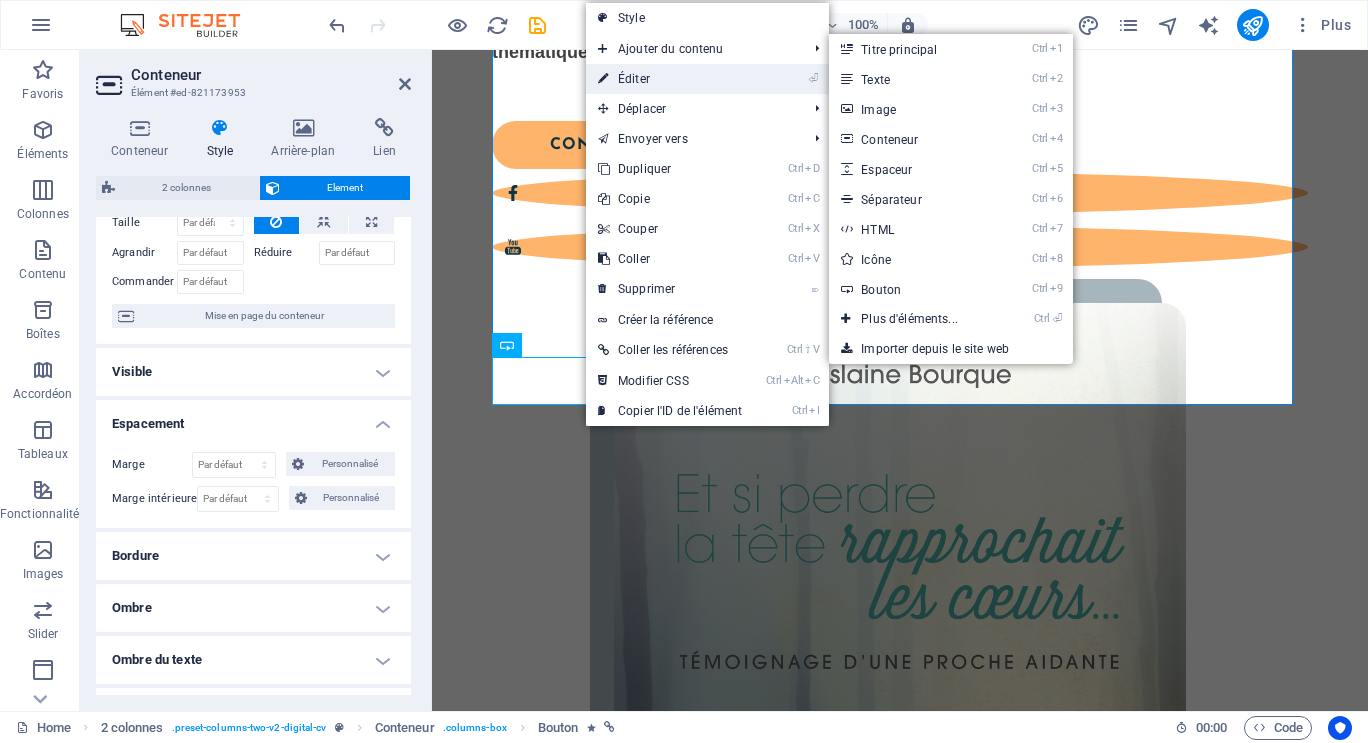 click on "⏎  Éditer" at bounding box center (670, 79) 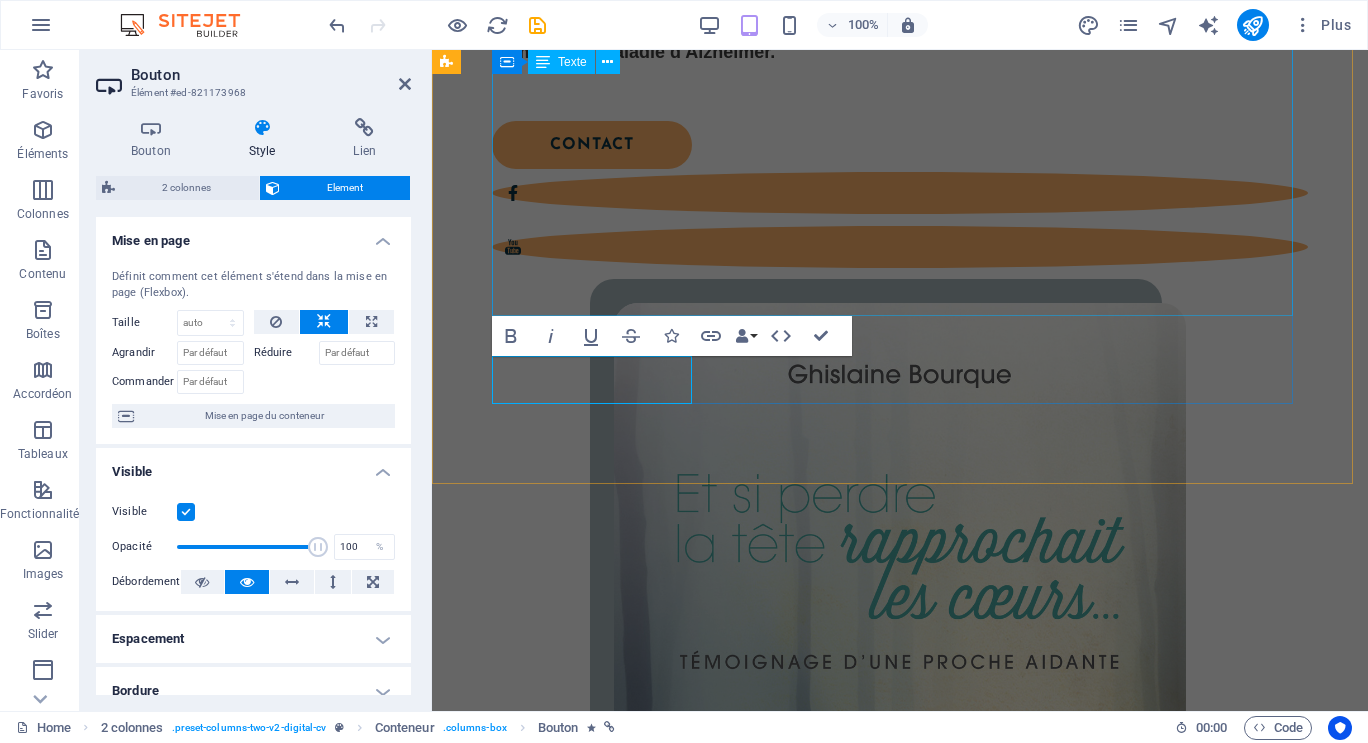 scroll, scrollTop: 3193, scrollLeft: 0, axis: vertical 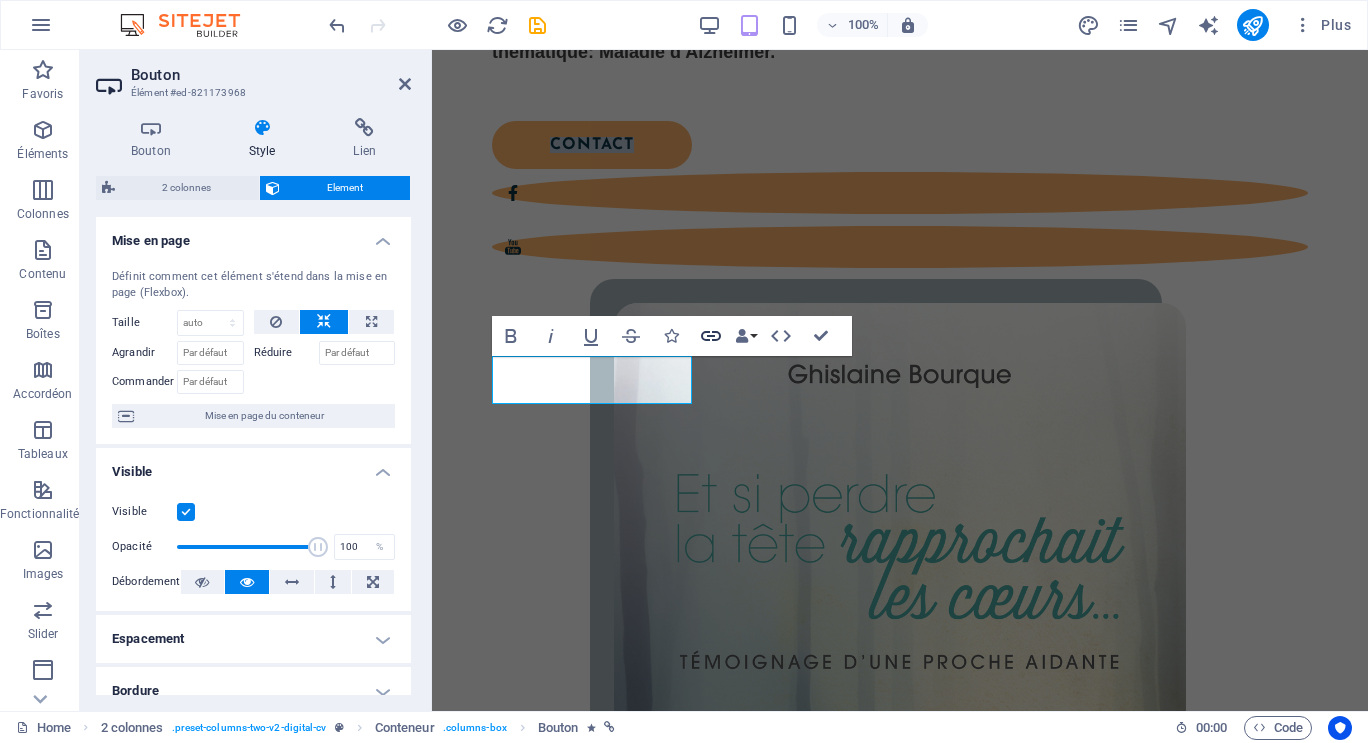 click 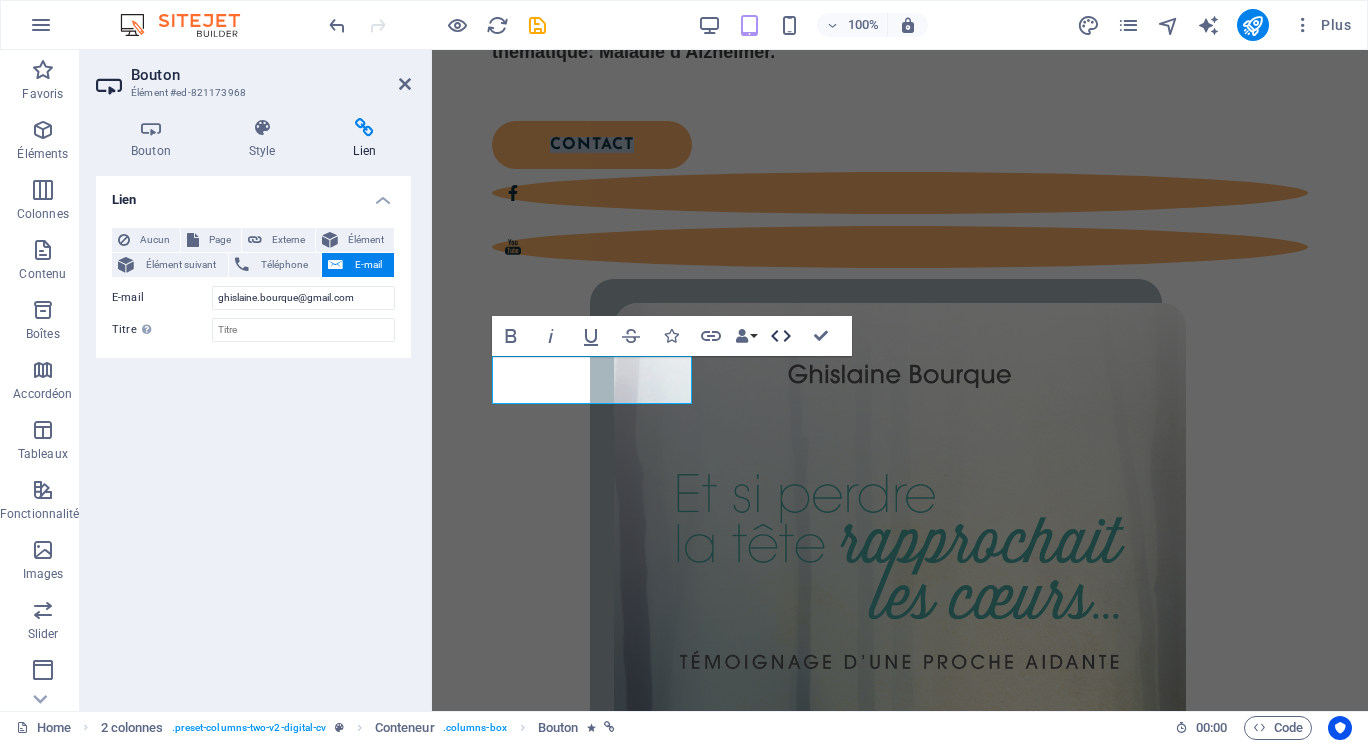 click 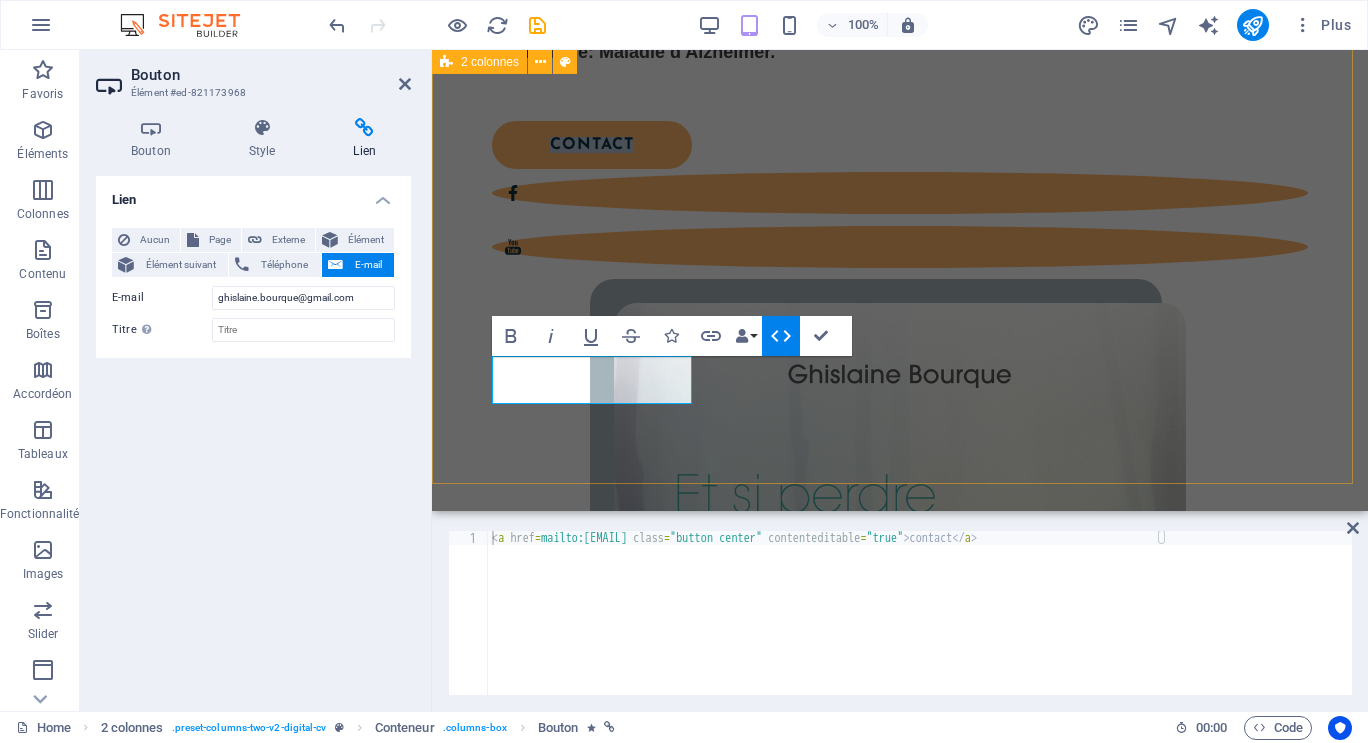 click on "Nouvel élément texte Un livre-témoignage qui s'adresse aux proches et au personnel soignant qui côtoient des personnes atteintes de trouble neurocognitif majeur  Dans cet ouvrage, l'auteure partage sept années de vécu auprès de sa mère souffrant de la démence à corps de Lewy, une maladie apparentée à l'Alzheimer et au Parkinson. À travers un témoignage sincère et vibrant, autant bouleversant qu'apaisant, vous serez en mesure de saisir la détresse de cette proche aidante qui se transforme en sérénité et en moments de joie et de bonheur en présence de celle qui lui a donné la vie. Vous apprendrez comment cette accompagnatrice a réussi à goûter au plus intime de la Vie, à savourer l'essence de sa mère, même si cette dernière ne reconnaît plus sa fille unique et vit dans son monde de déraison, où elle n'est plus que l'ombre d'elle-même. Ce livre fait partie des ressources fiables répertoriées par  Biblio-Santé , dans le cahier thématique: Maladie d'Alzheimer. contact" at bounding box center (900, 318) 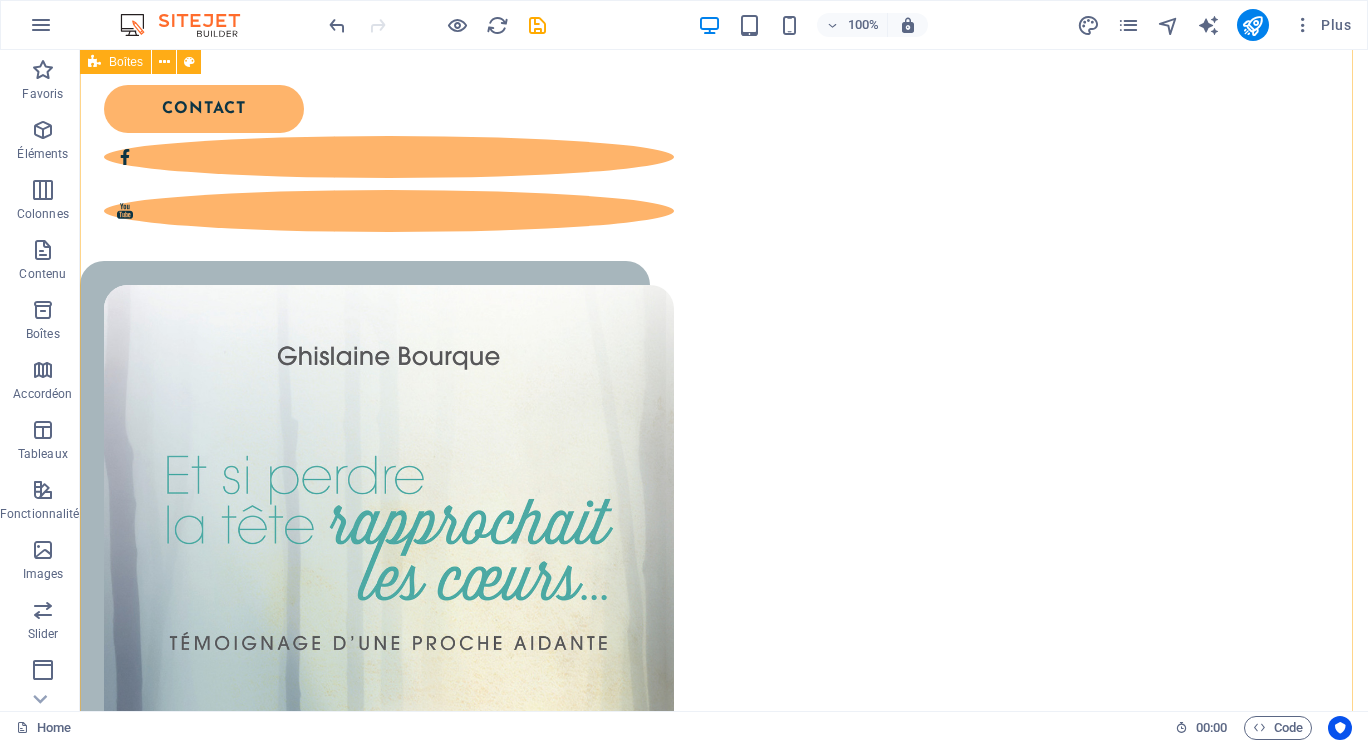 scroll, scrollTop: 3106, scrollLeft: 0, axis: vertical 